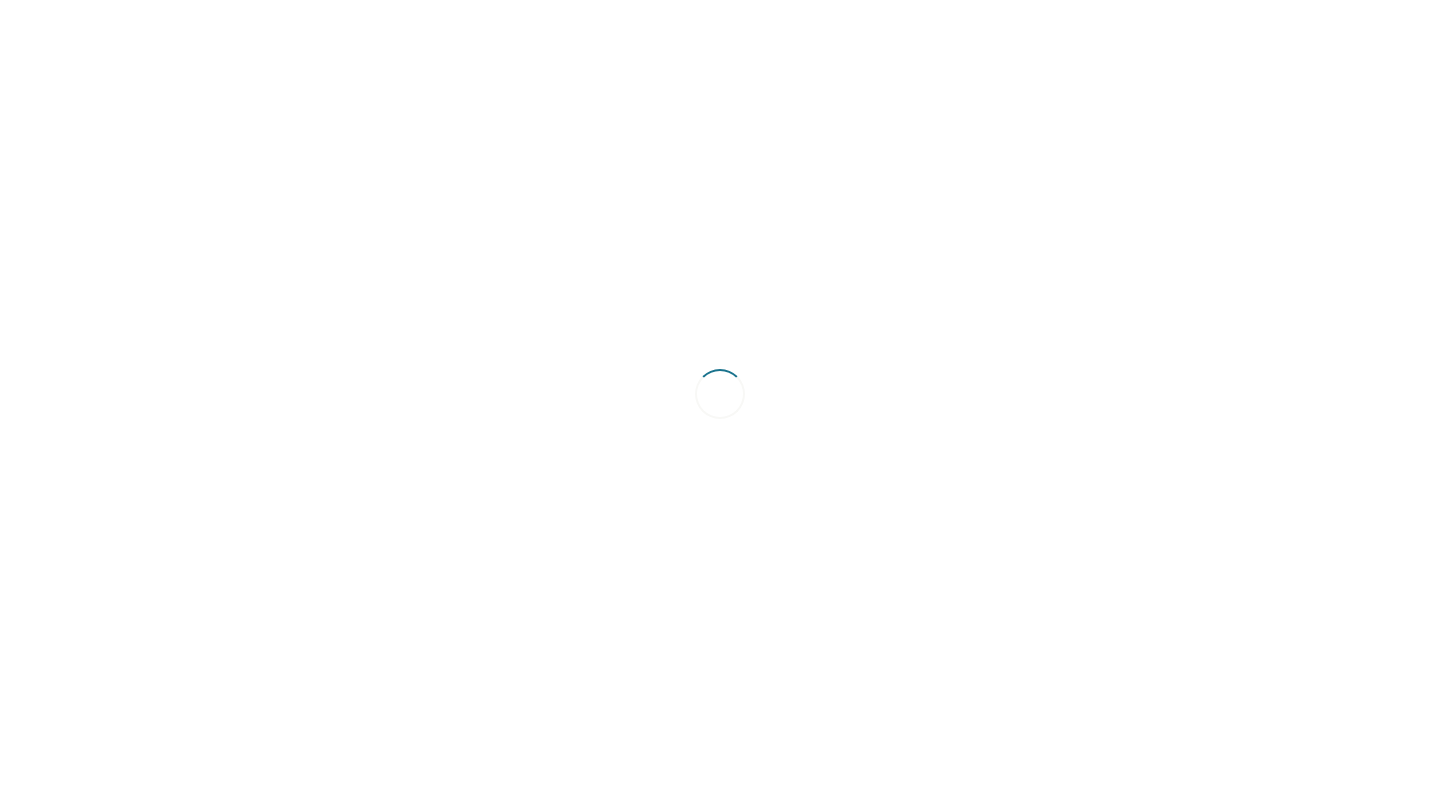 scroll, scrollTop: 0, scrollLeft: 0, axis: both 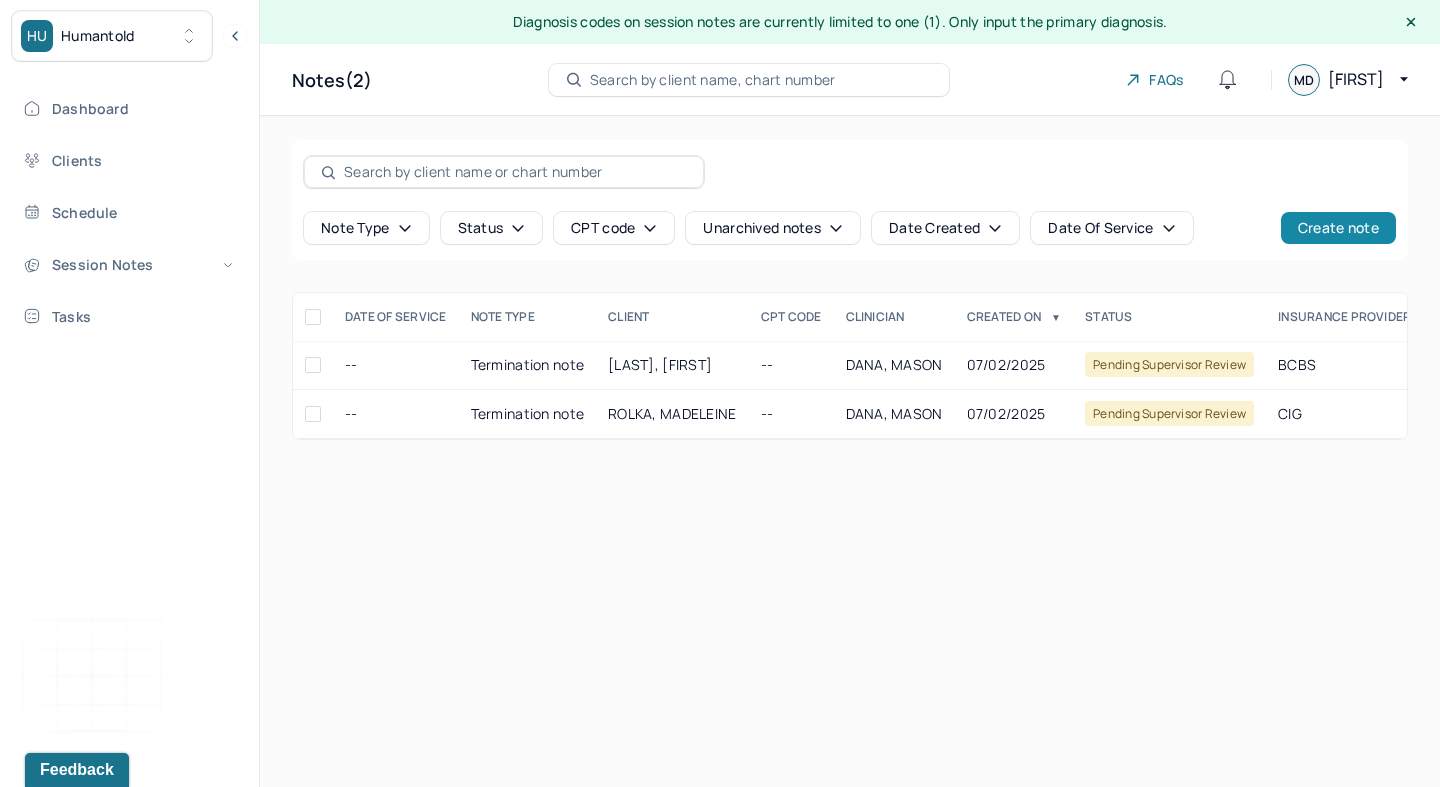 click on "Create note" at bounding box center [1338, 228] 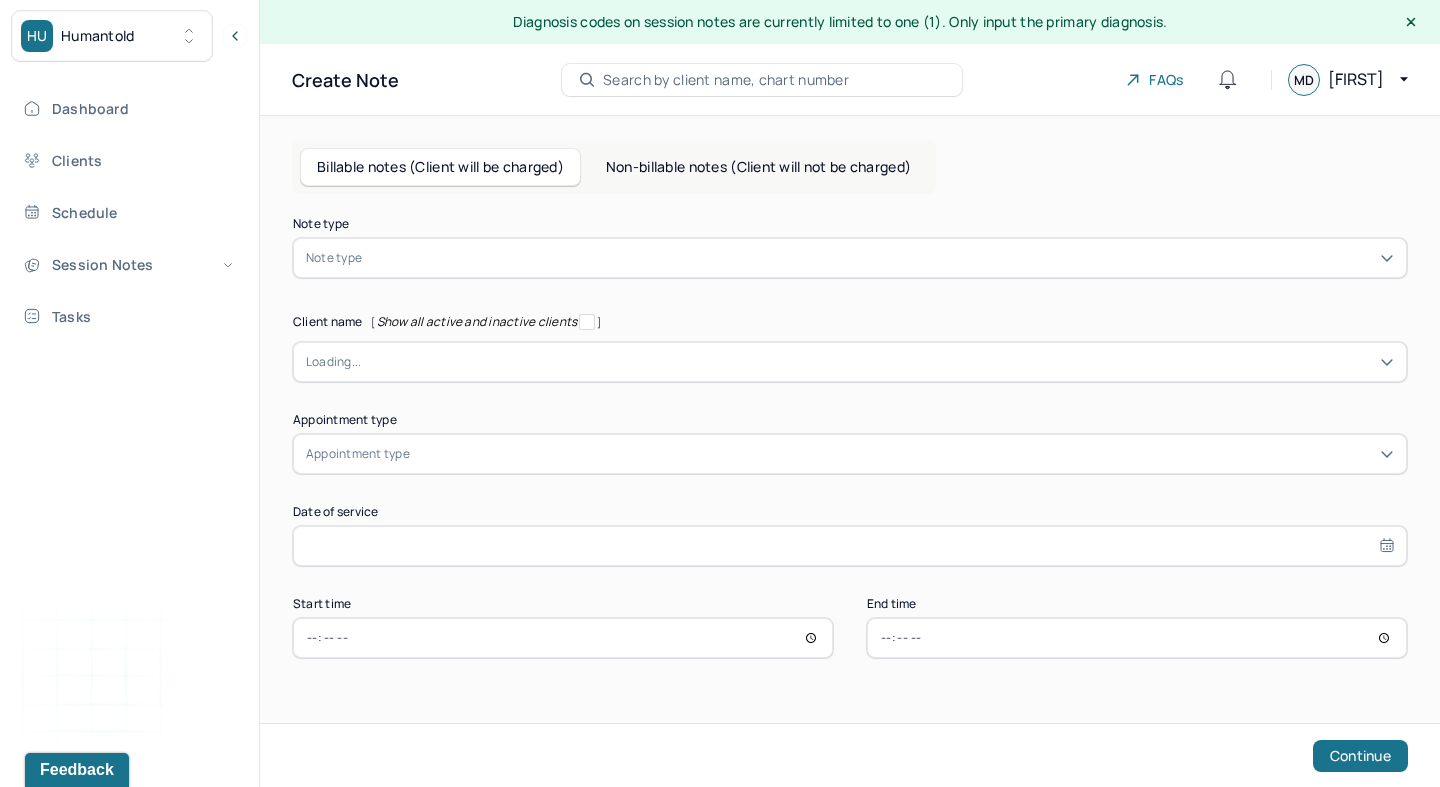 click on "Note type" at bounding box center [850, 258] 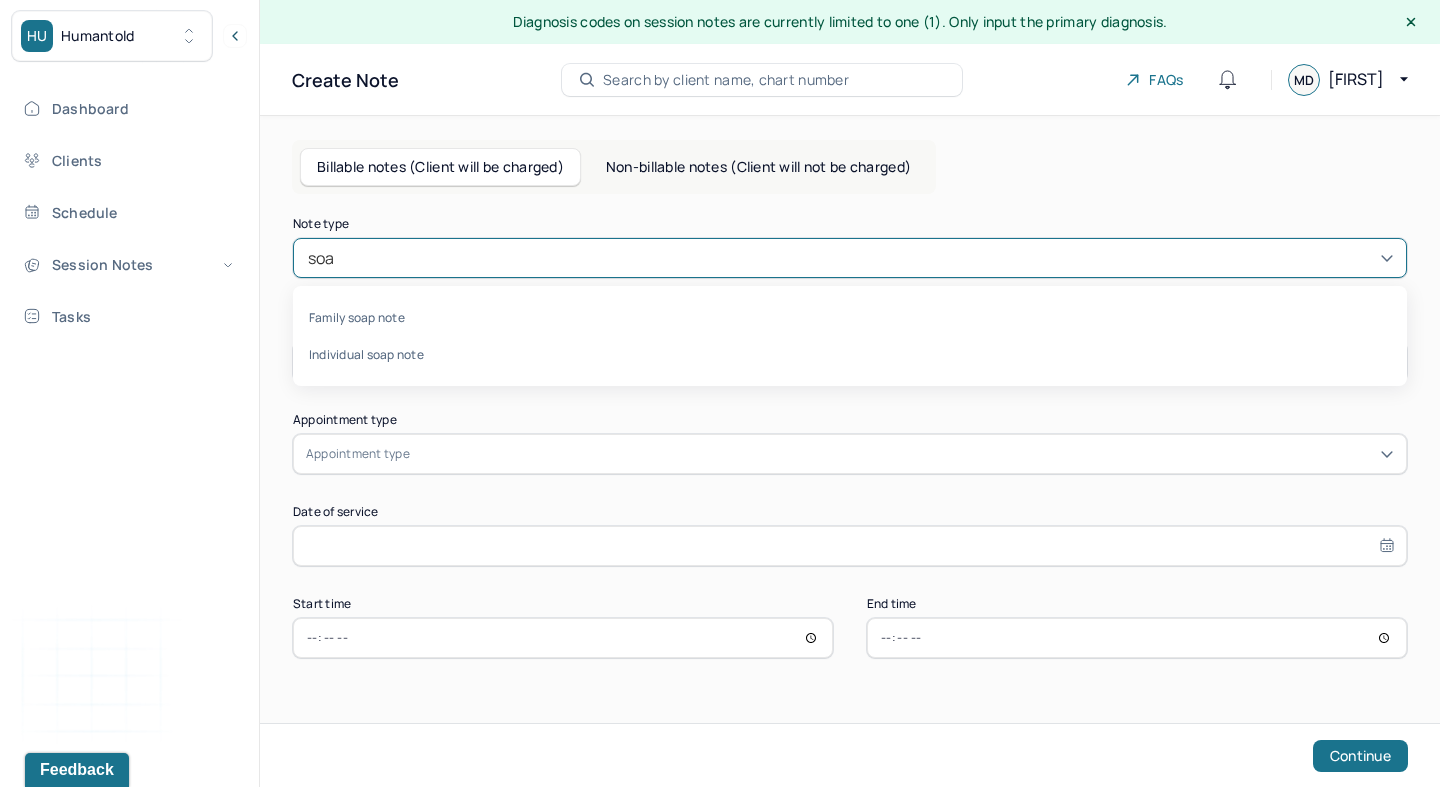type on "soap" 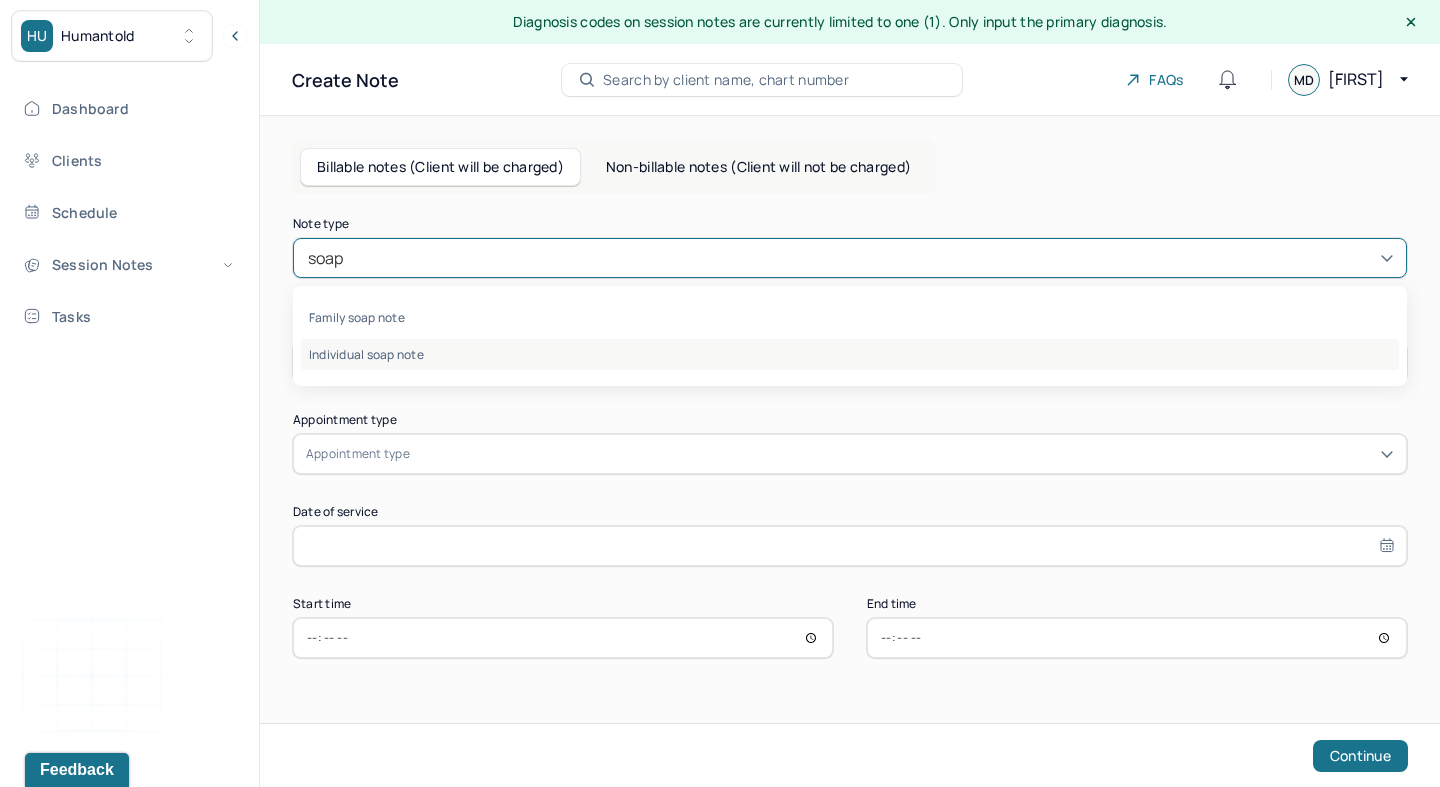 click on "Individual soap note" at bounding box center (850, 354) 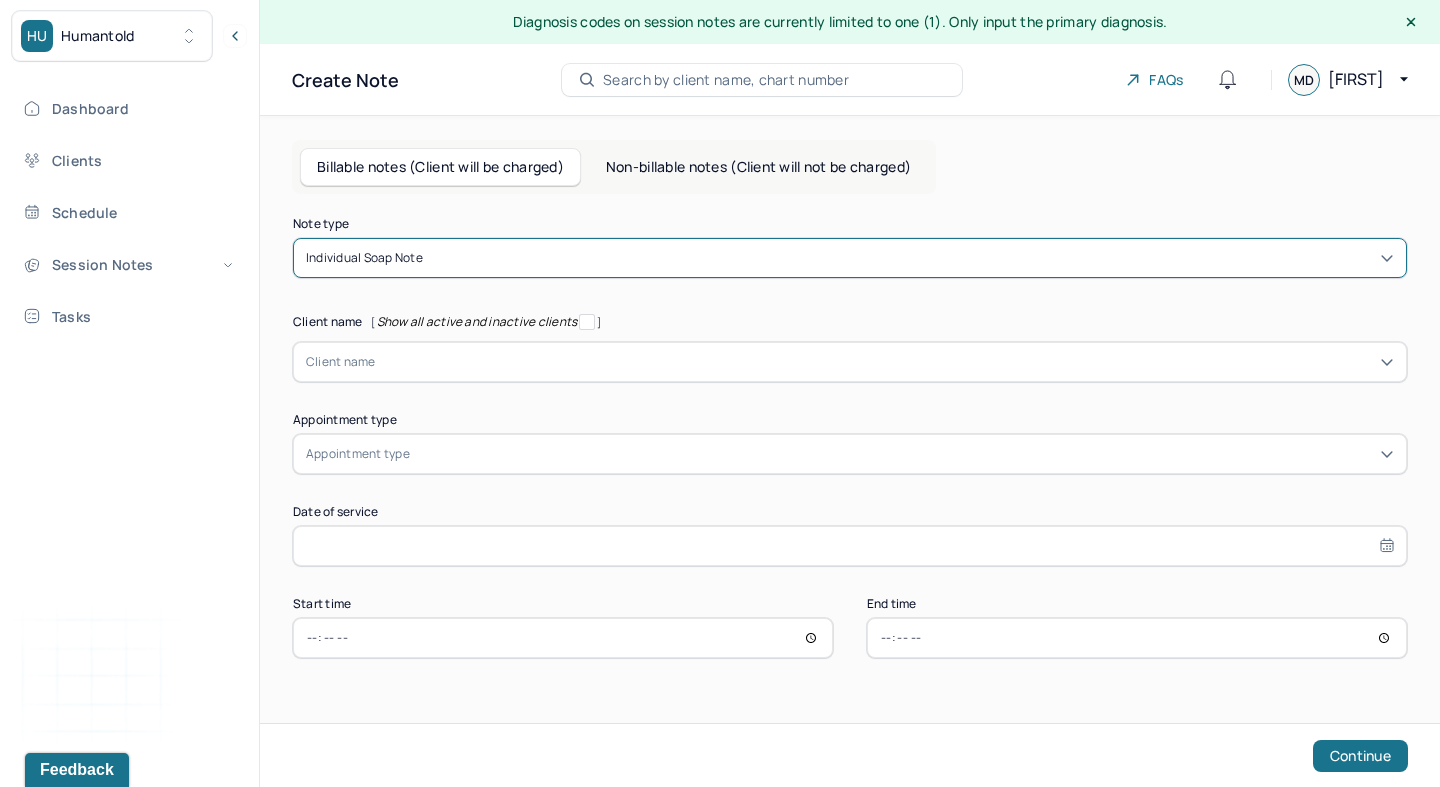 click at bounding box center [885, 362] 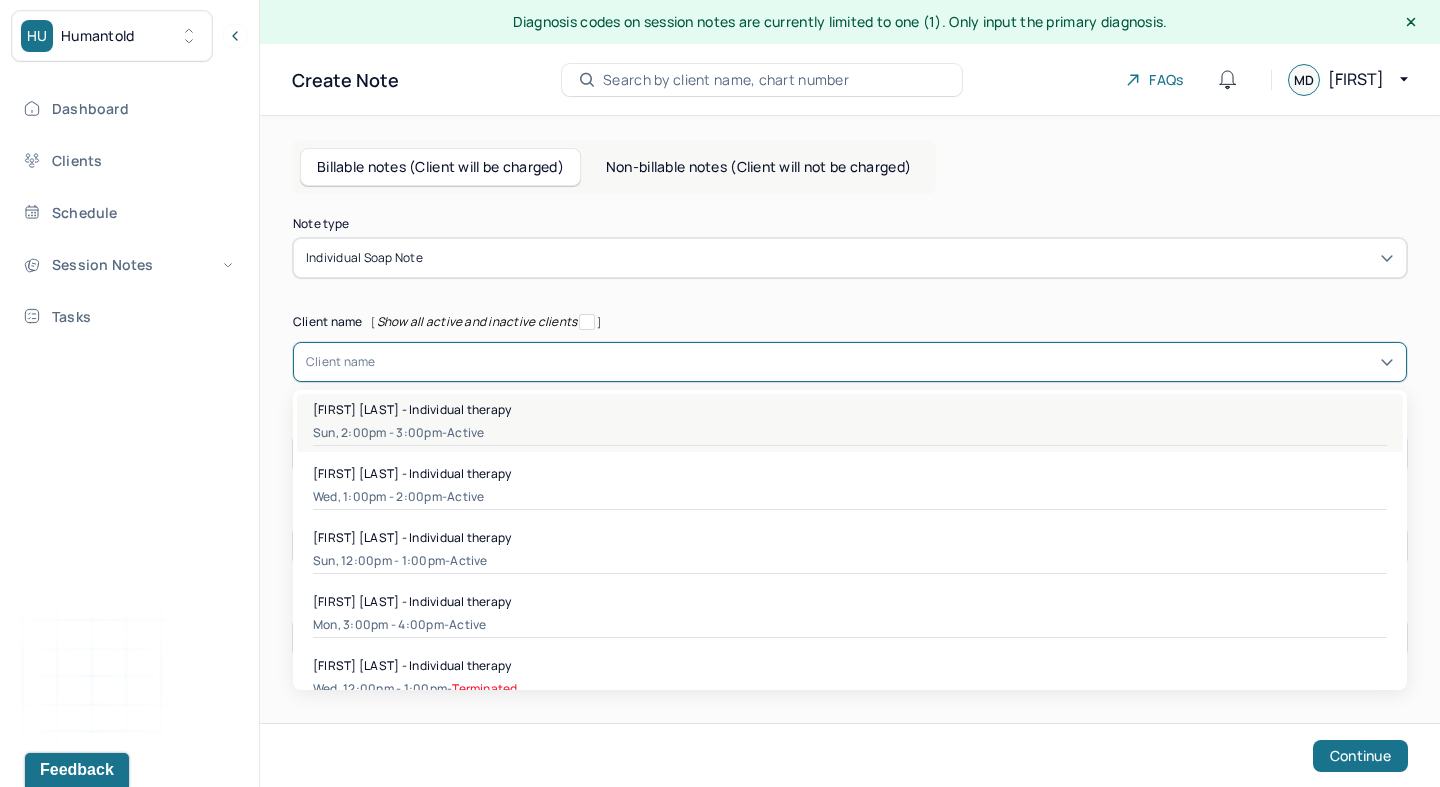 click on "[FIRST] [LAST] - Individual therapy" at bounding box center [412, 409] 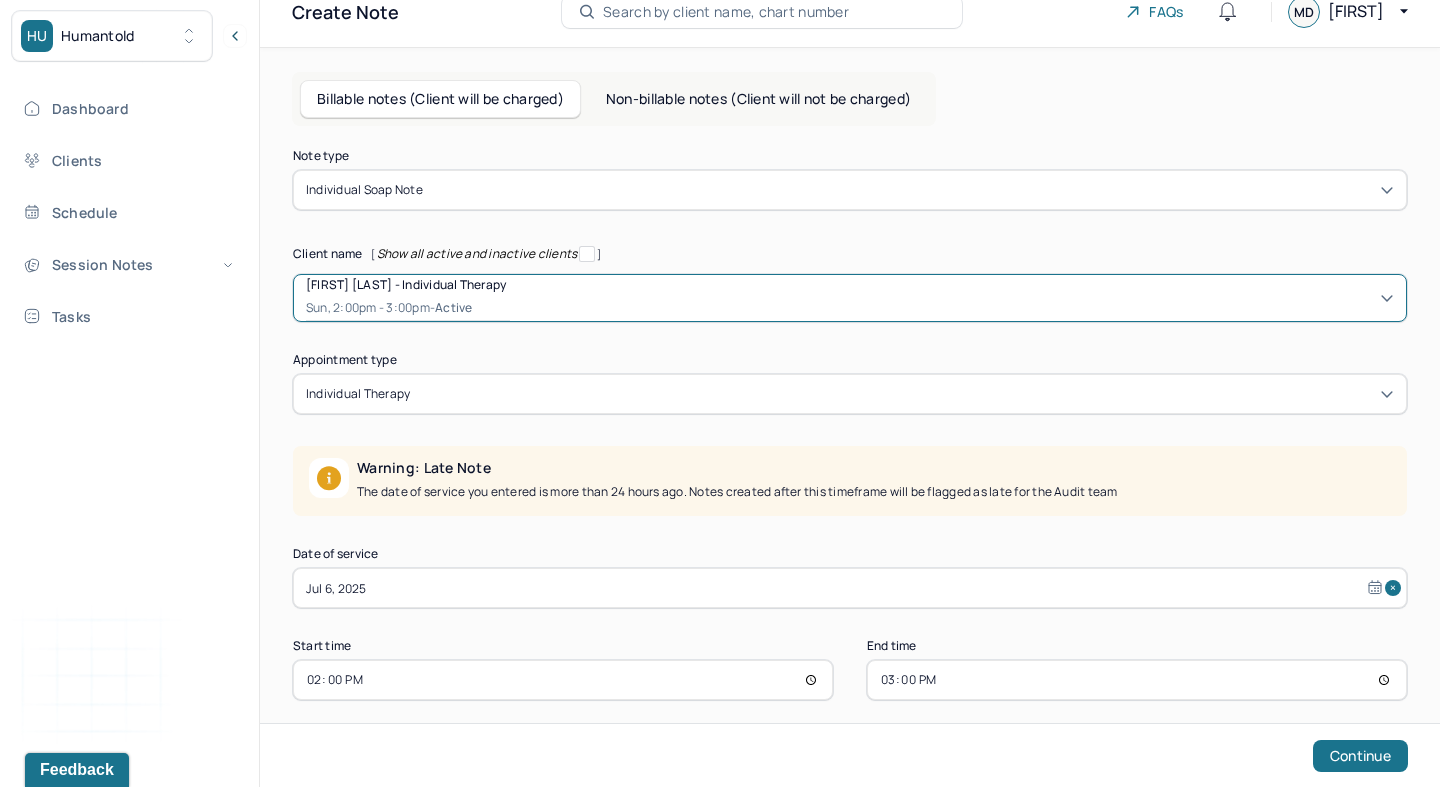 scroll, scrollTop: 86, scrollLeft: 0, axis: vertical 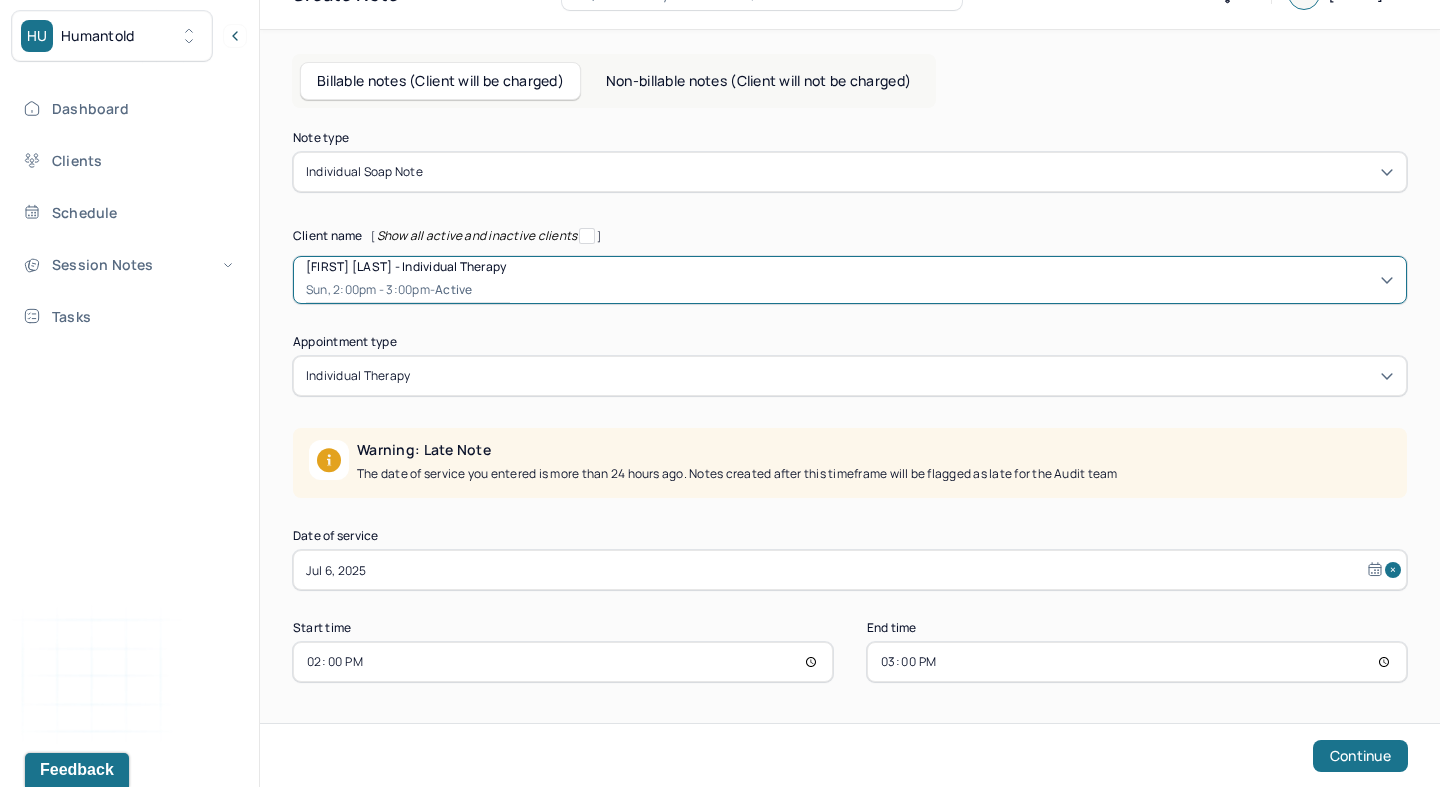 select on "6" 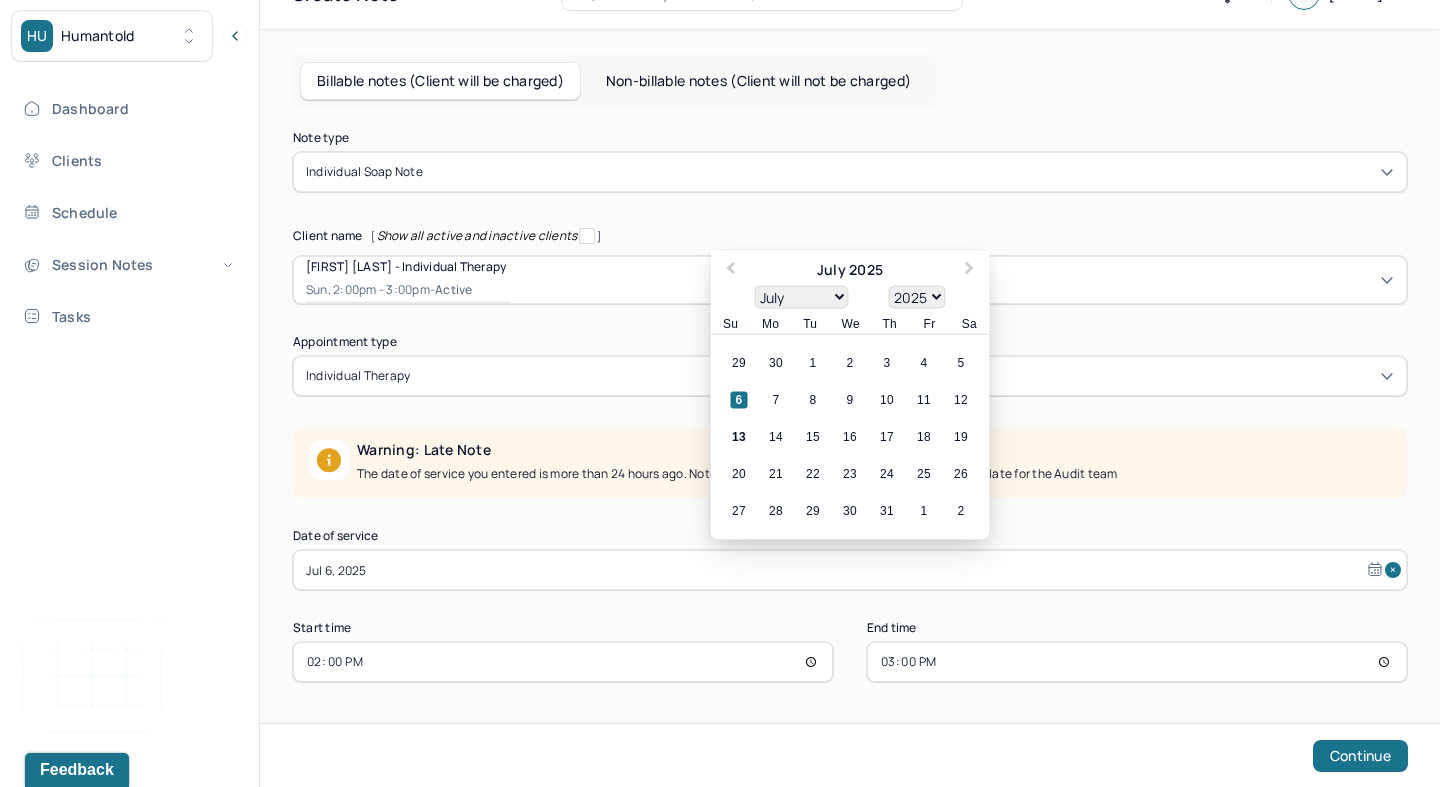 click on "Jul 6, 2025" at bounding box center [850, 570] 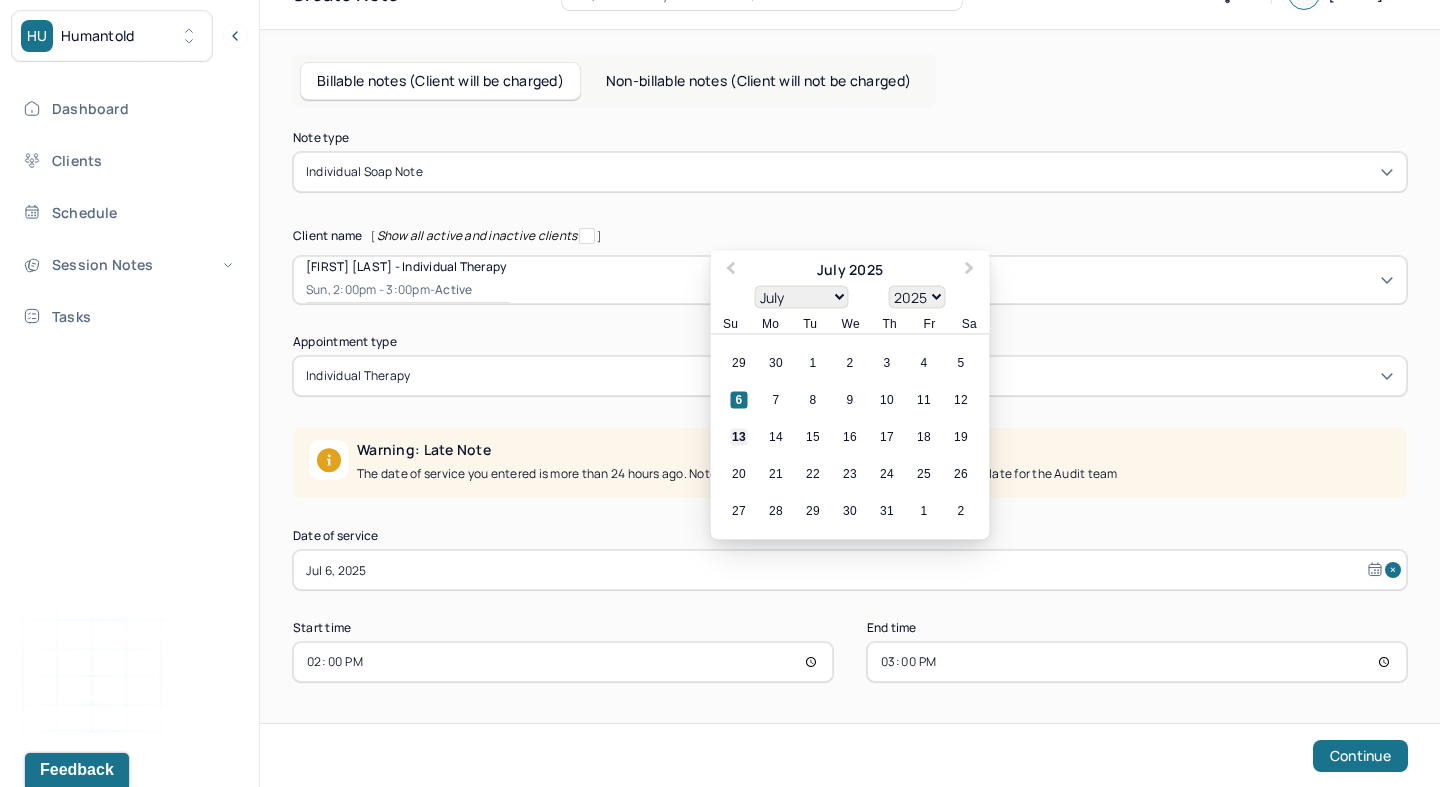 click on "13" at bounding box center [739, 437] 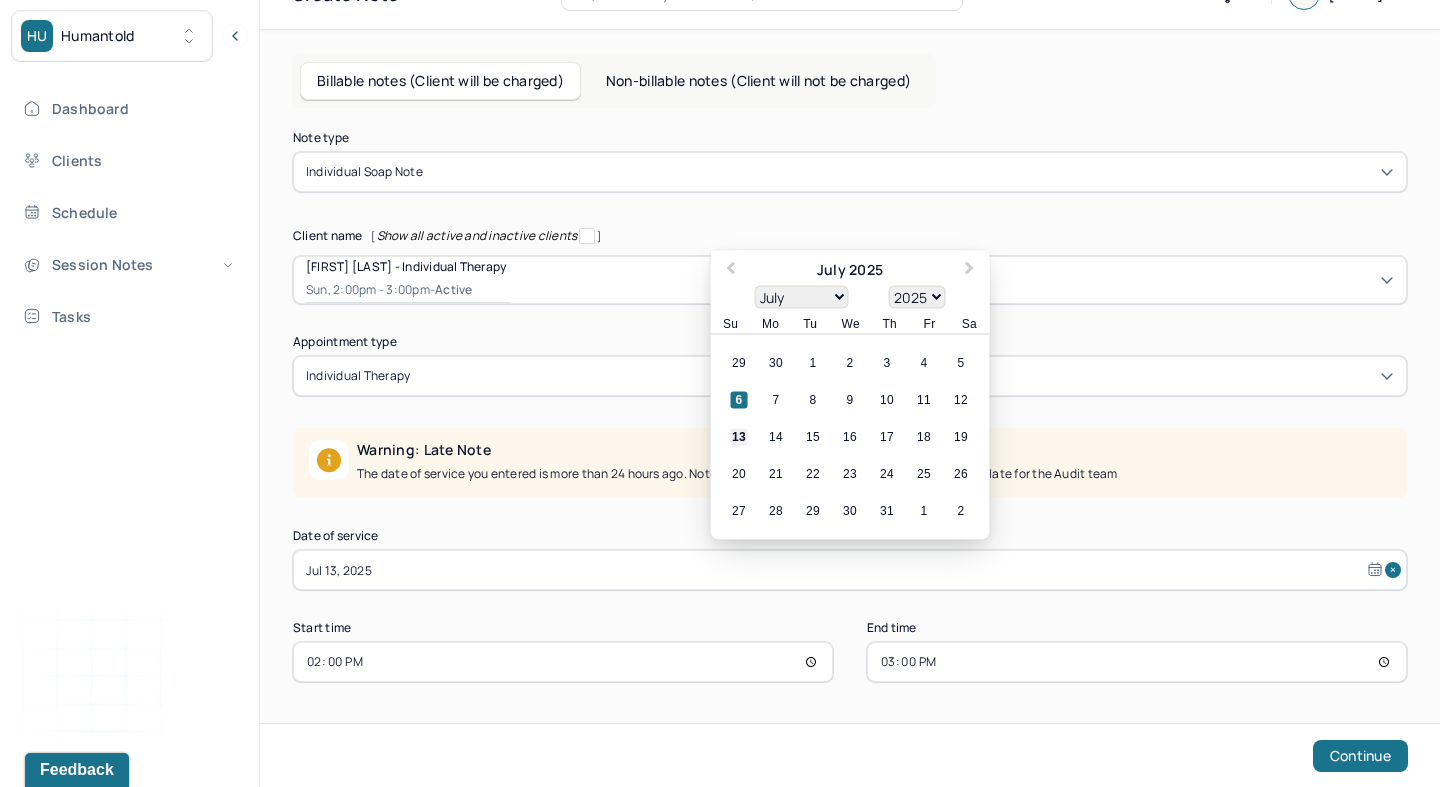 scroll, scrollTop: 0, scrollLeft: 0, axis: both 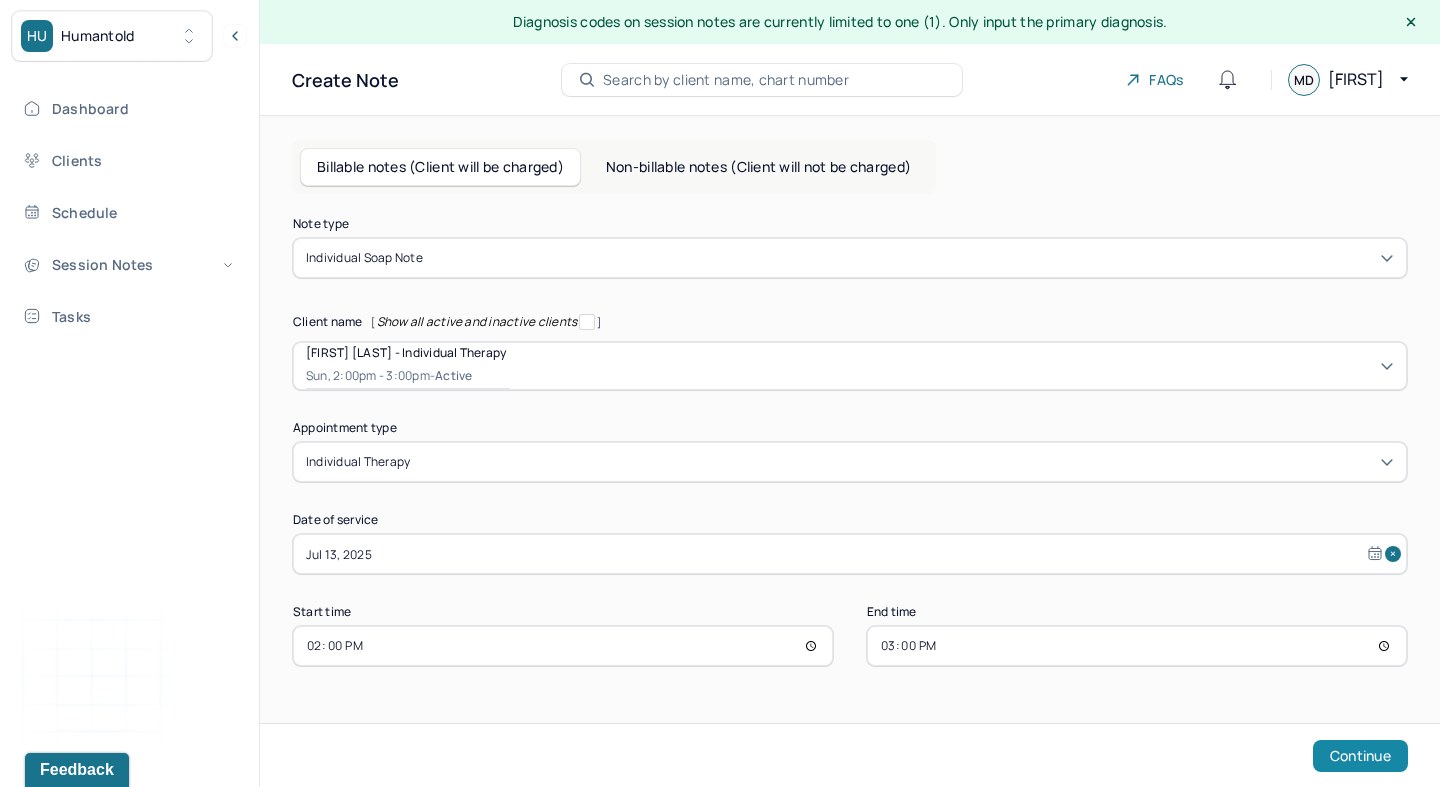 click on "Continue" at bounding box center [1360, 756] 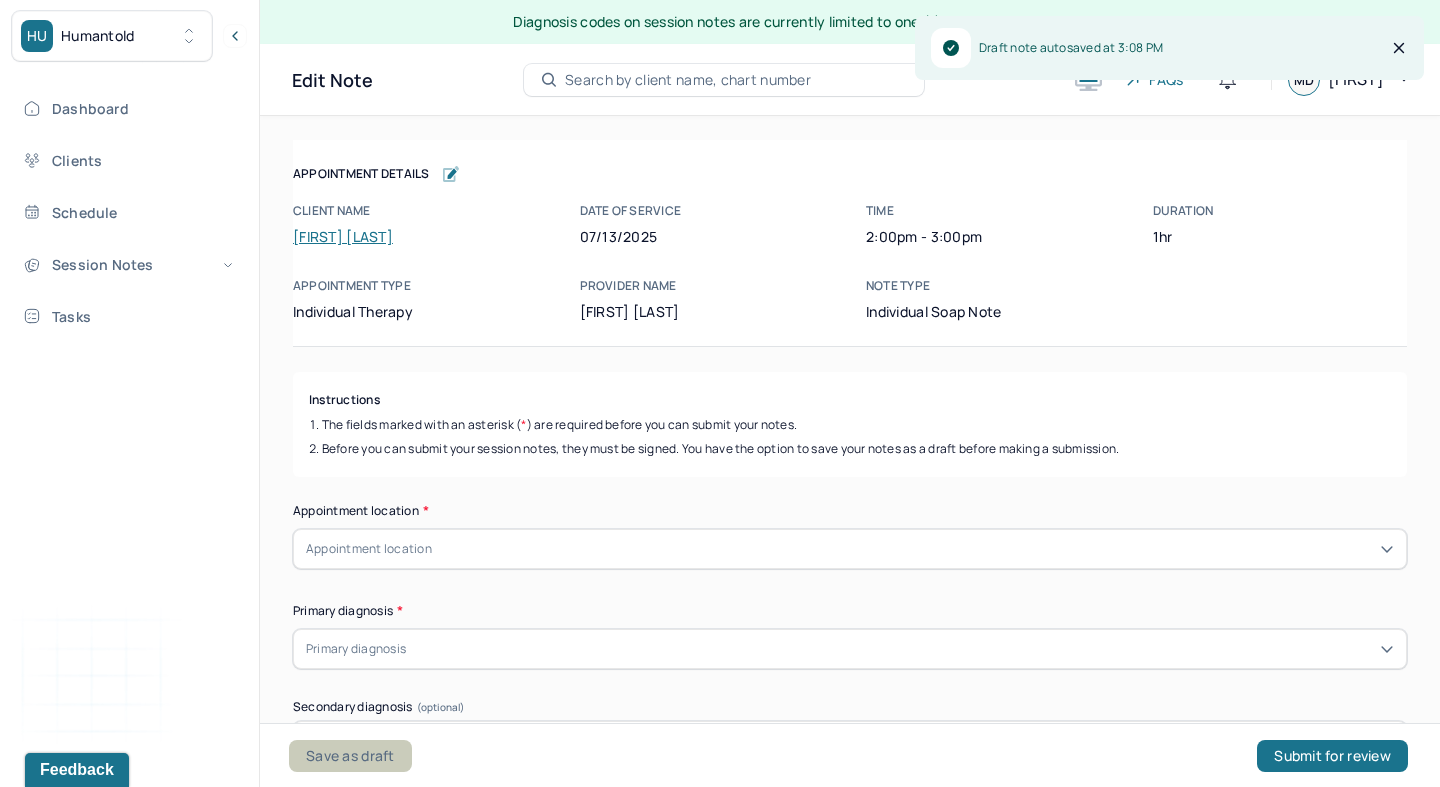 click on "Save as draft" at bounding box center (350, 756) 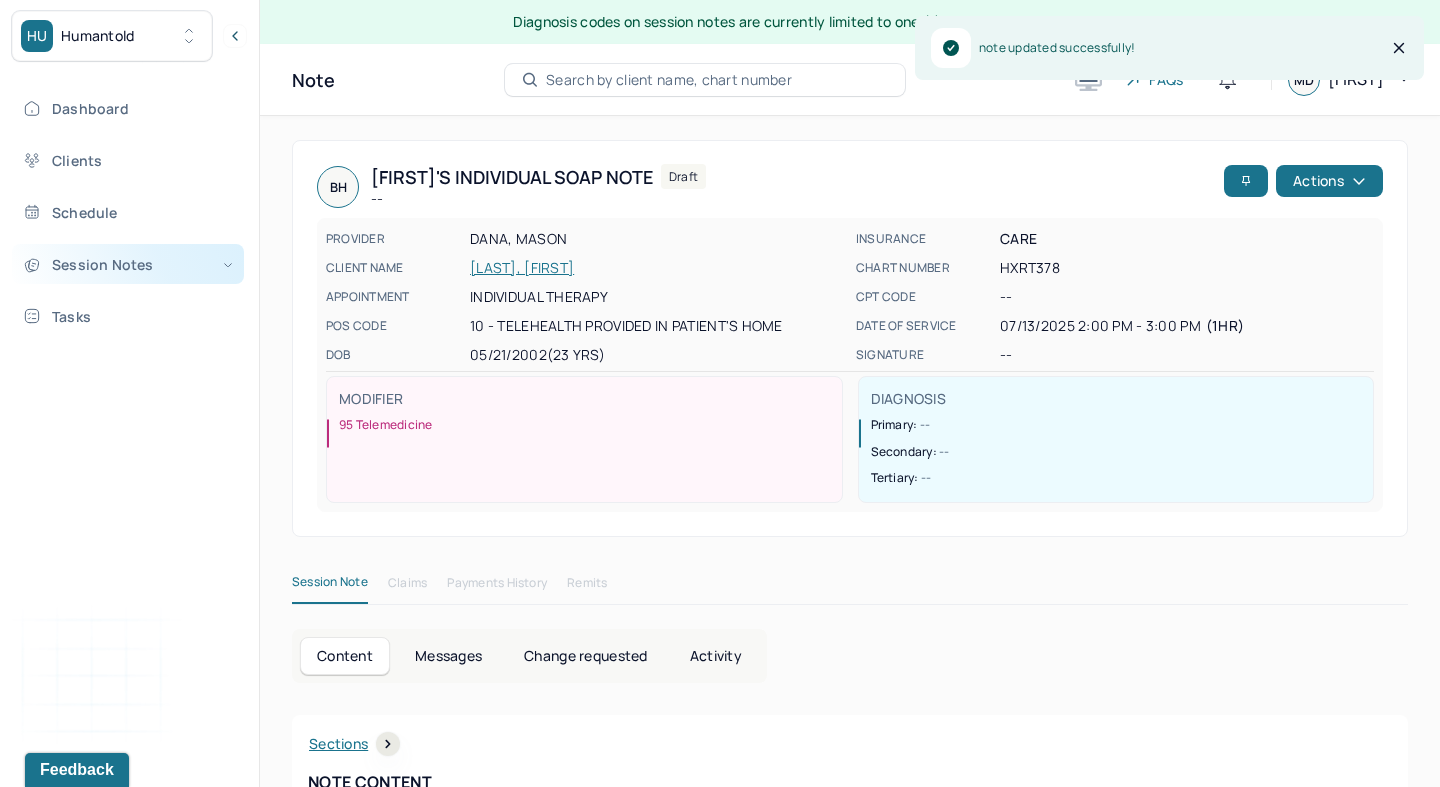 click on "Session Notes" at bounding box center (128, 264) 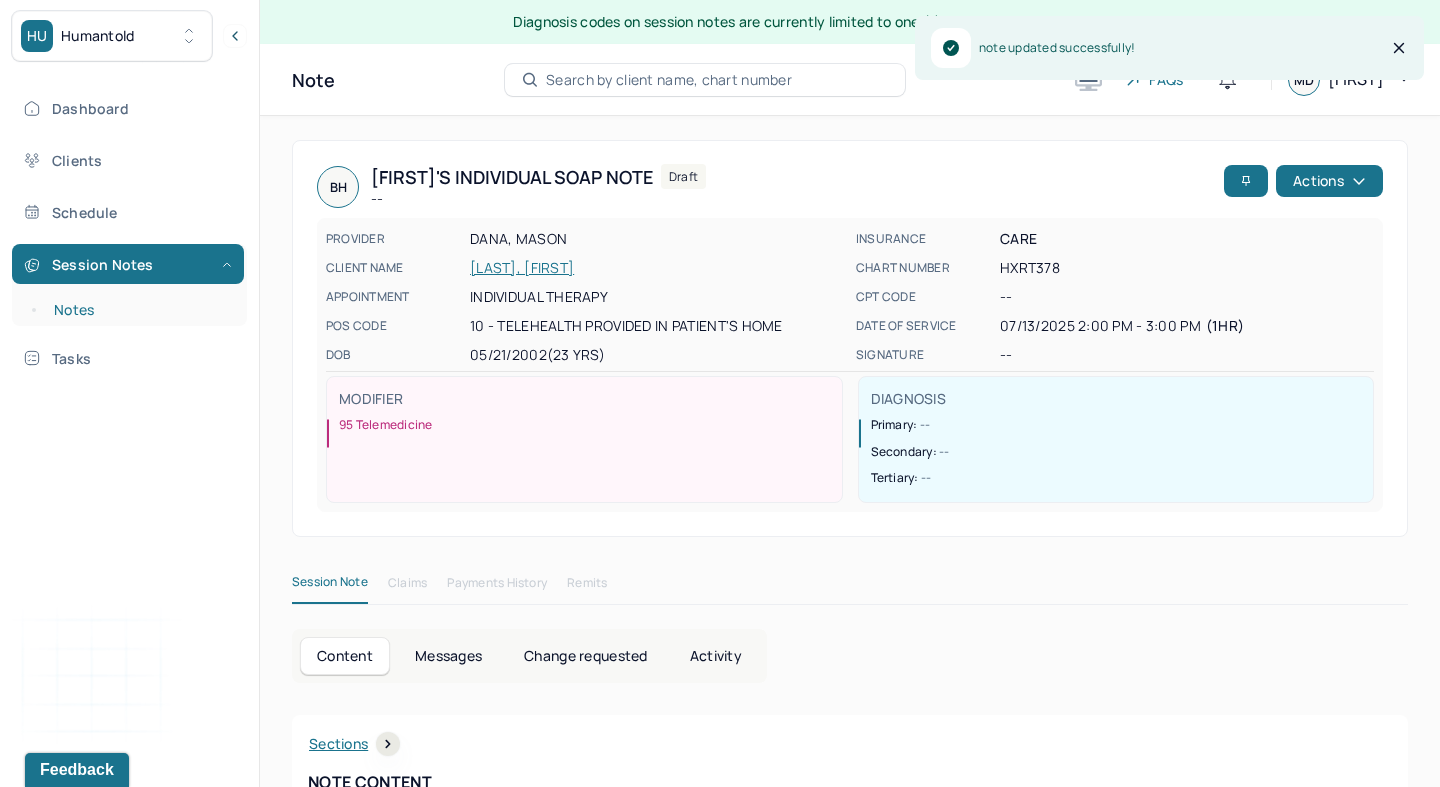 click on "Notes" at bounding box center (139, 310) 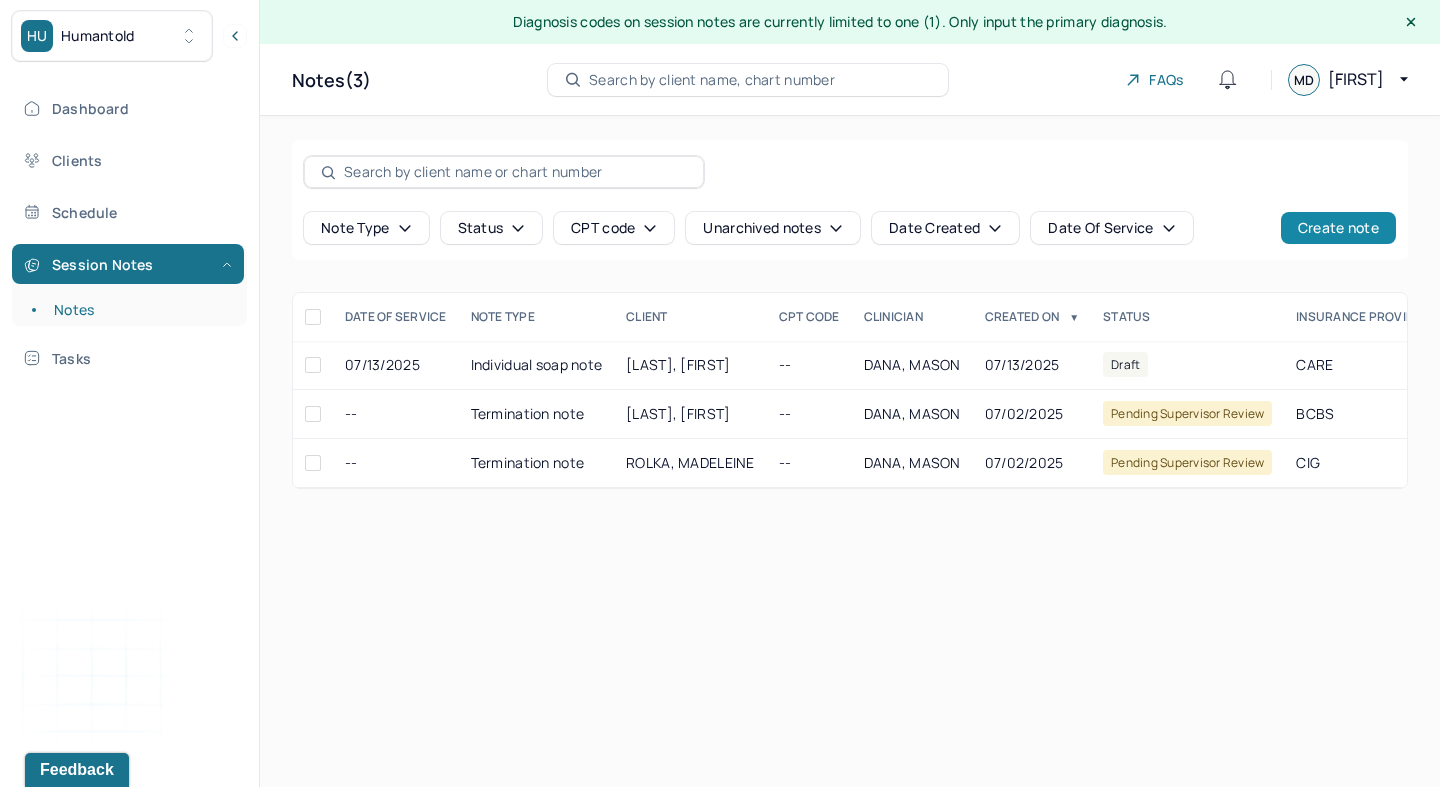 click on "Create note" at bounding box center (1338, 228) 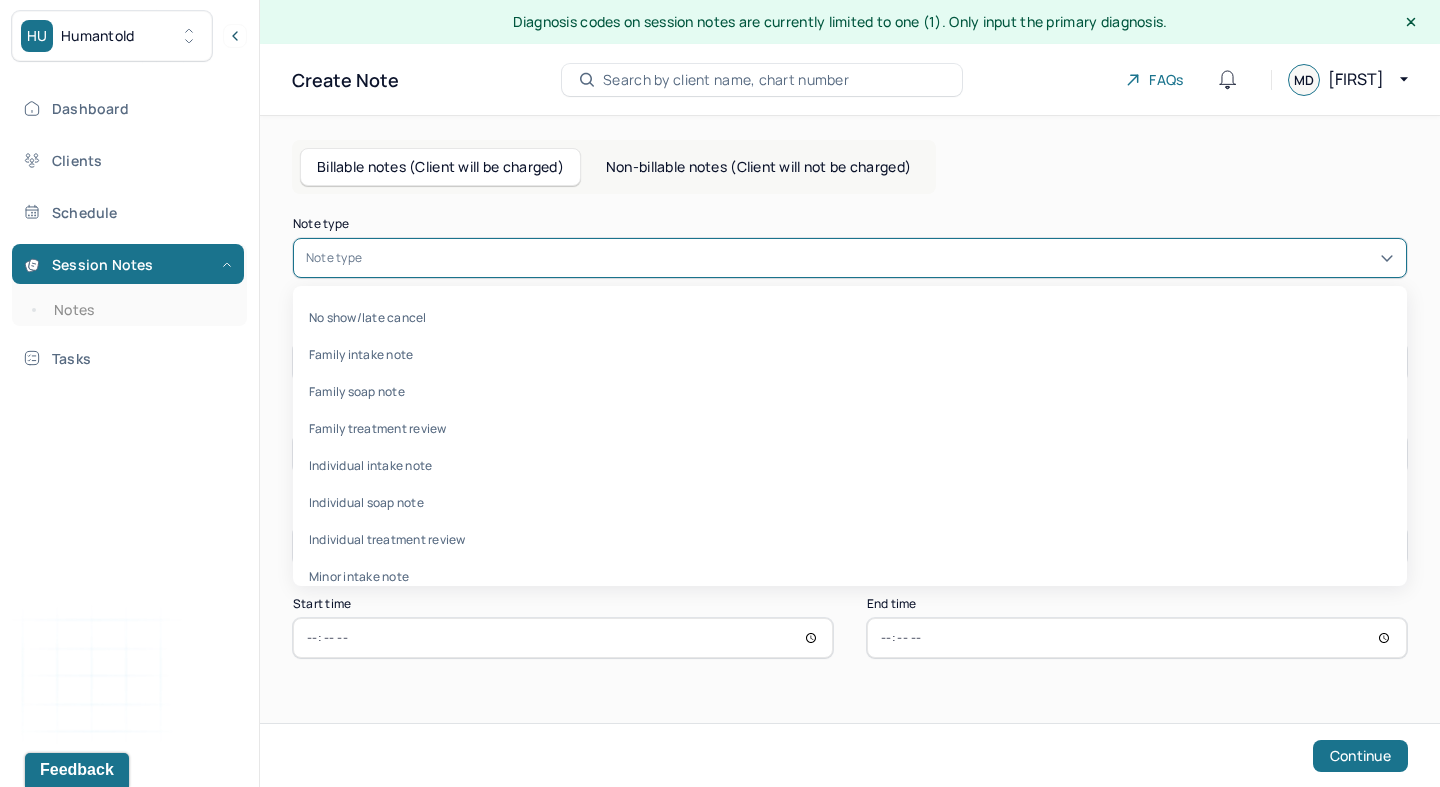 click at bounding box center [880, 258] 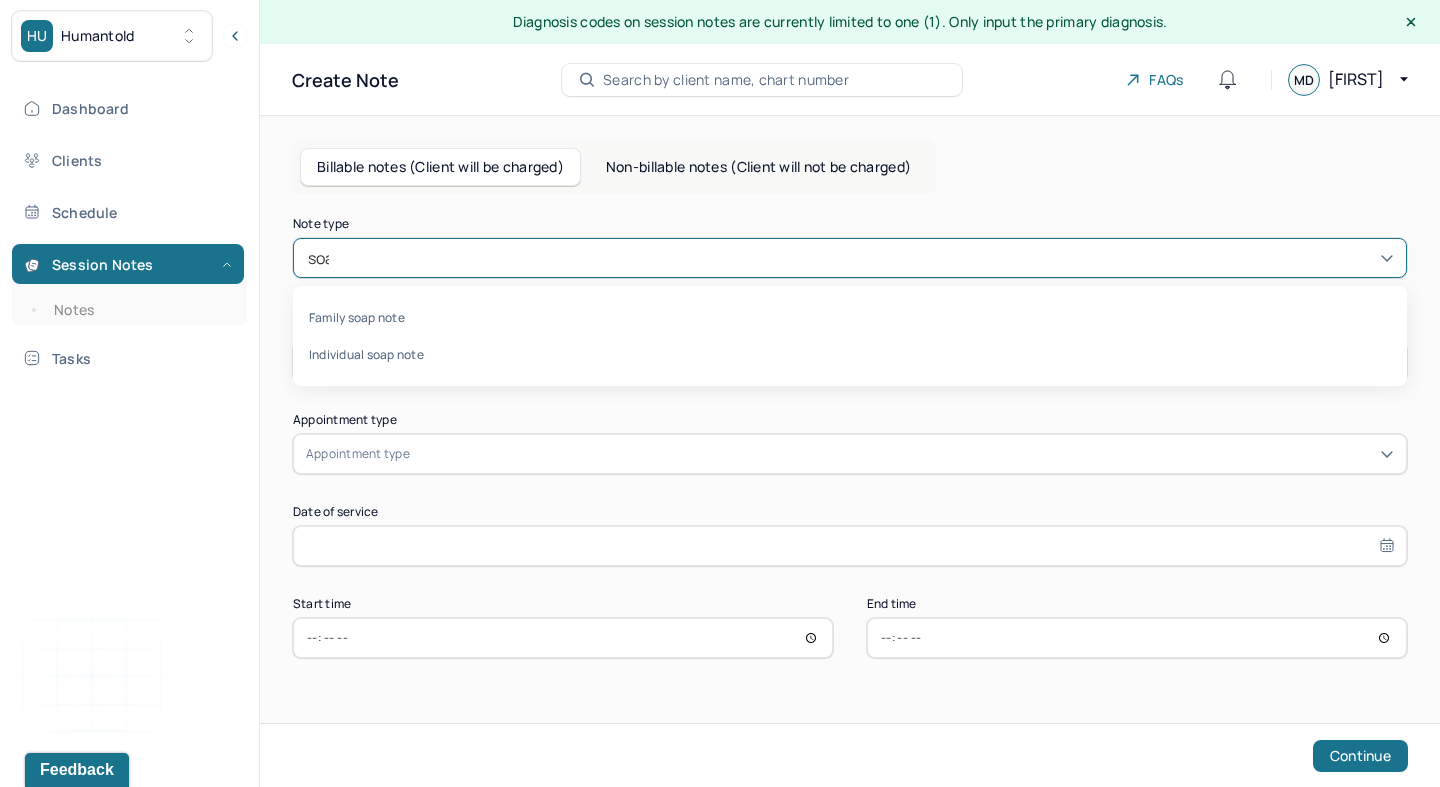 type on "soap" 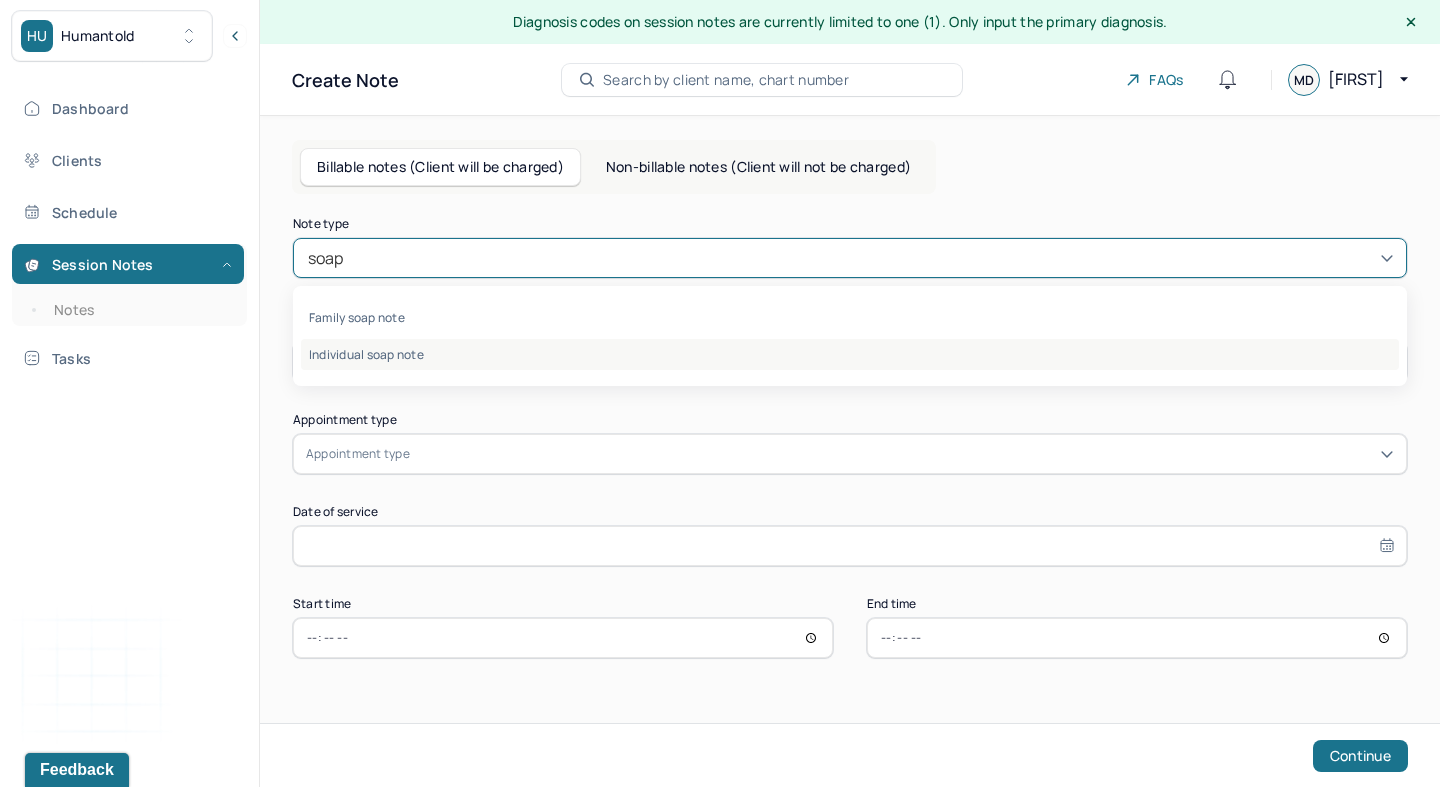 click on "Individual soap note" at bounding box center (850, 354) 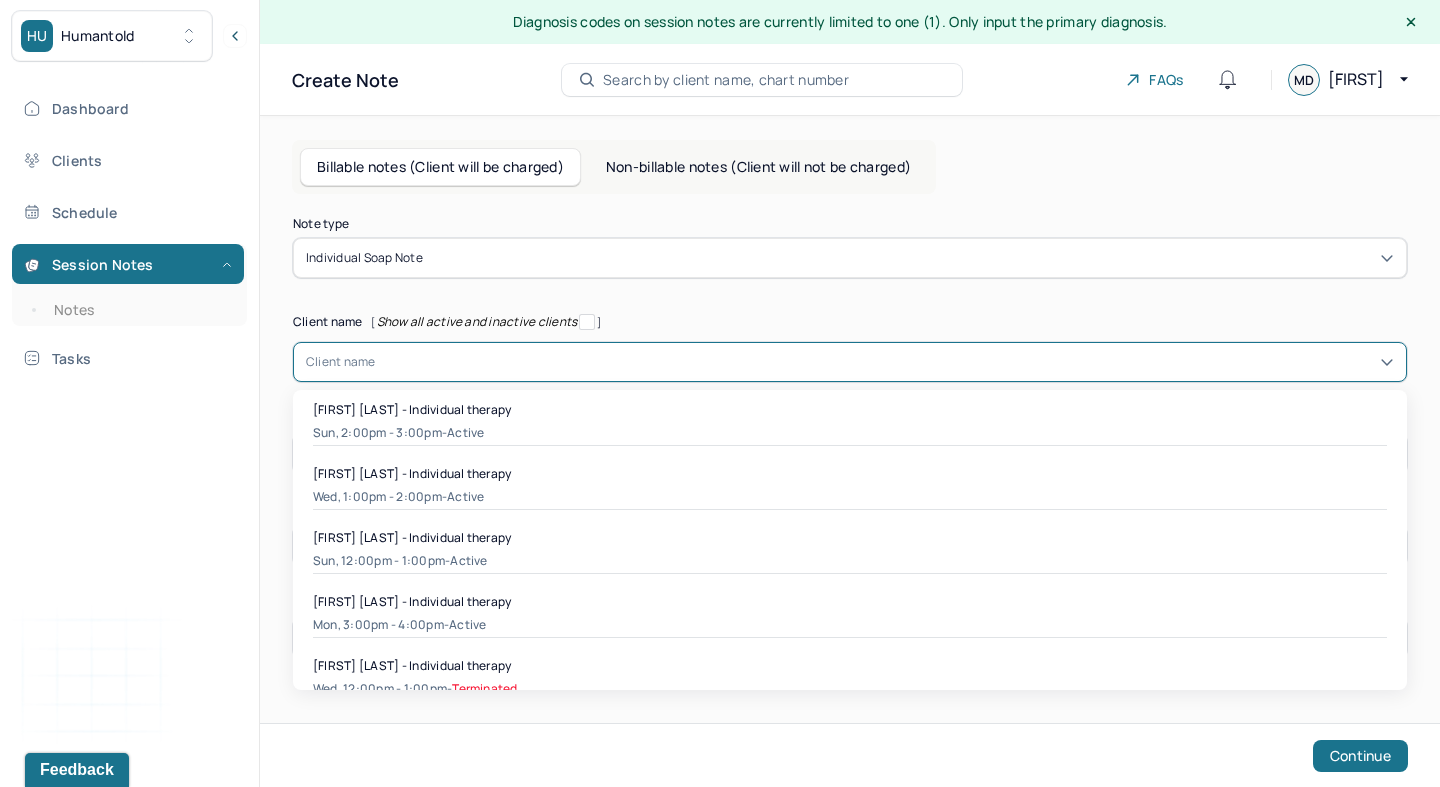 click at bounding box center (885, 362) 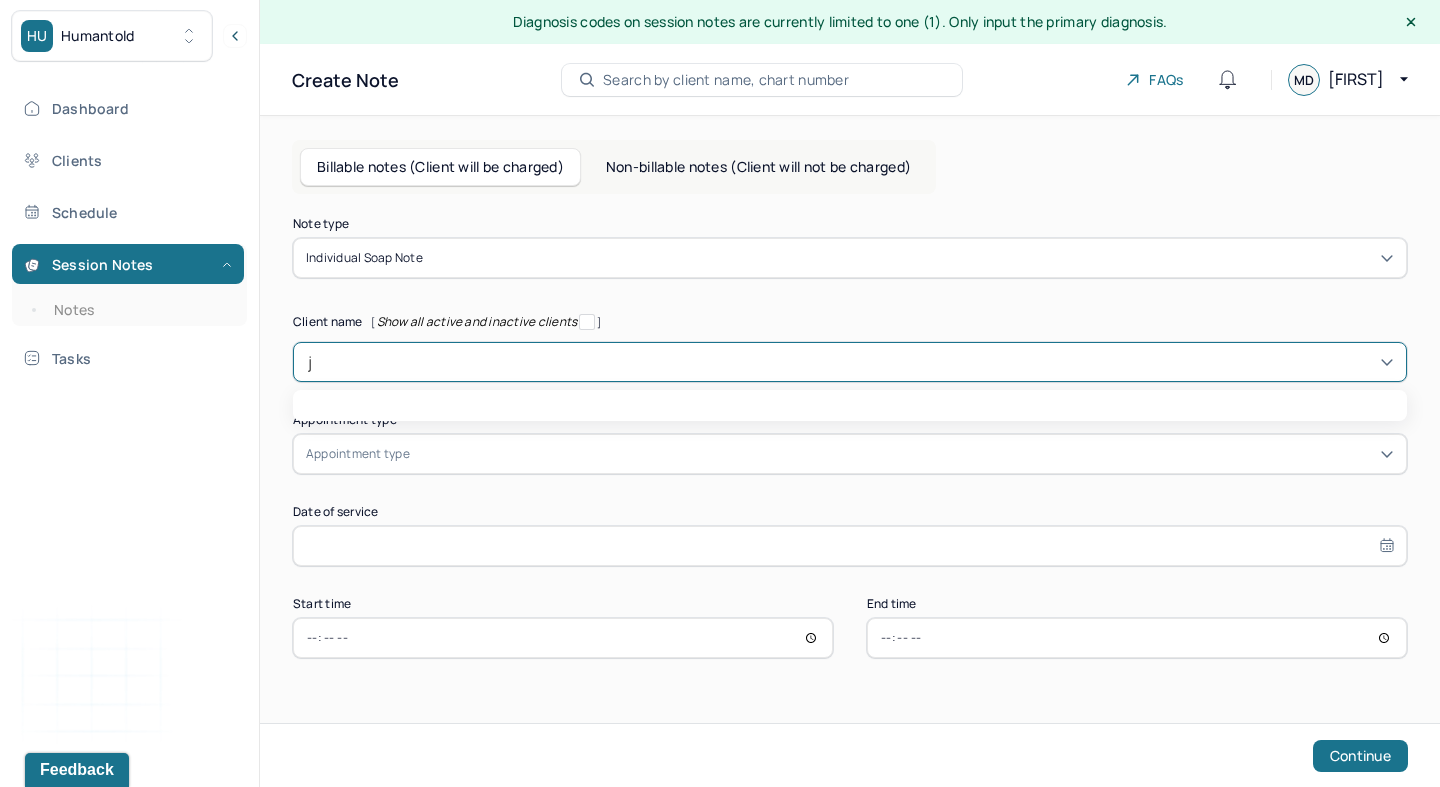 type on "je" 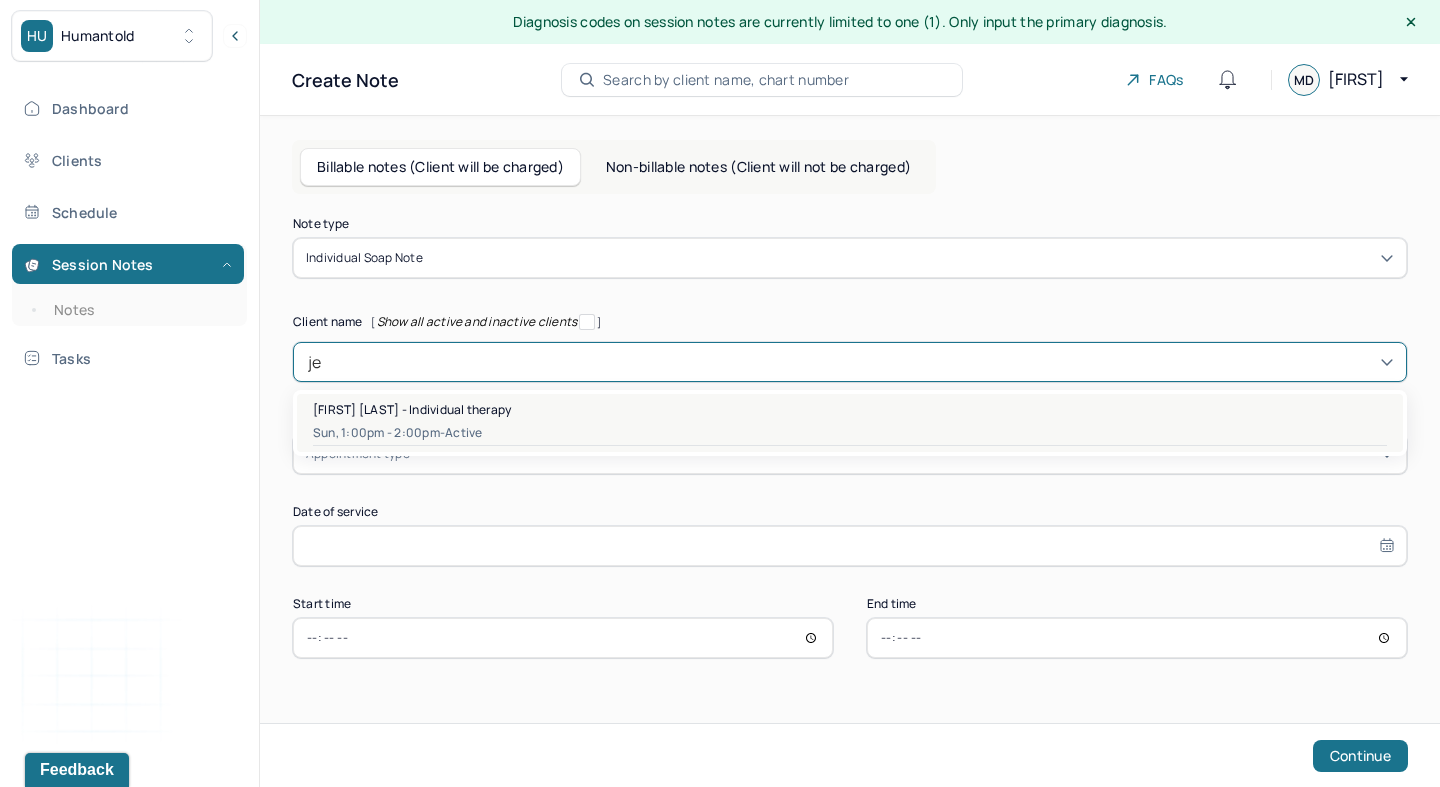 click on "[FIRST] [LAST] - Individual therapy" at bounding box center [412, 409] 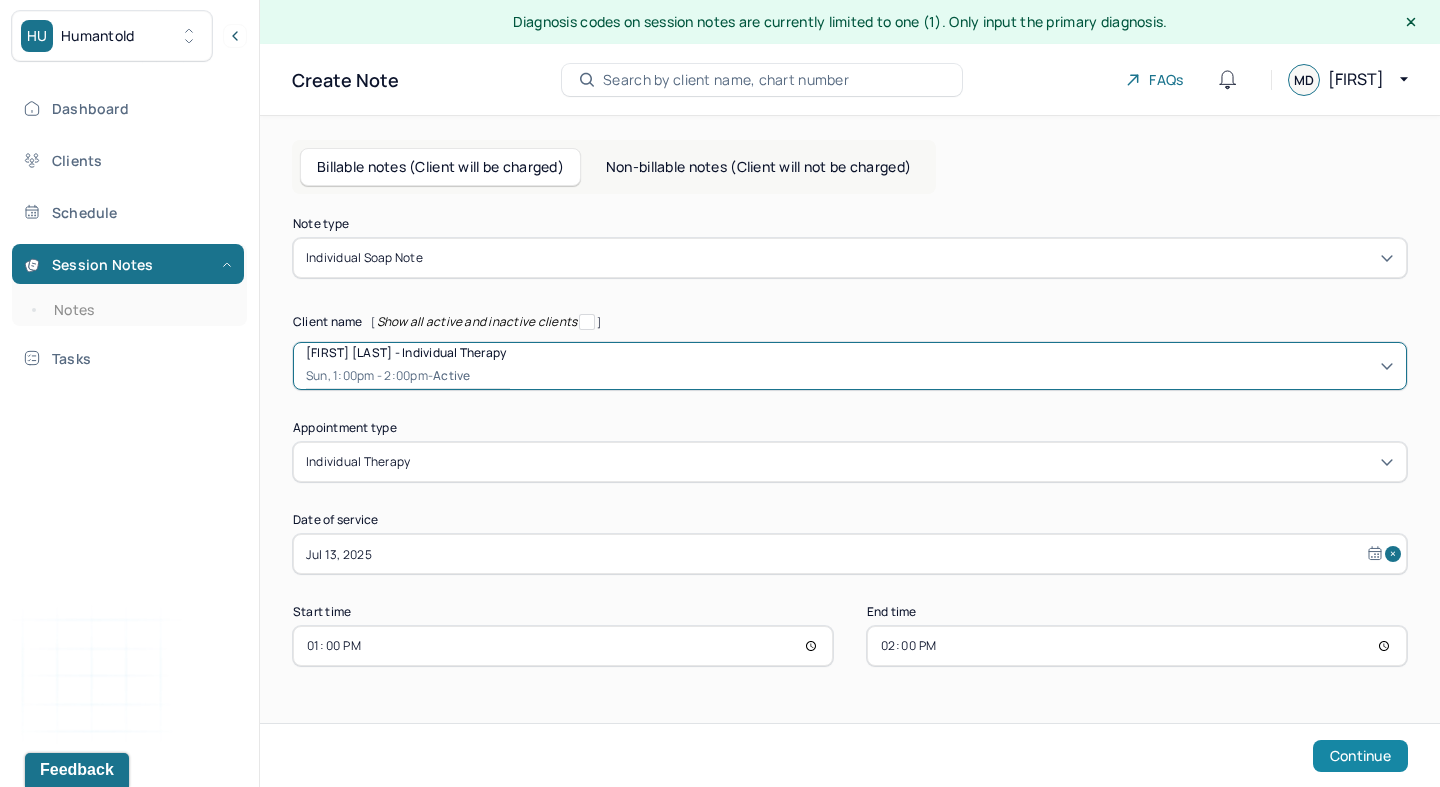 click on "Continue" at bounding box center [1360, 756] 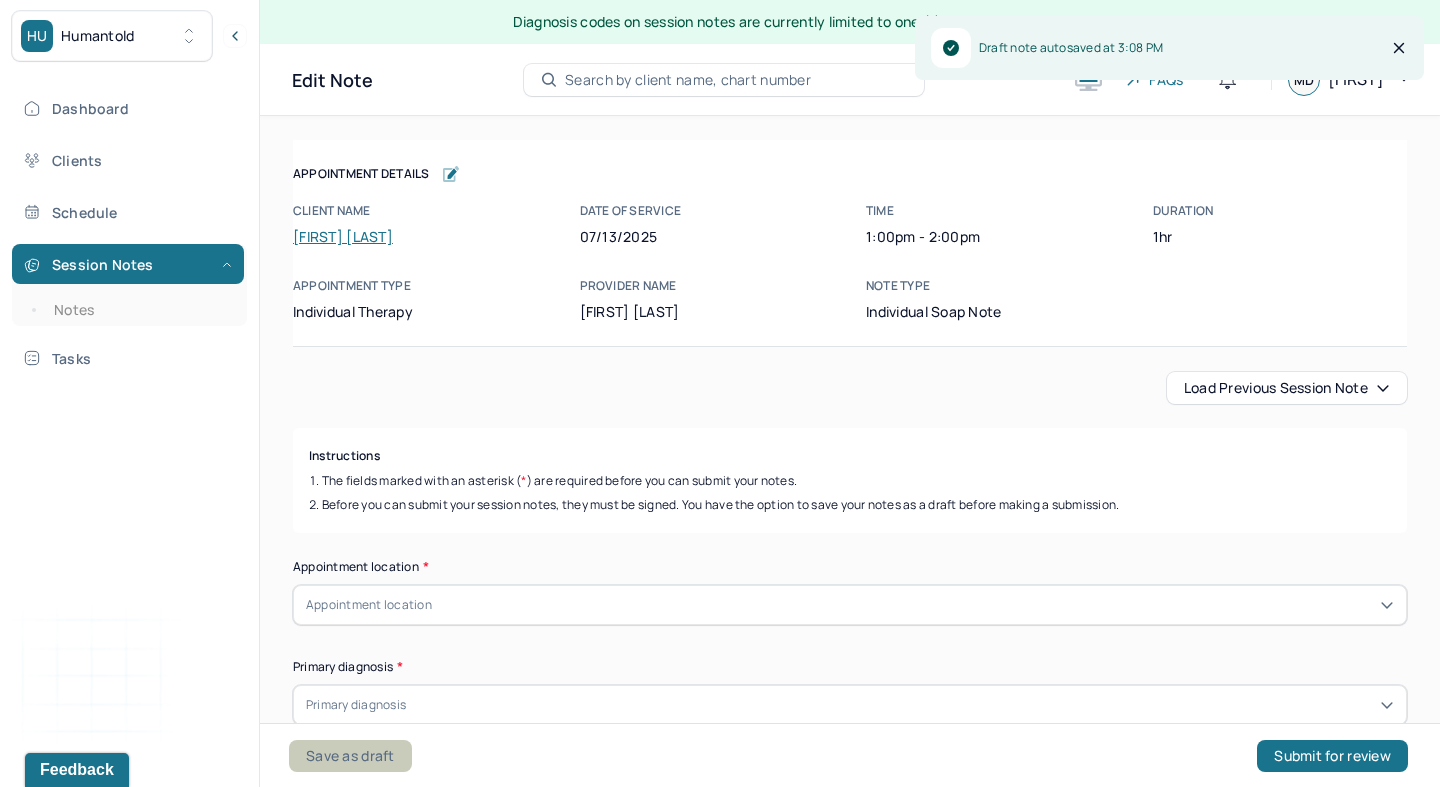 click on "Save as draft" at bounding box center [350, 756] 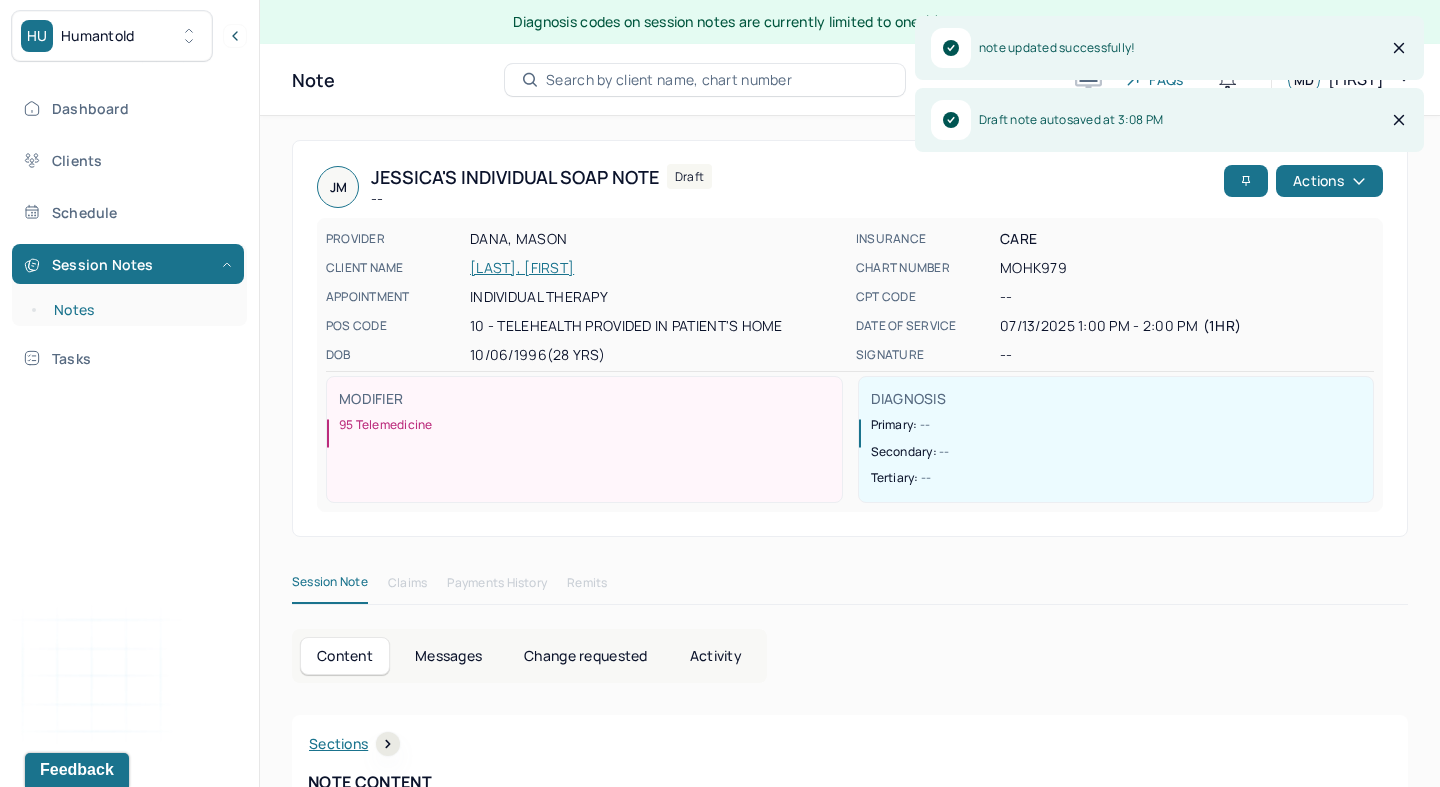 click on "Notes" at bounding box center [139, 310] 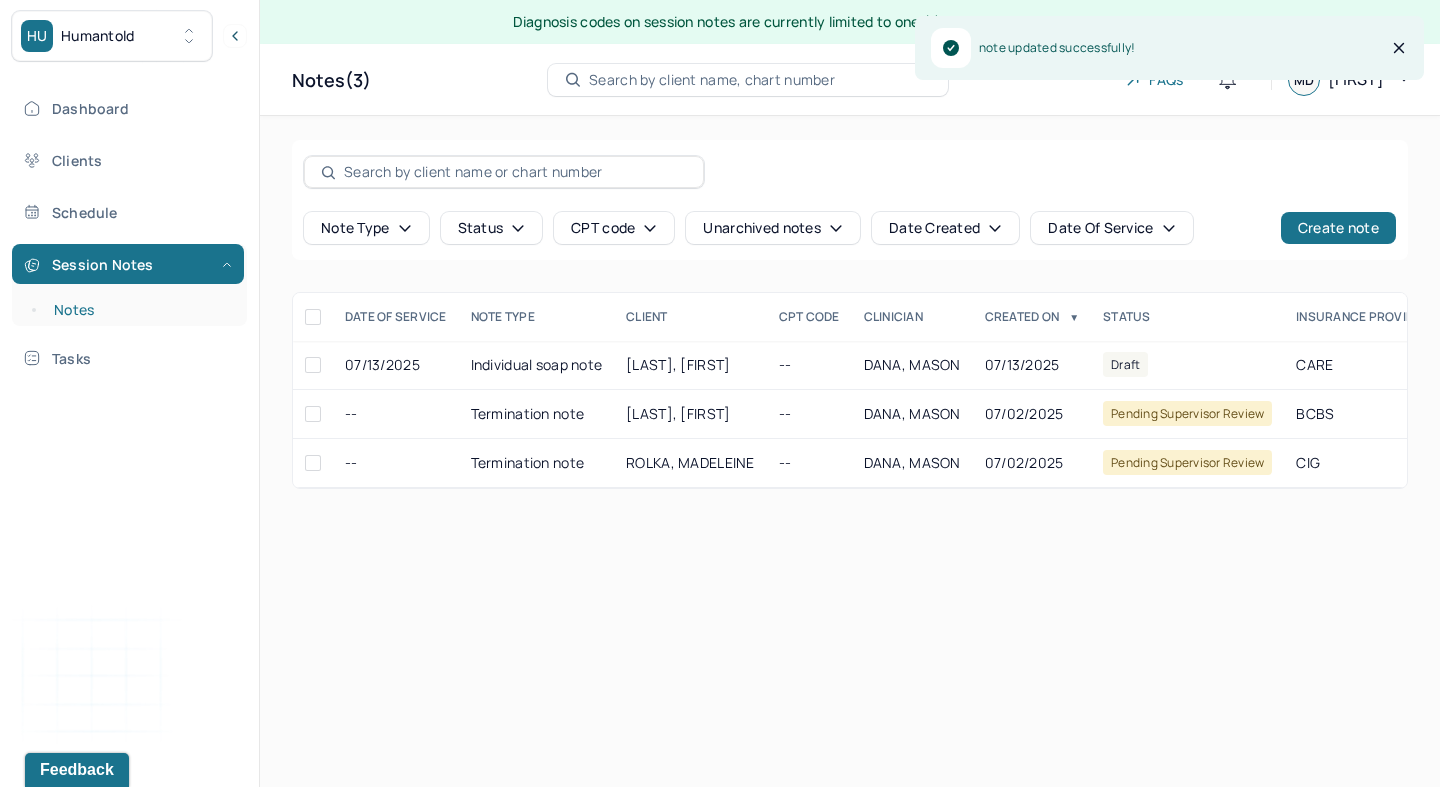 click on "Notes" at bounding box center (139, 310) 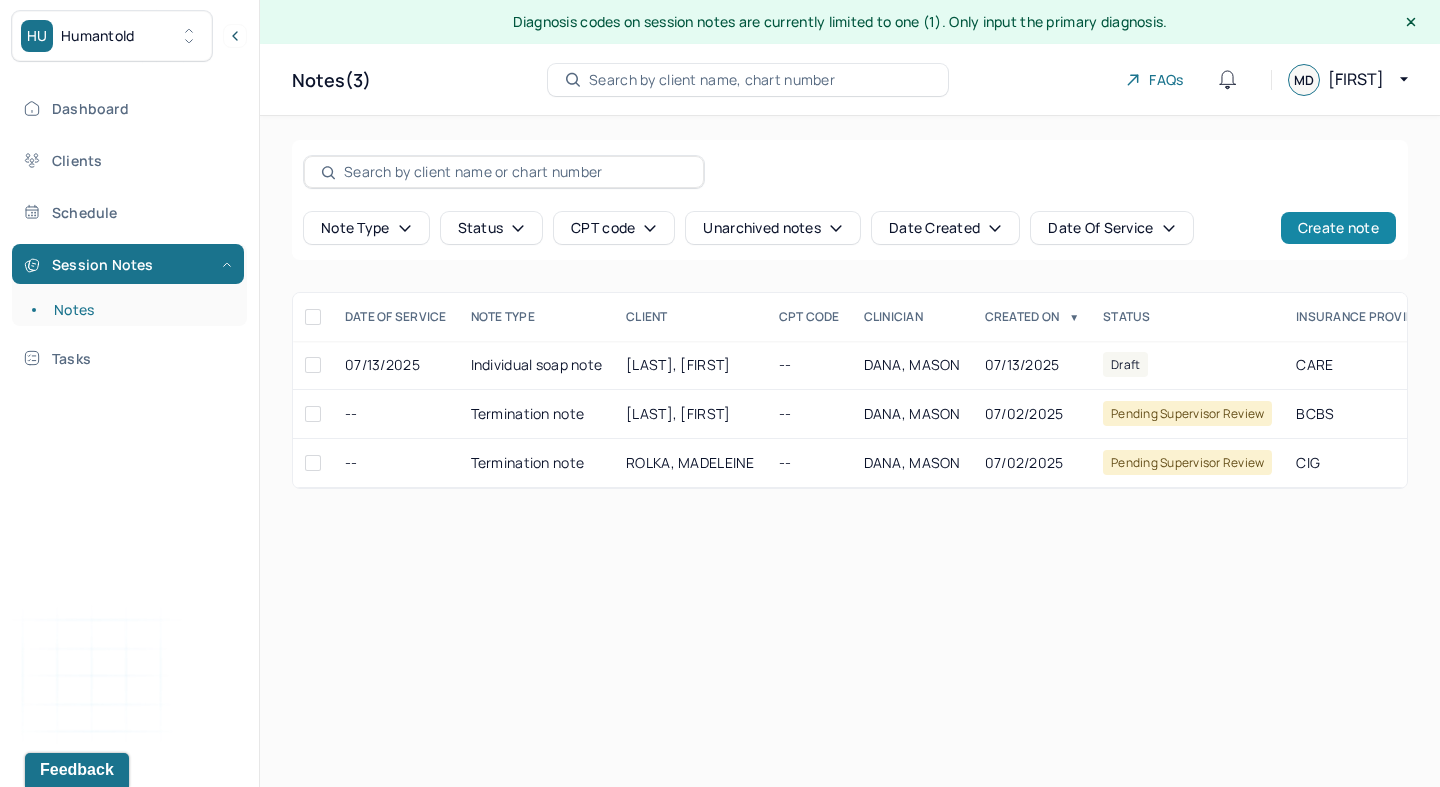 click on "Create note" at bounding box center [1338, 228] 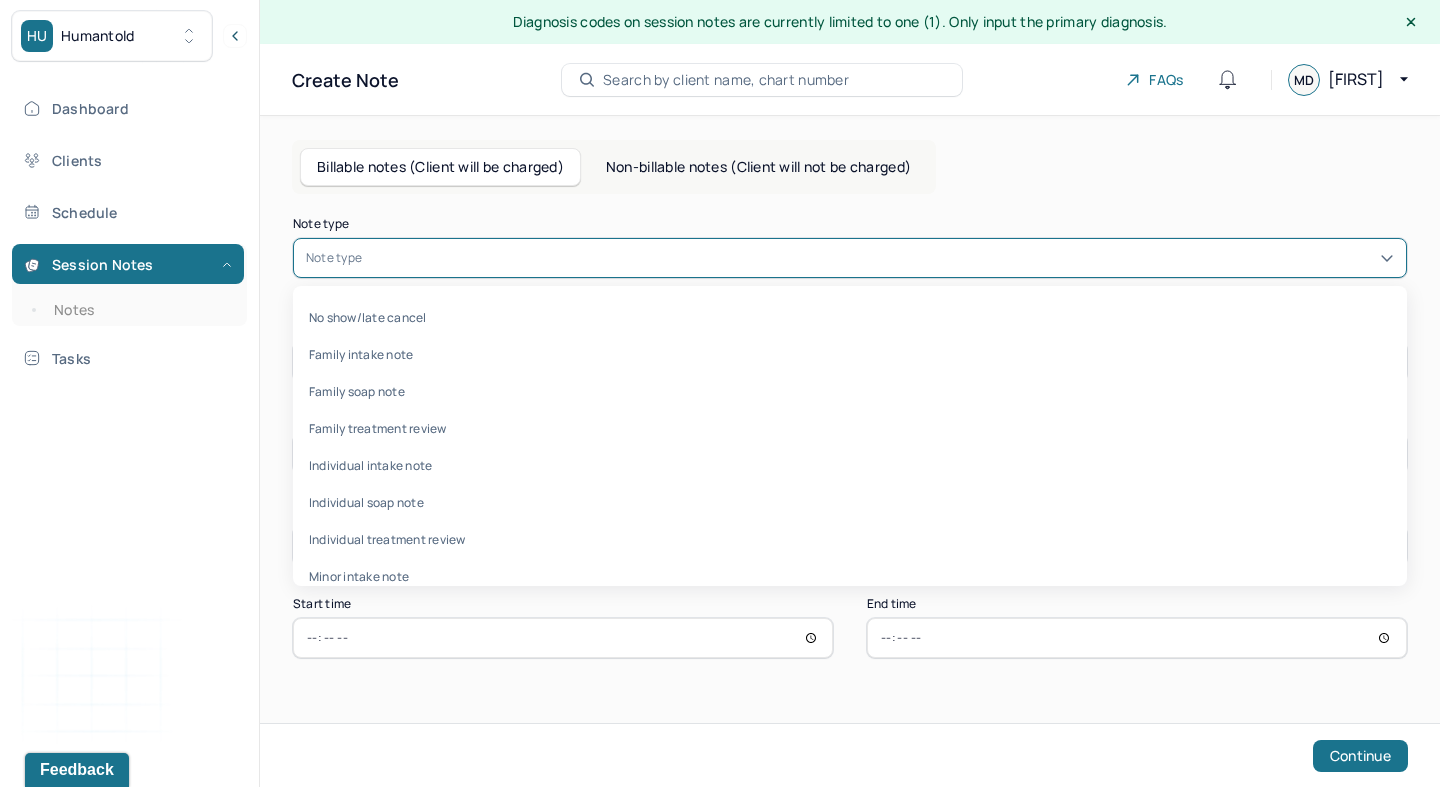 click at bounding box center [880, 258] 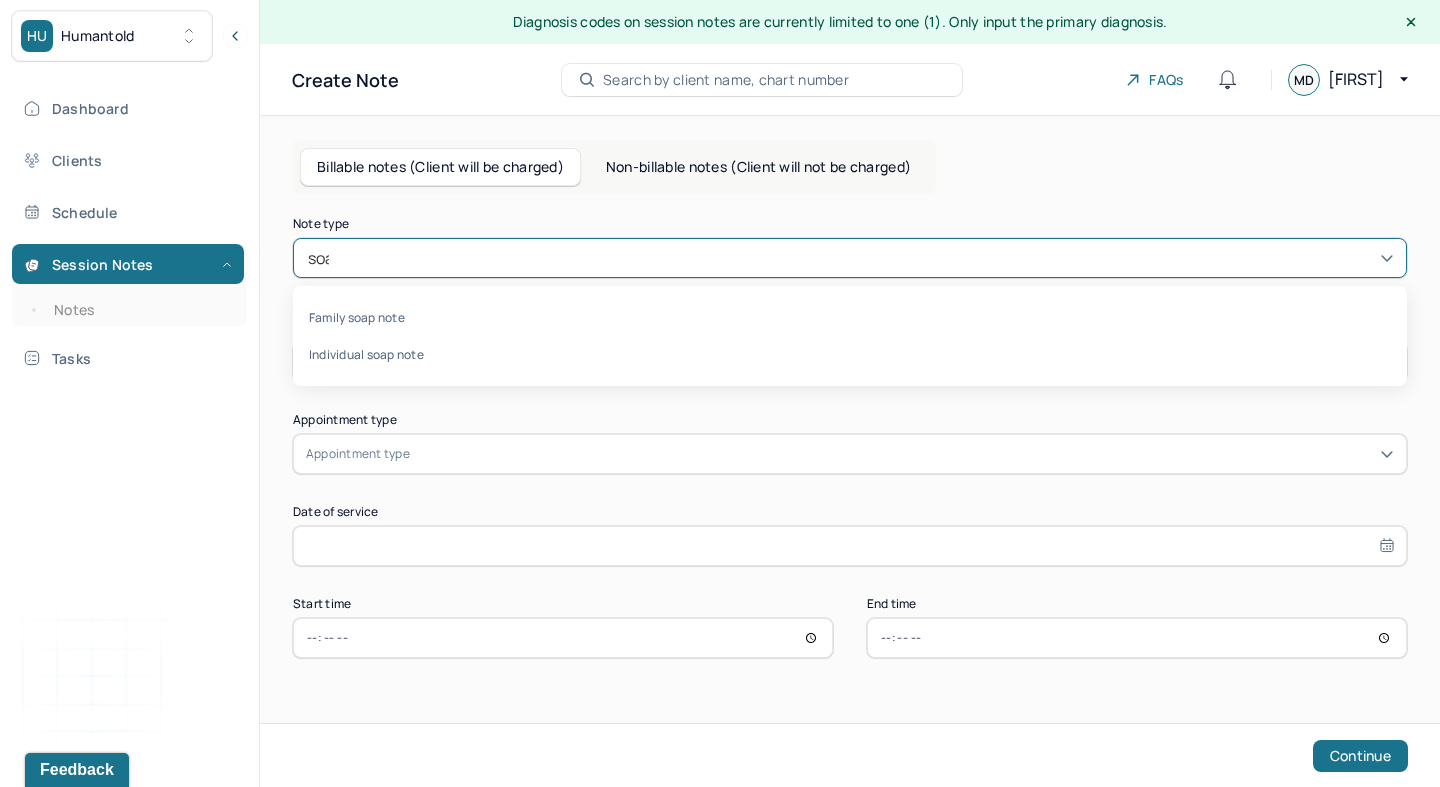 type on "soap" 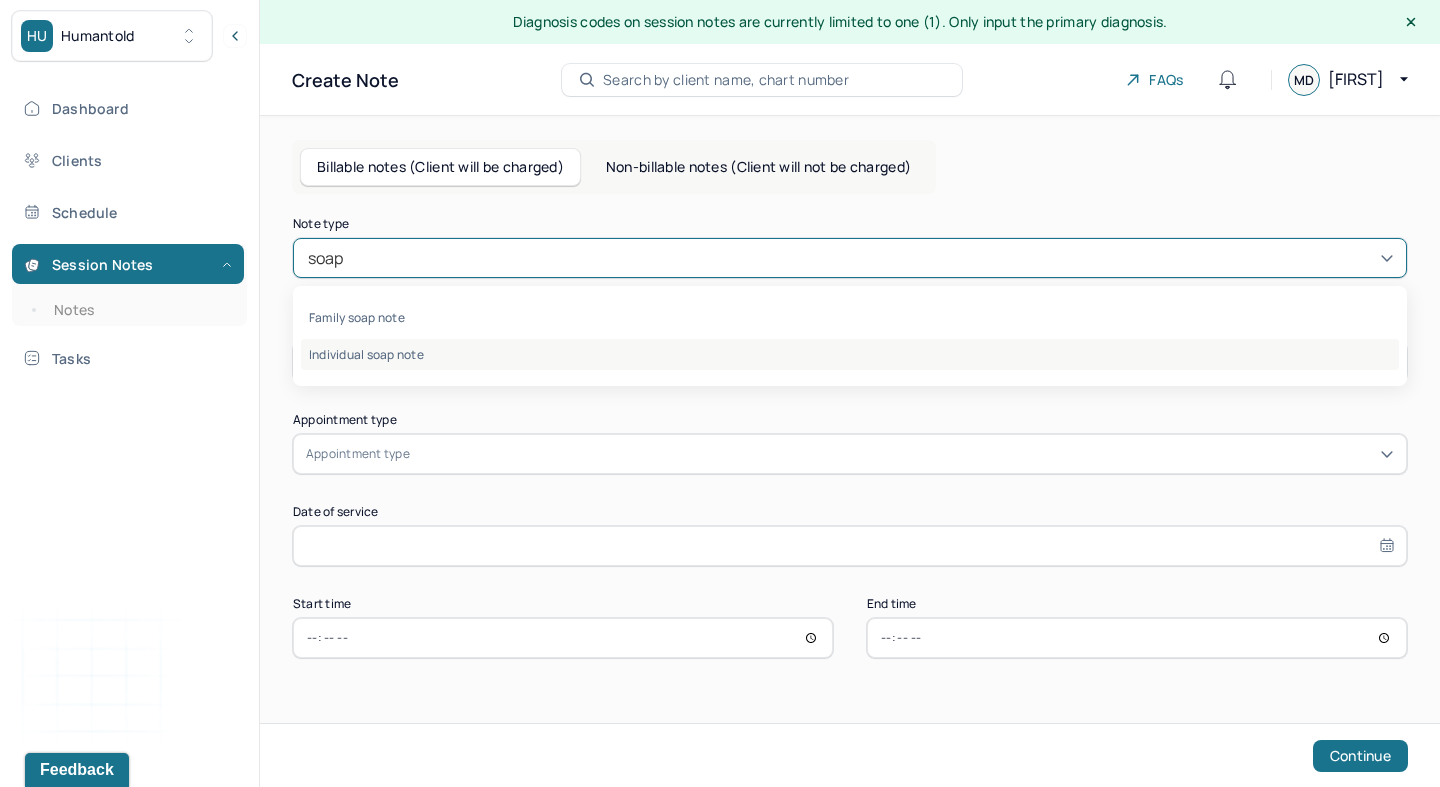 click on "Individual soap note" at bounding box center [850, 354] 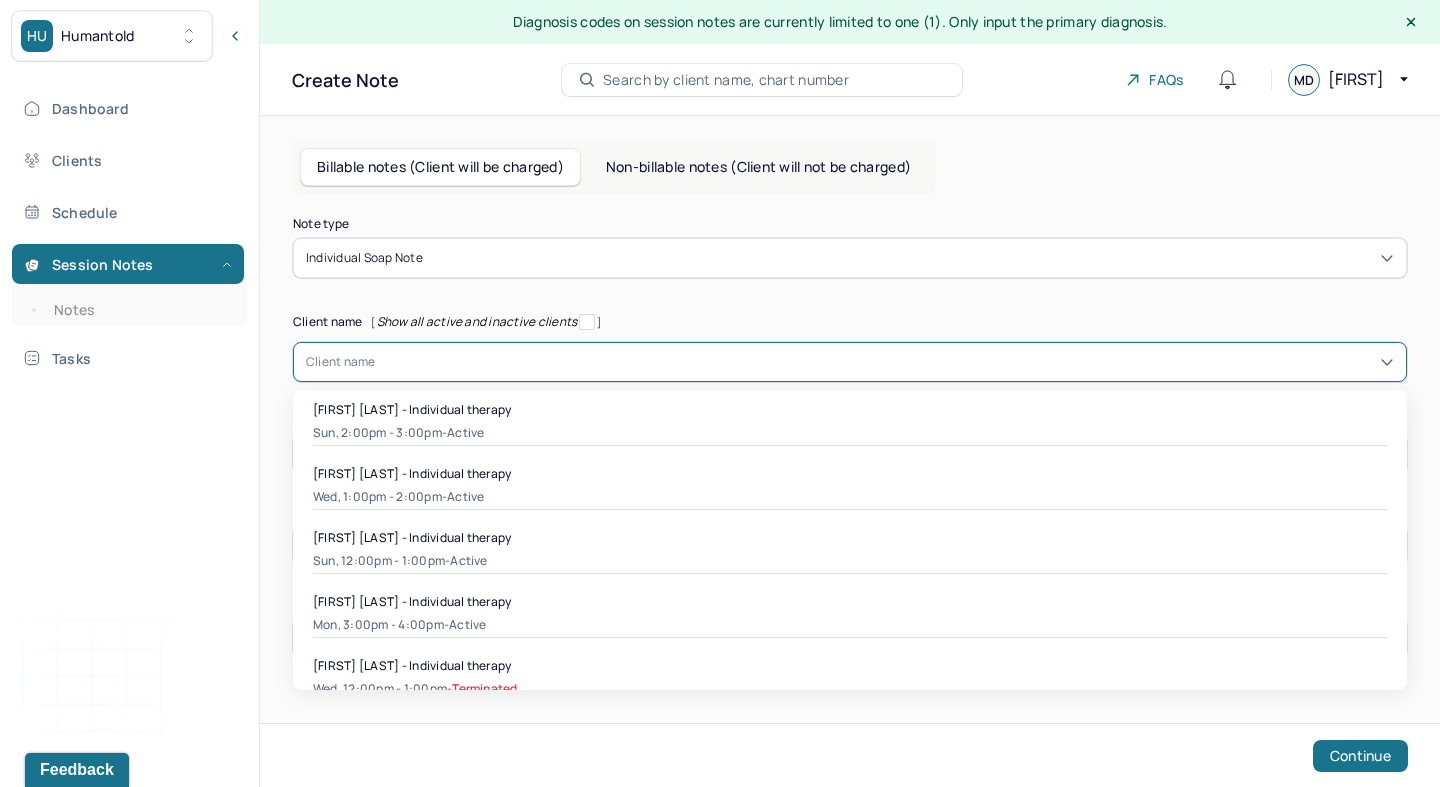 click at bounding box center (885, 362) 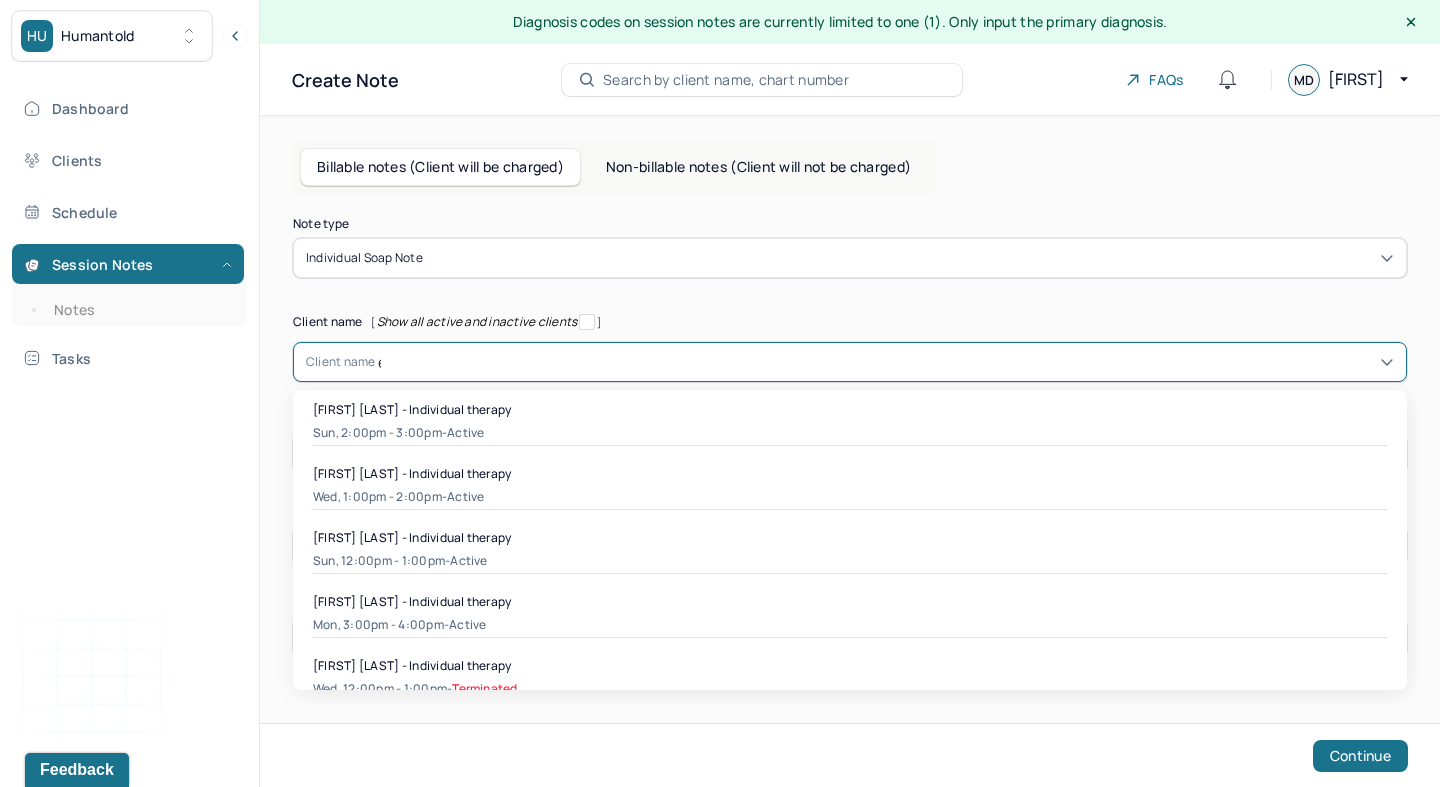type on "eb" 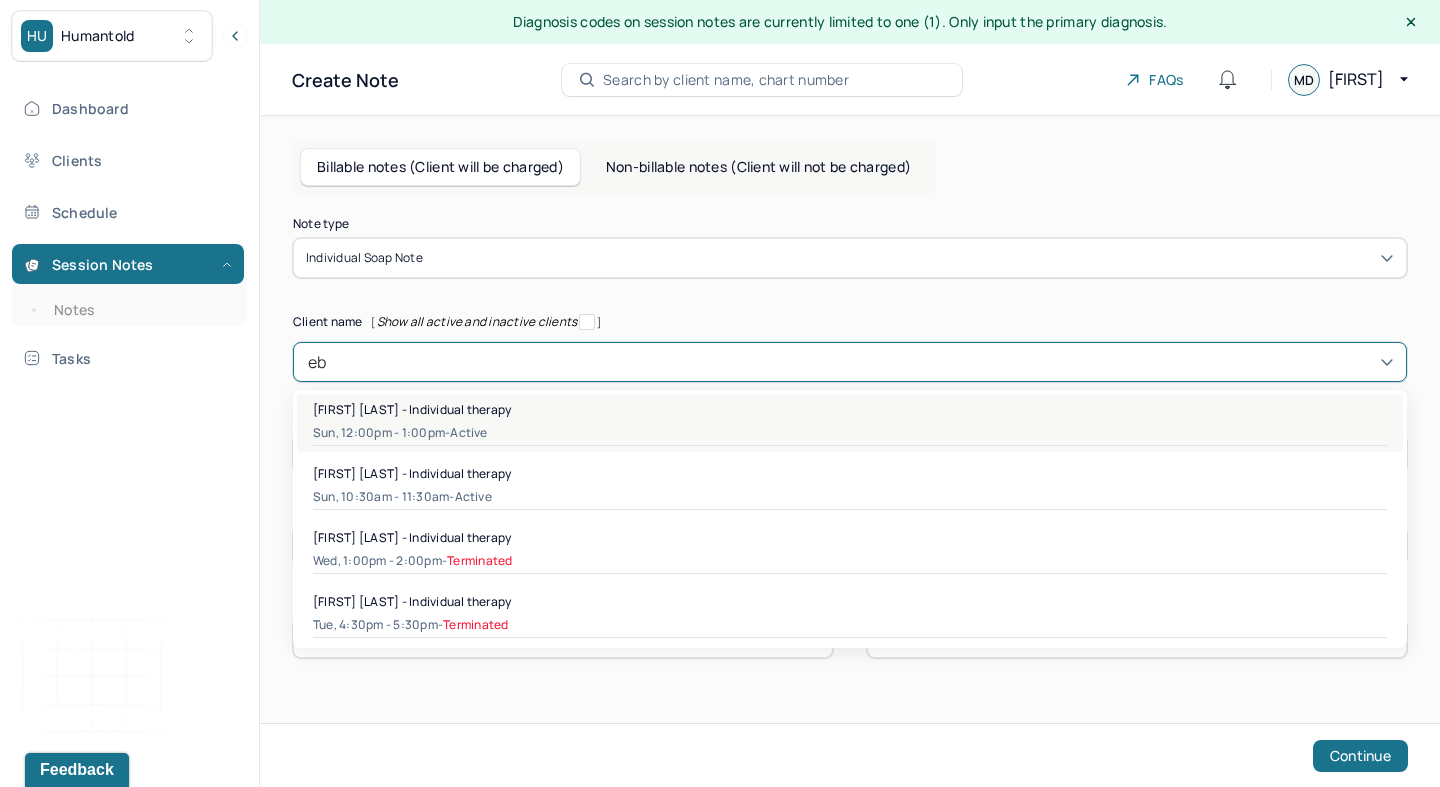 click on "[FIRST] [LAST] - Individual therapy" at bounding box center [850, 409] 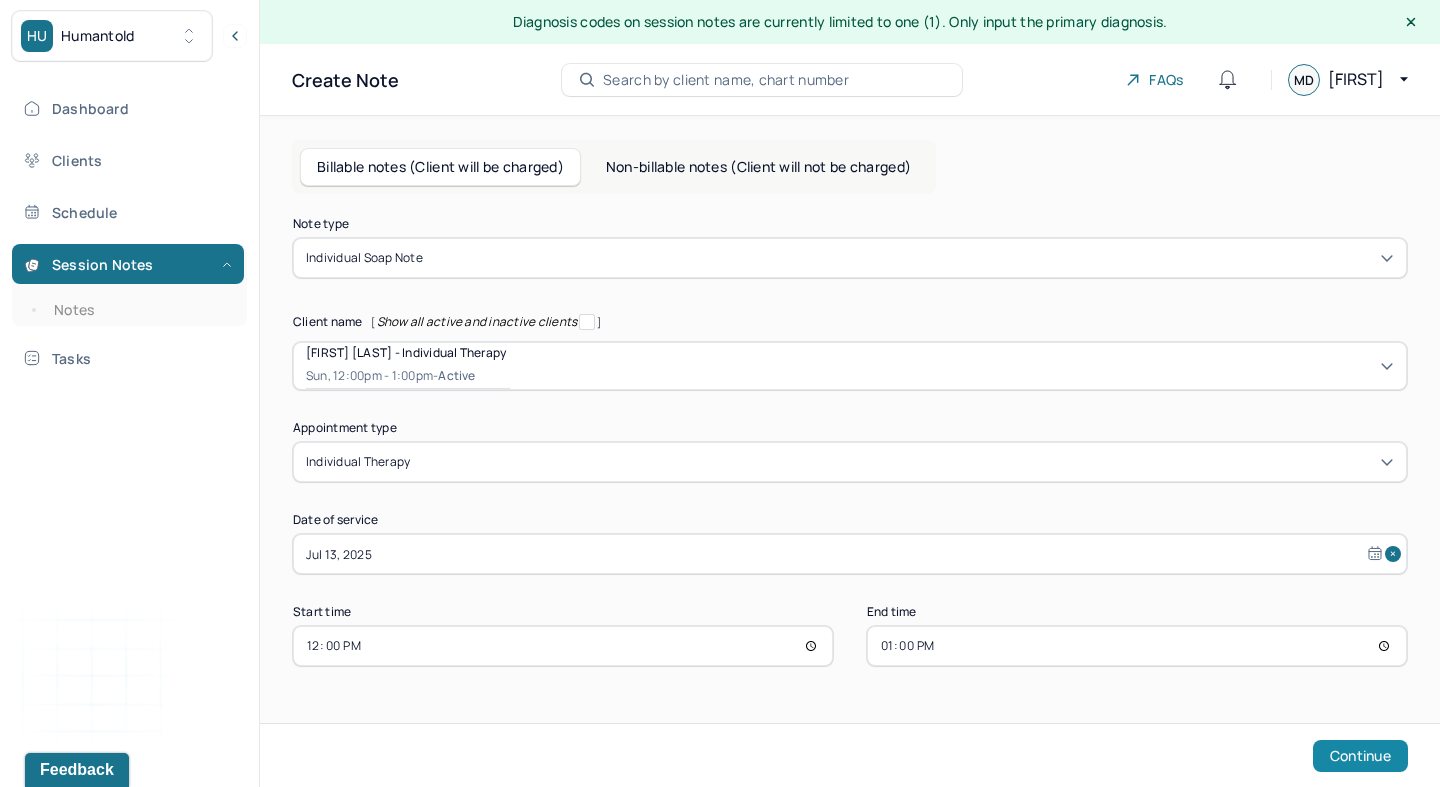 click on "Continue" at bounding box center (1360, 756) 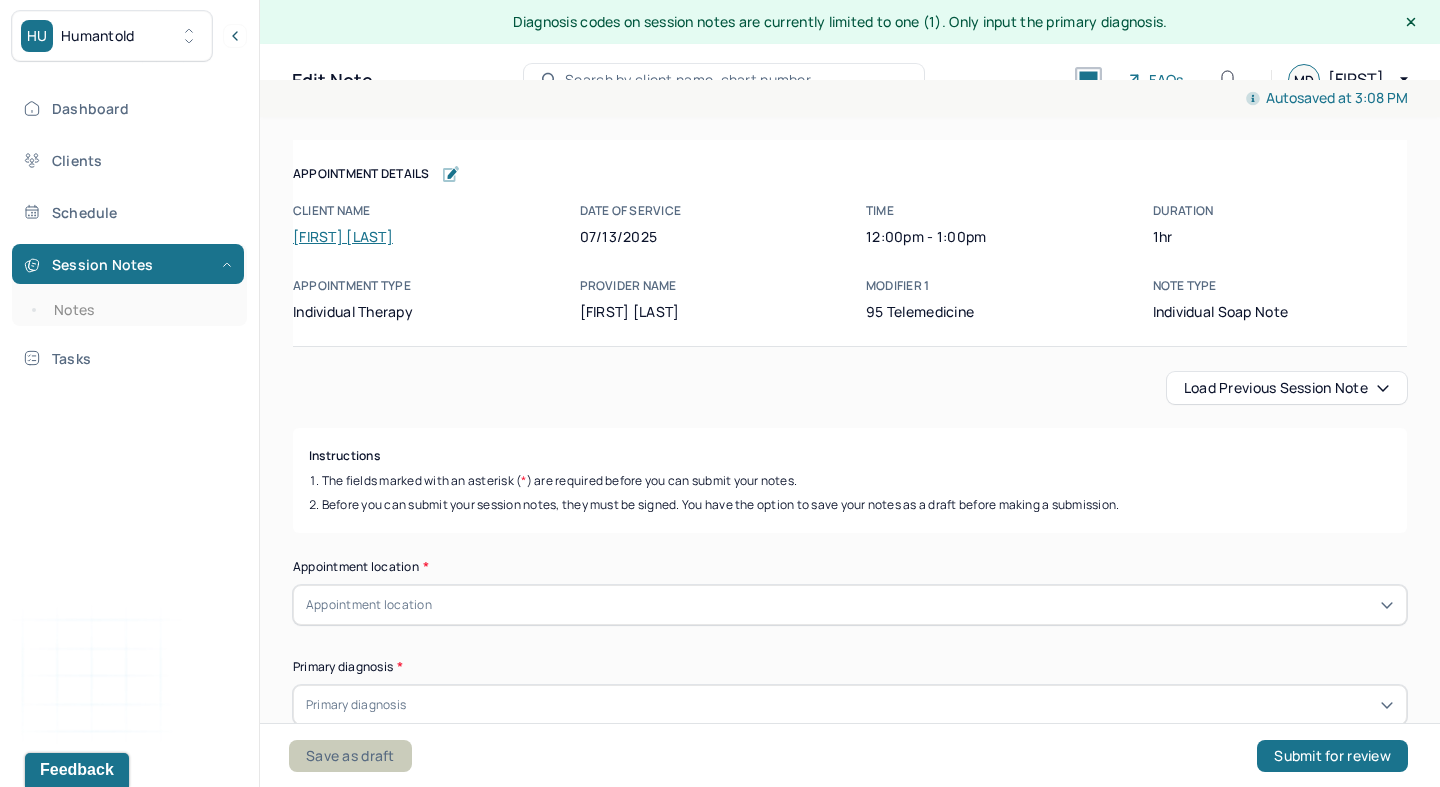click on "Save as draft" at bounding box center [350, 756] 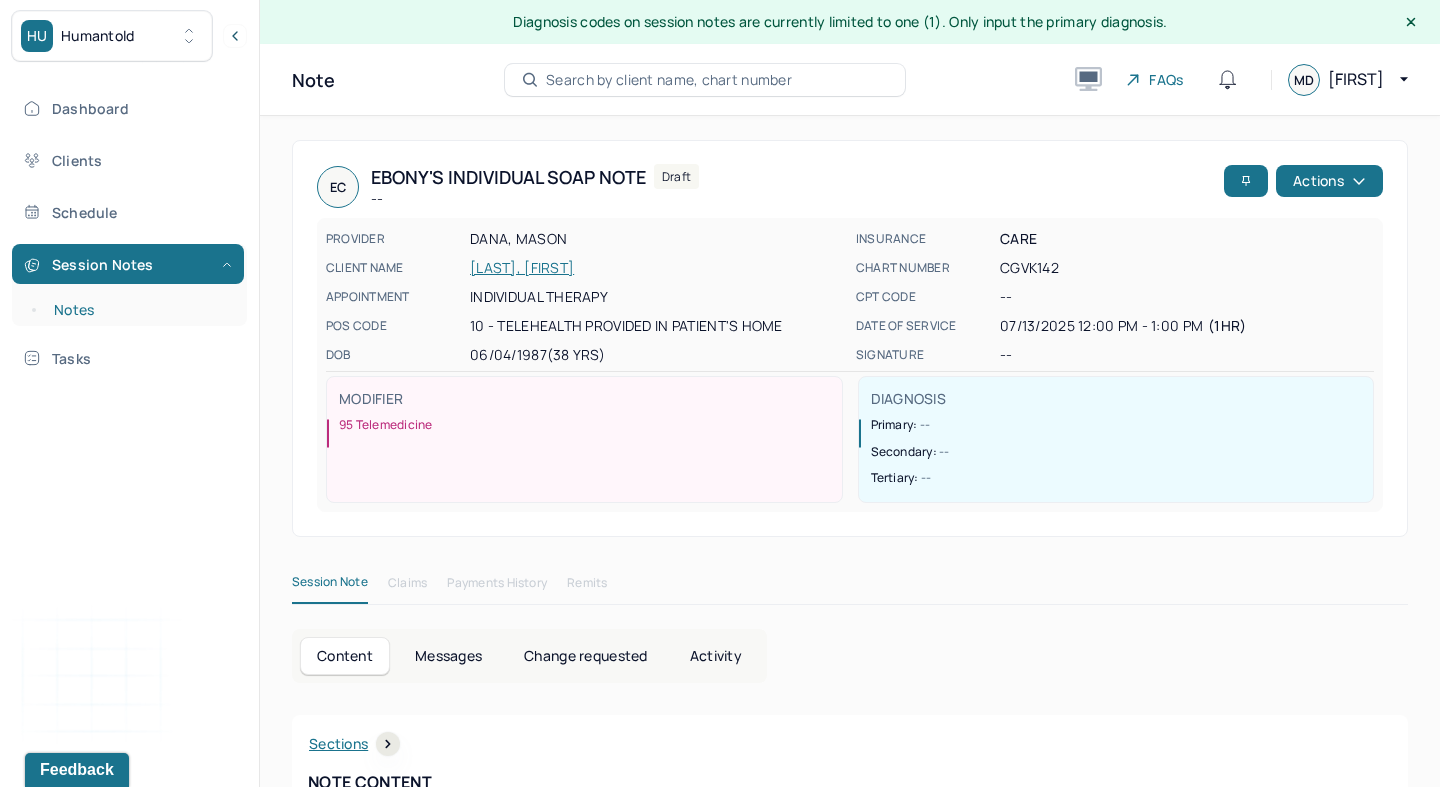 click on "Notes" at bounding box center [139, 310] 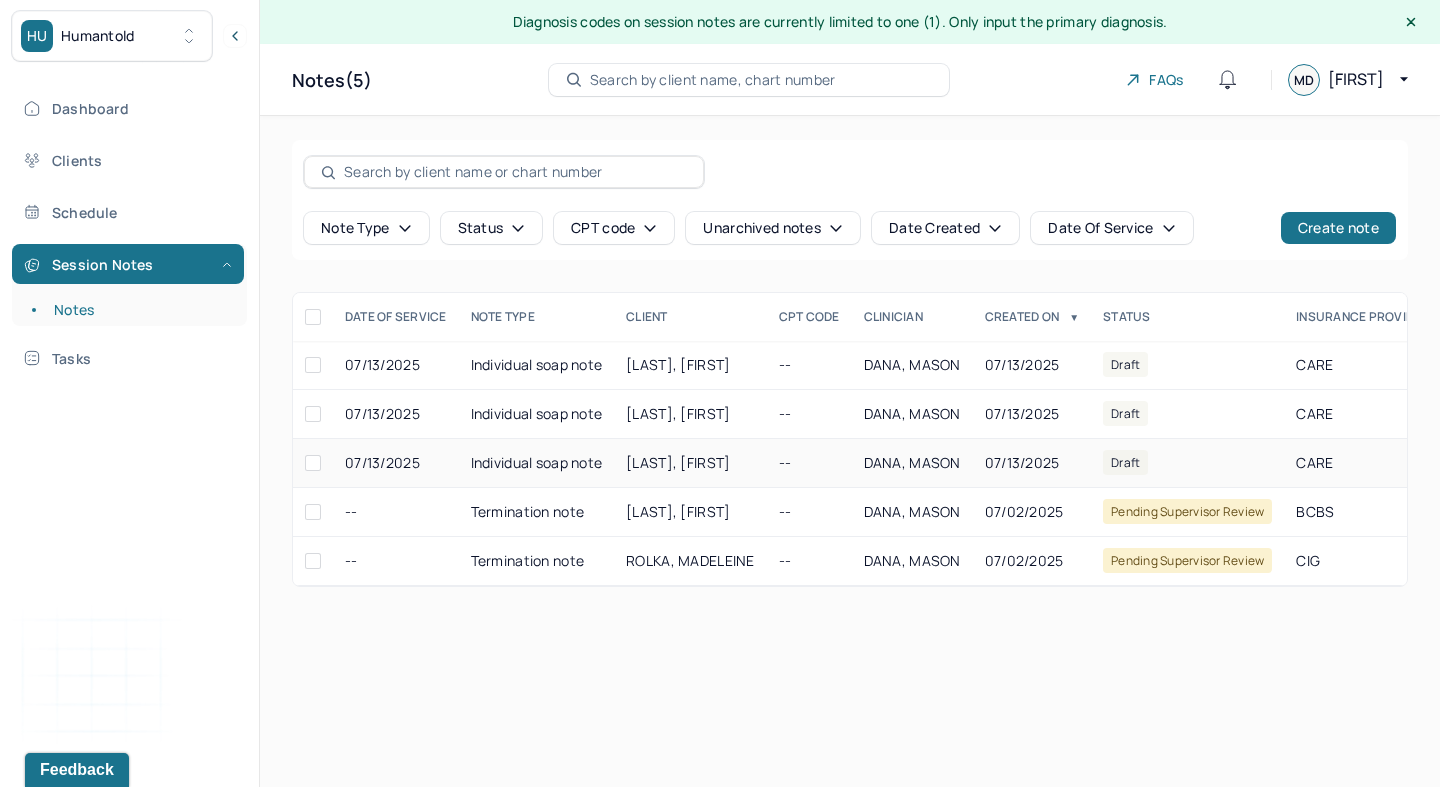 click on "07/13/2025" at bounding box center [1032, 463] 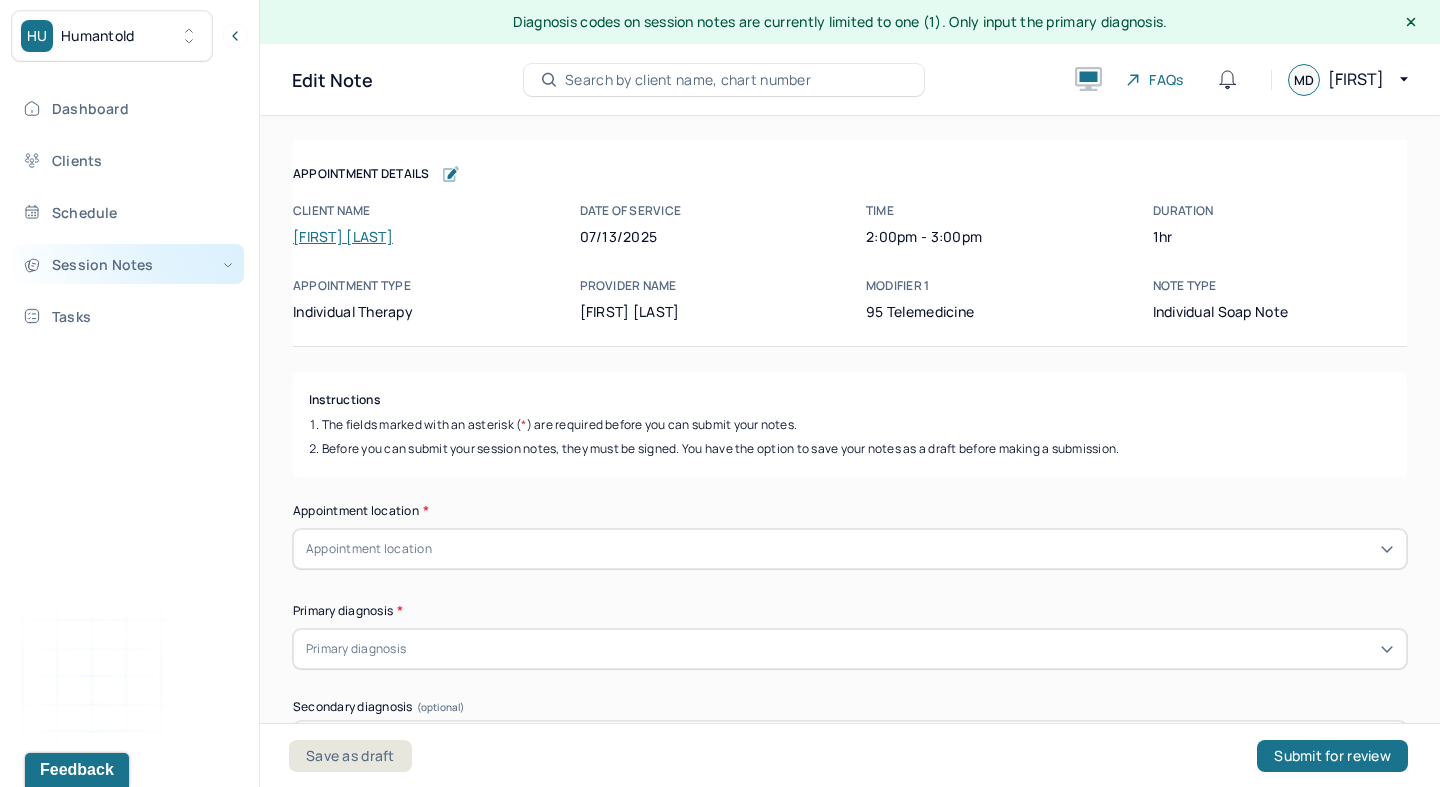 click on "Session Notes" at bounding box center [128, 264] 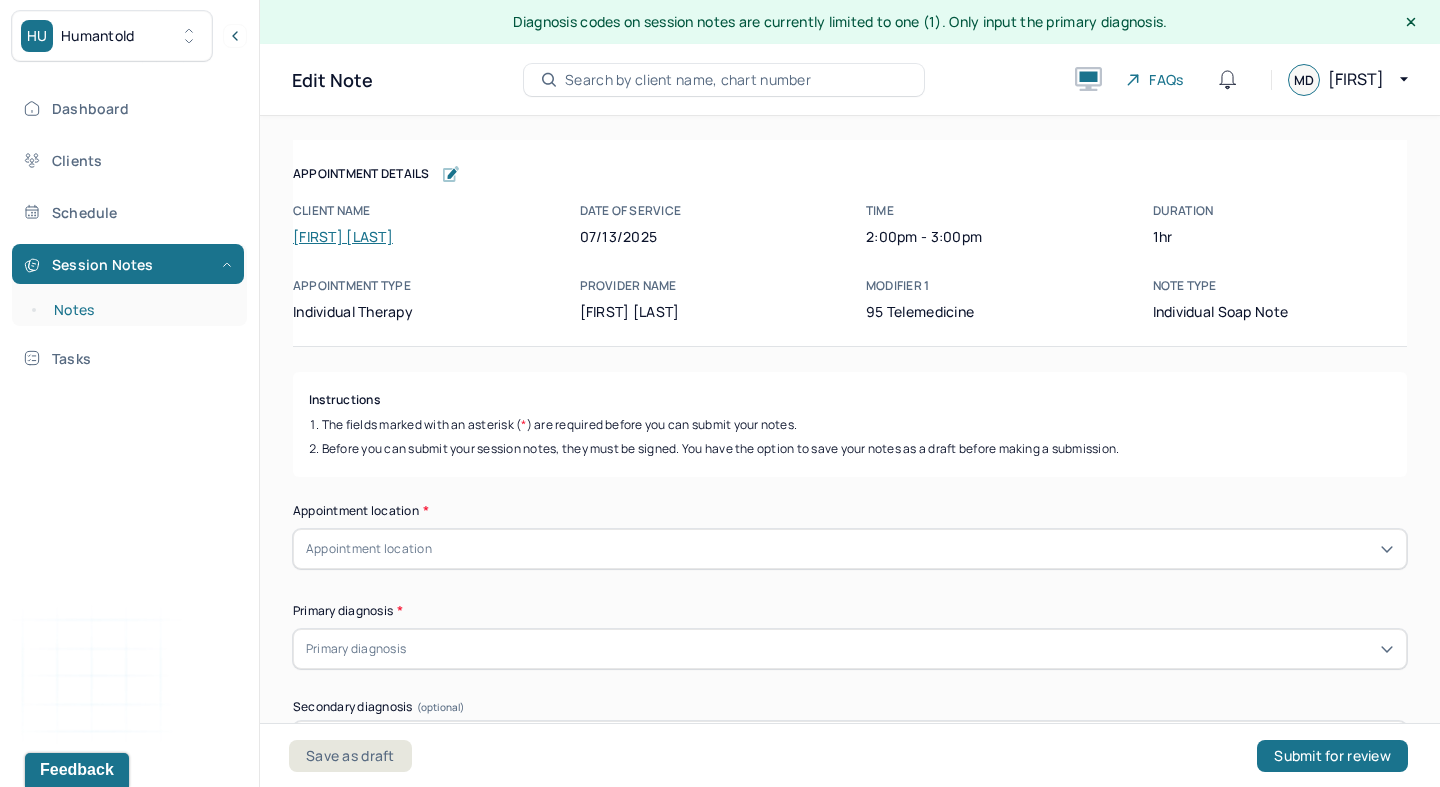 click on "Notes" at bounding box center (139, 310) 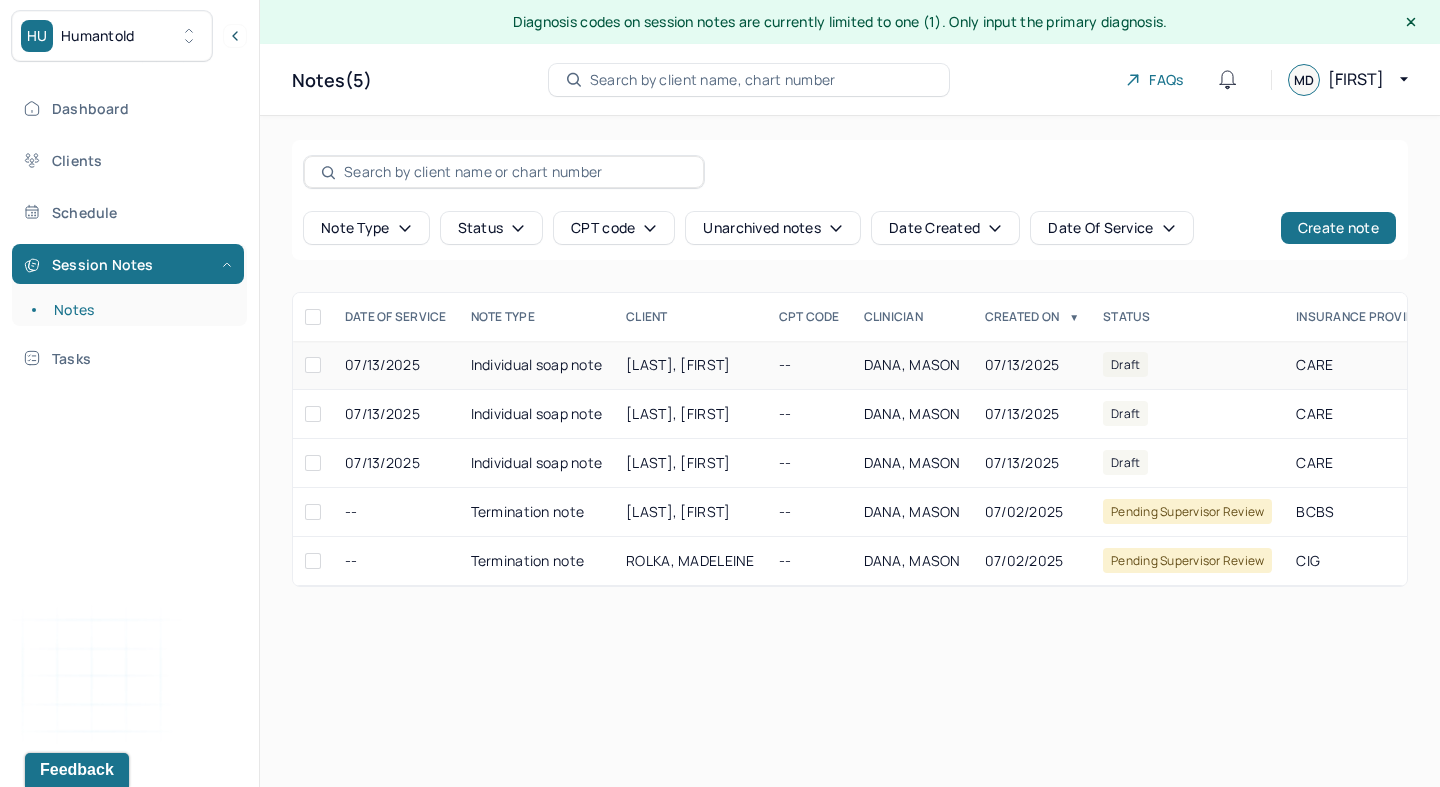 click on "Individual soap note" at bounding box center (537, 365) 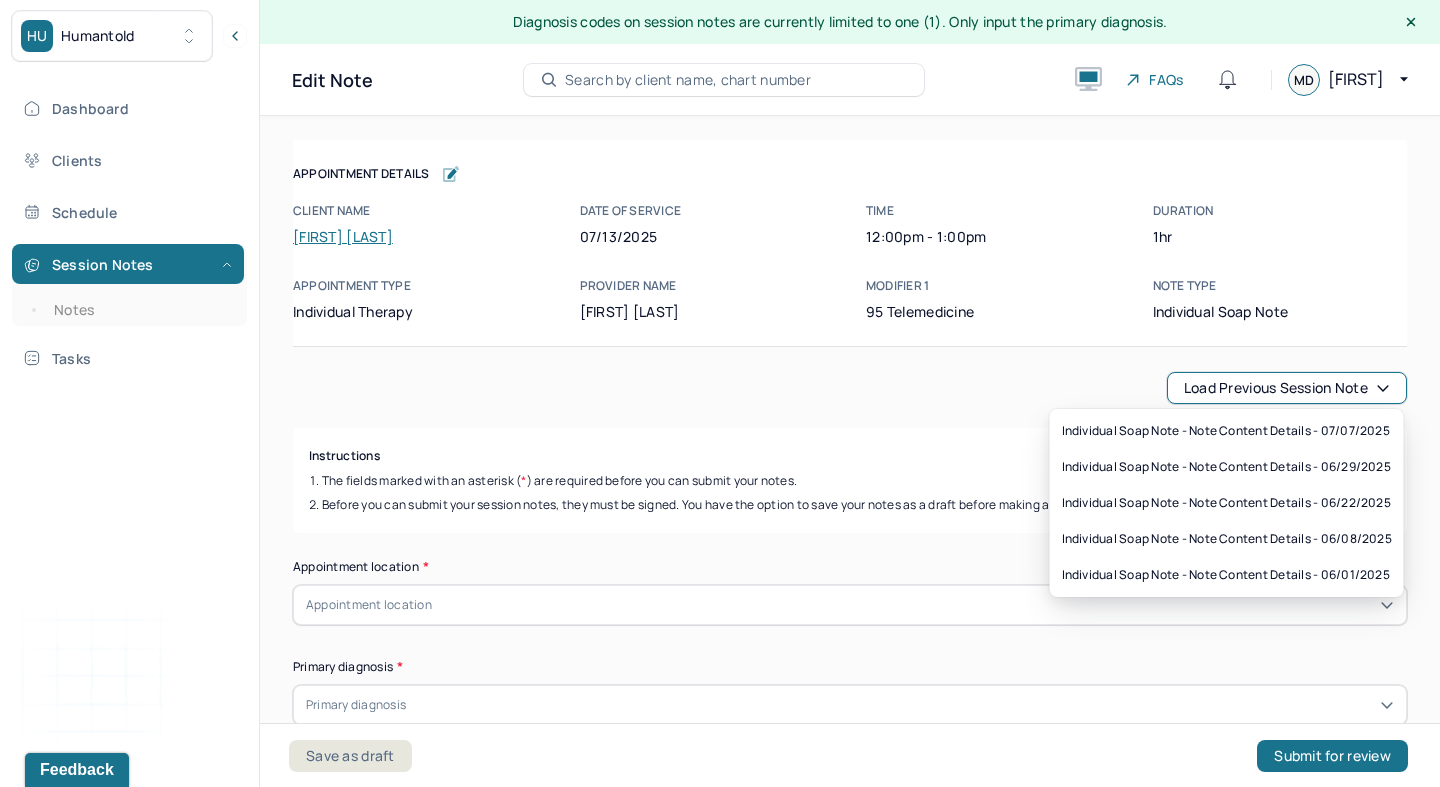 click on "Load previous session note" at bounding box center (1287, 388) 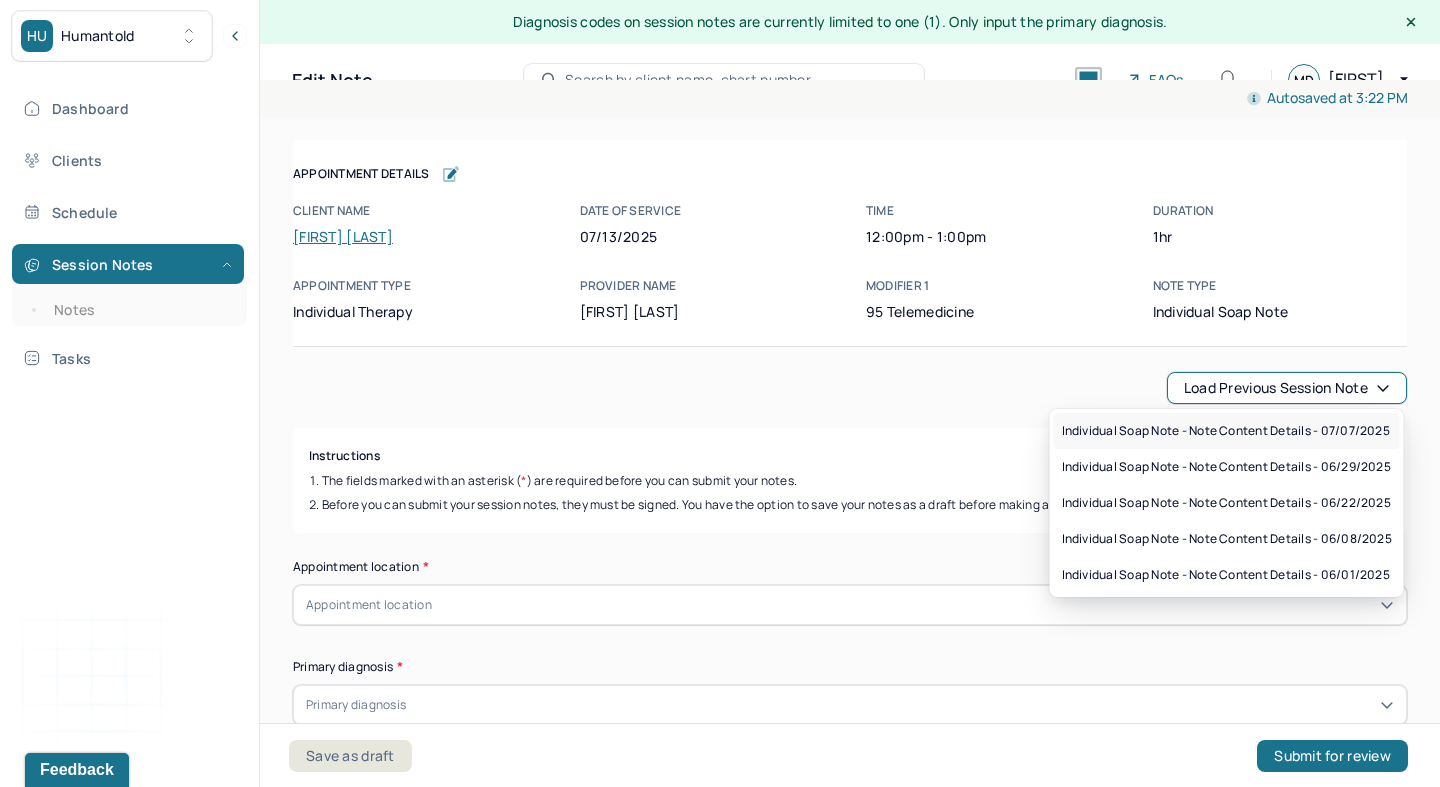click on "Individual soap note   - Note content Details -   07/07/2025" at bounding box center [1226, 431] 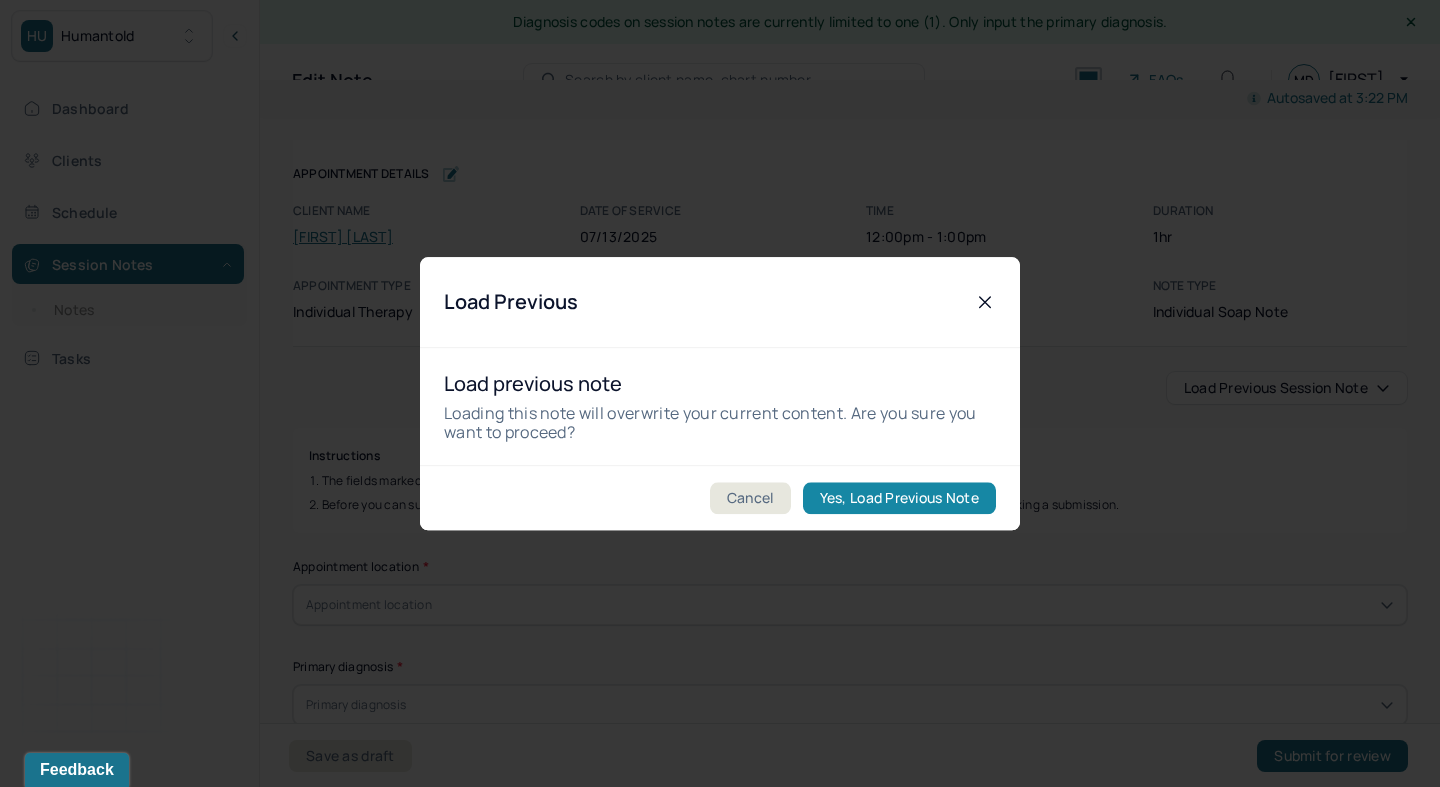 click on "Yes, Load Previous Note" at bounding box center [899, 498] 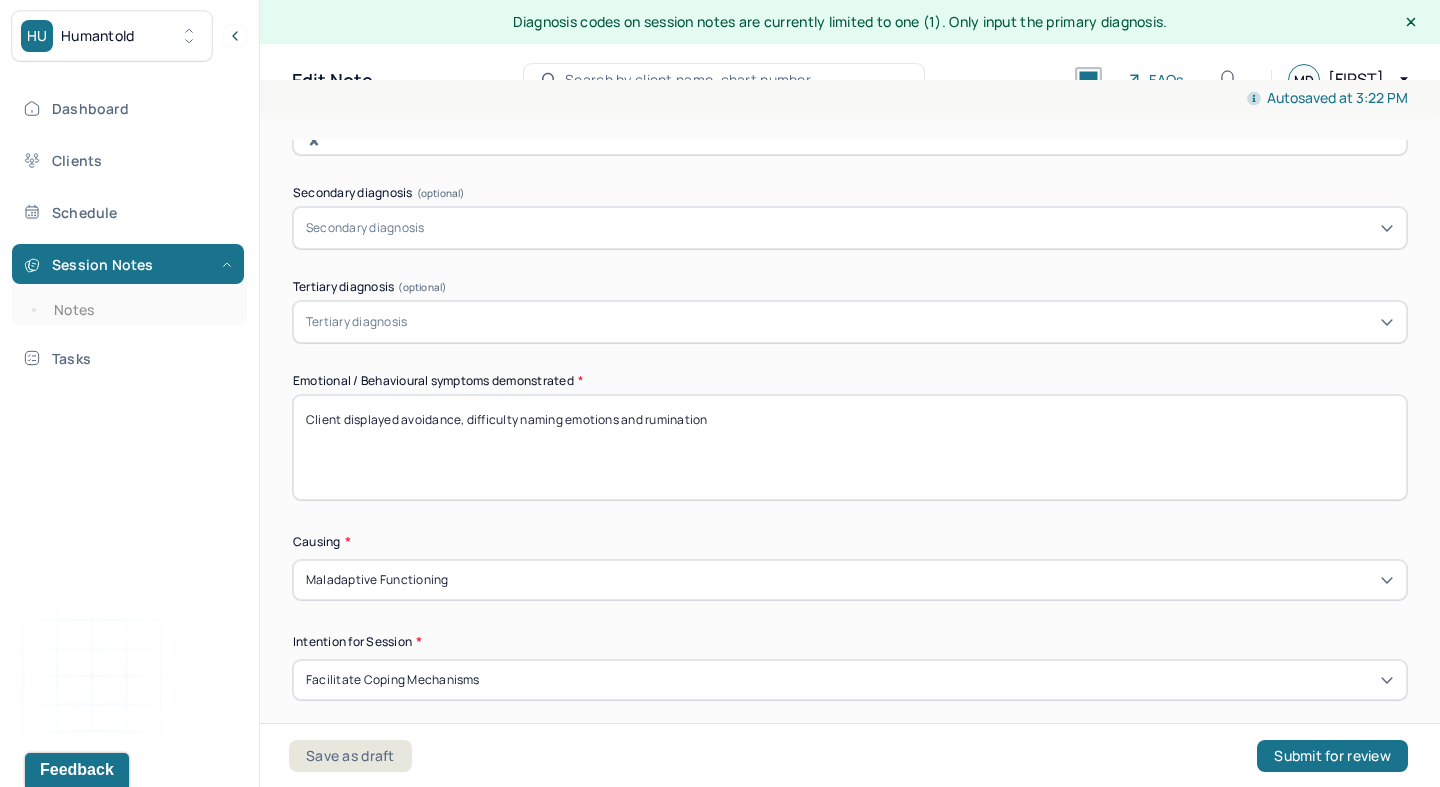 scroll, scrollTop: 876, scrollLeft: 0, axis: vertical 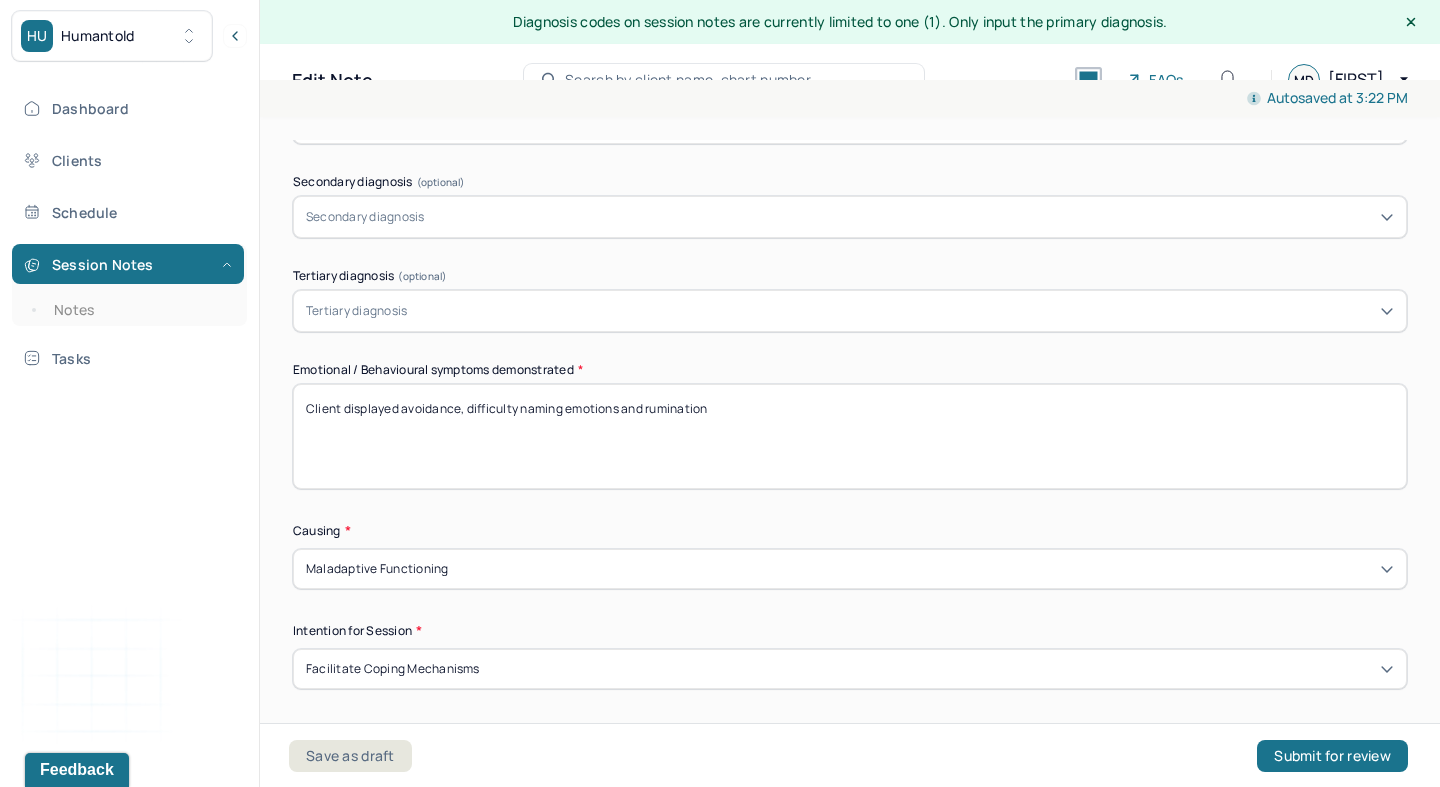click on "Client displayed avoidance, difficulty naming emotions and rumination" at bounding box center [850, 436] 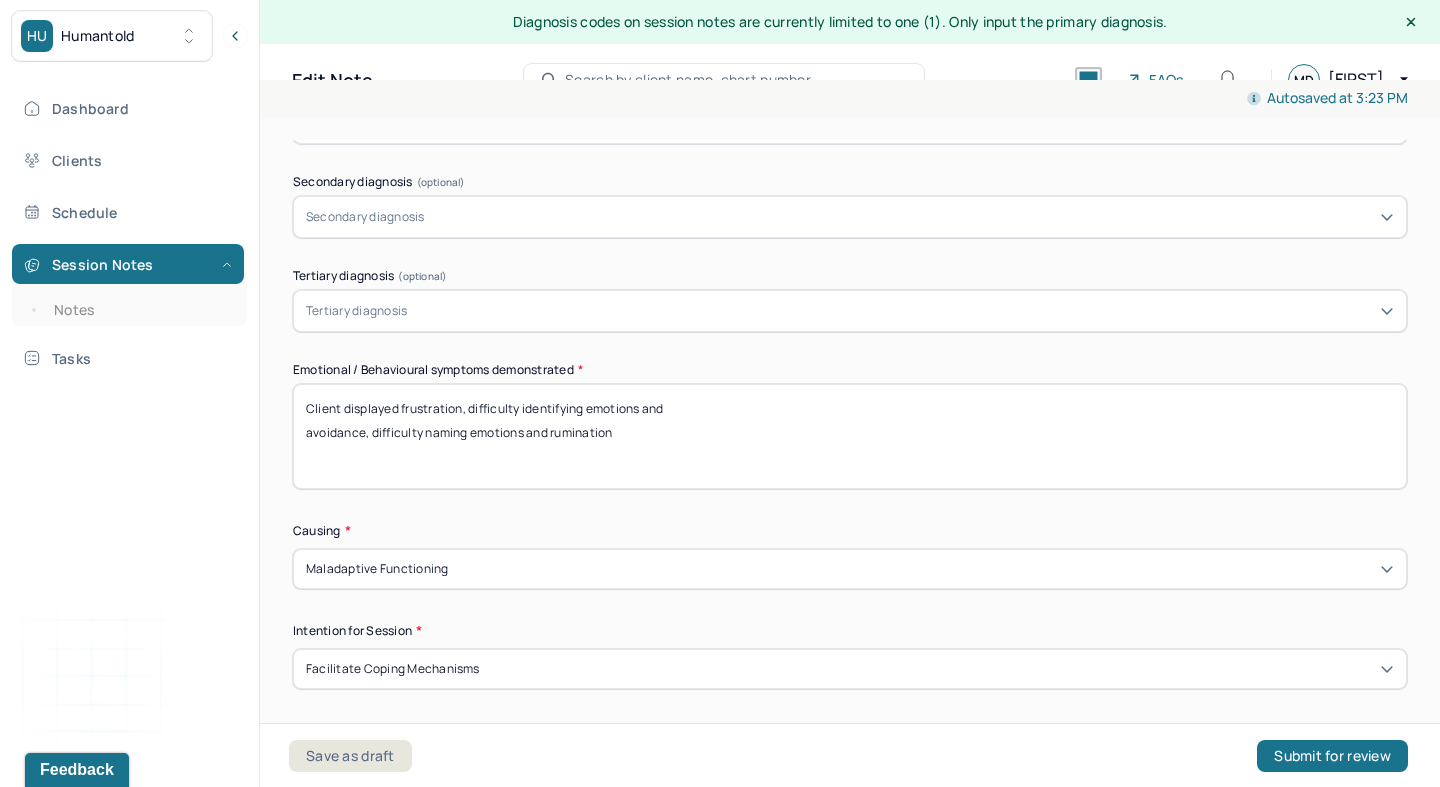 drag, startPoint x: 639, startPoint y: 402, endPoint x: 299, endPoint y: 392, distance: 340.14703 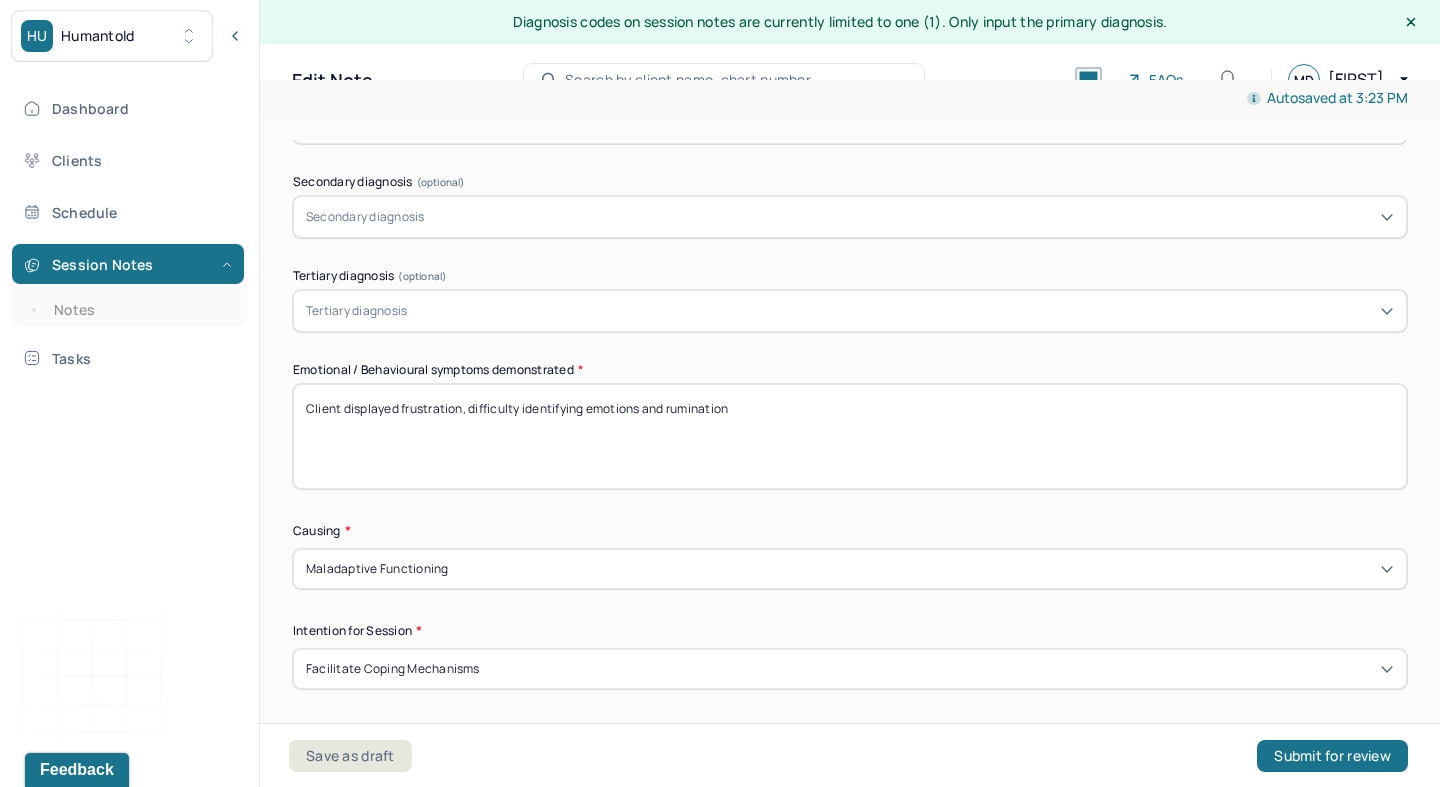 drag, startPoint x: 736, startPoint y: 363, endPoint x: 399, endPoint y: 363, distance: 337 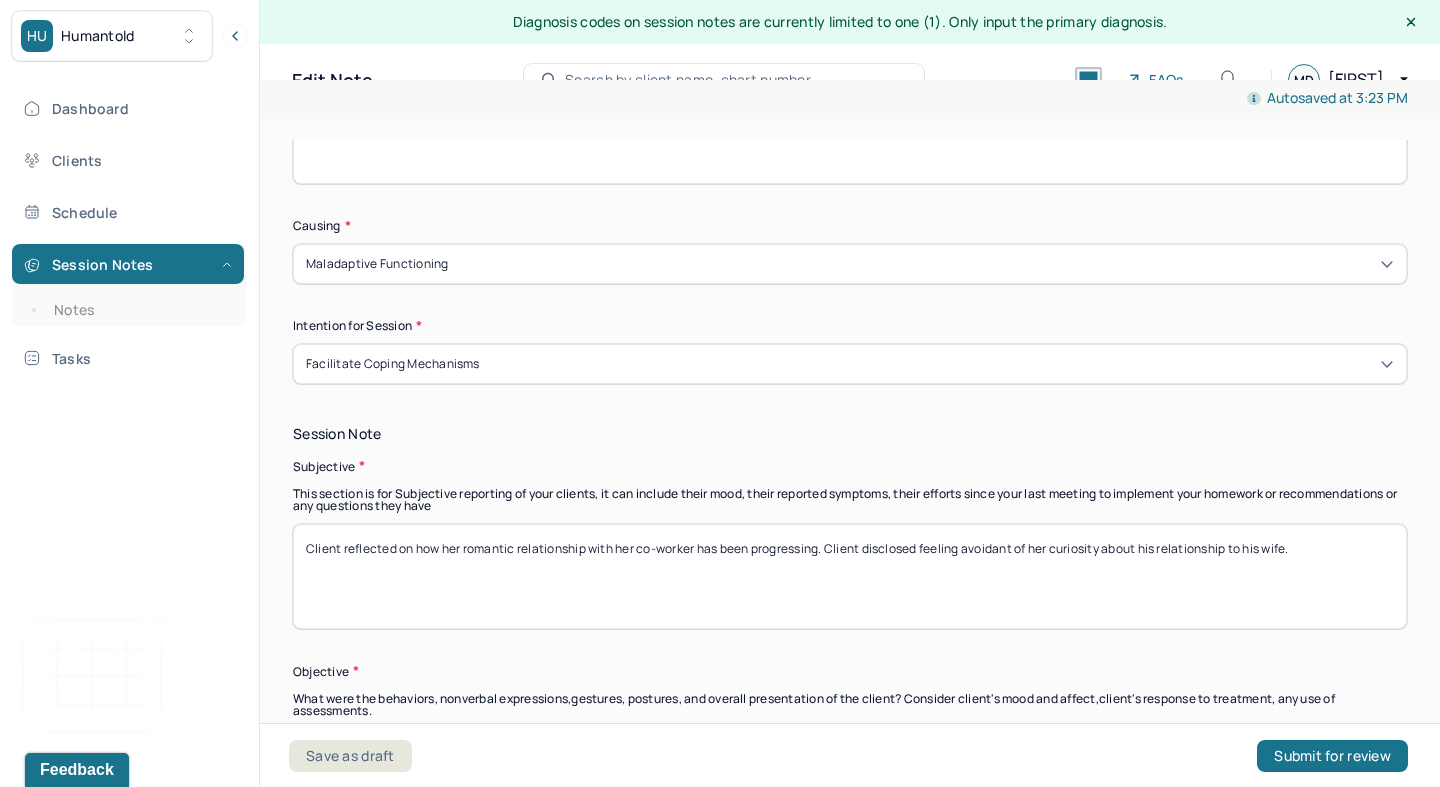 scroll, scrollTop: 1186, scrollLeft: 0, axis: vertical 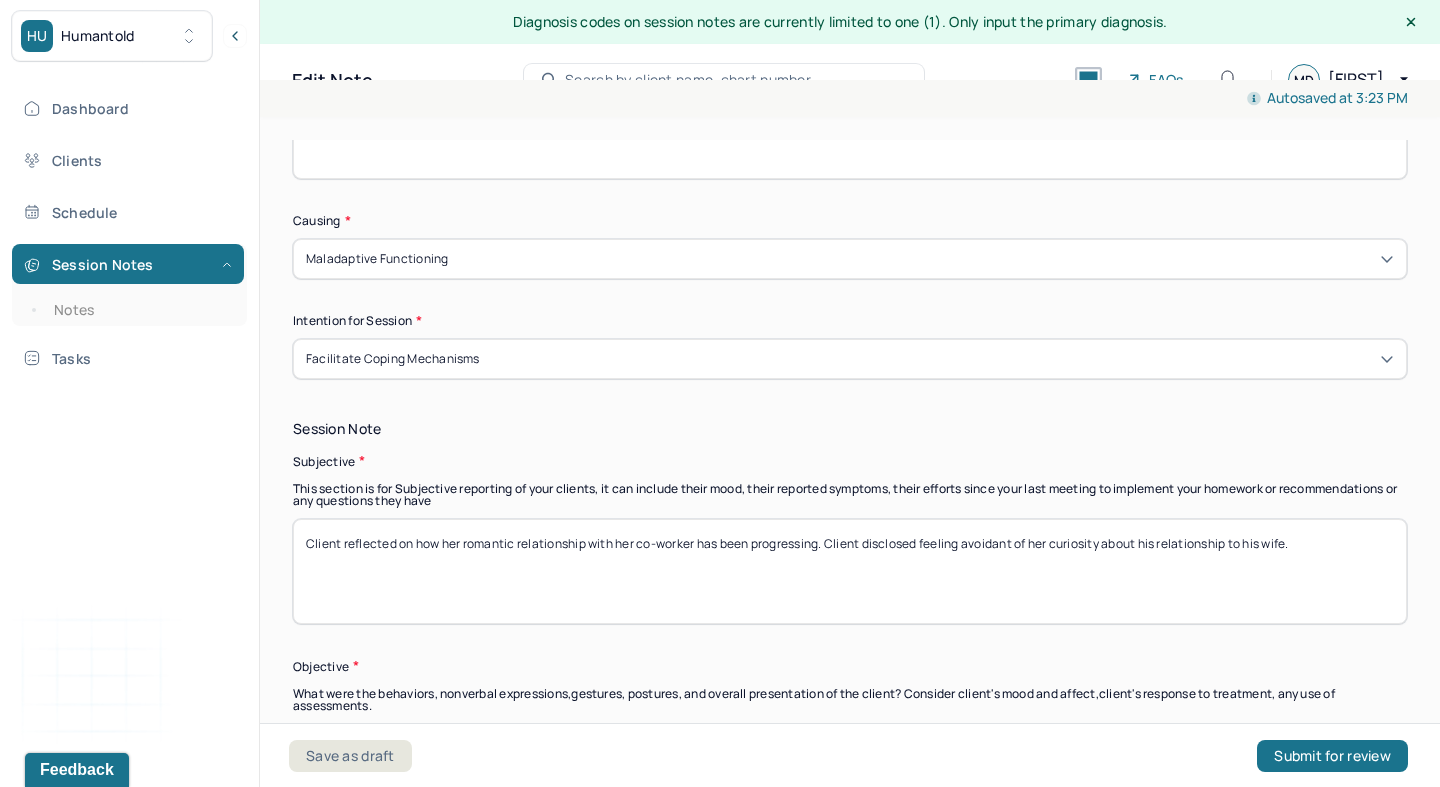 type on "Client displayed frustration, difficulty identifying emotions and rumination" 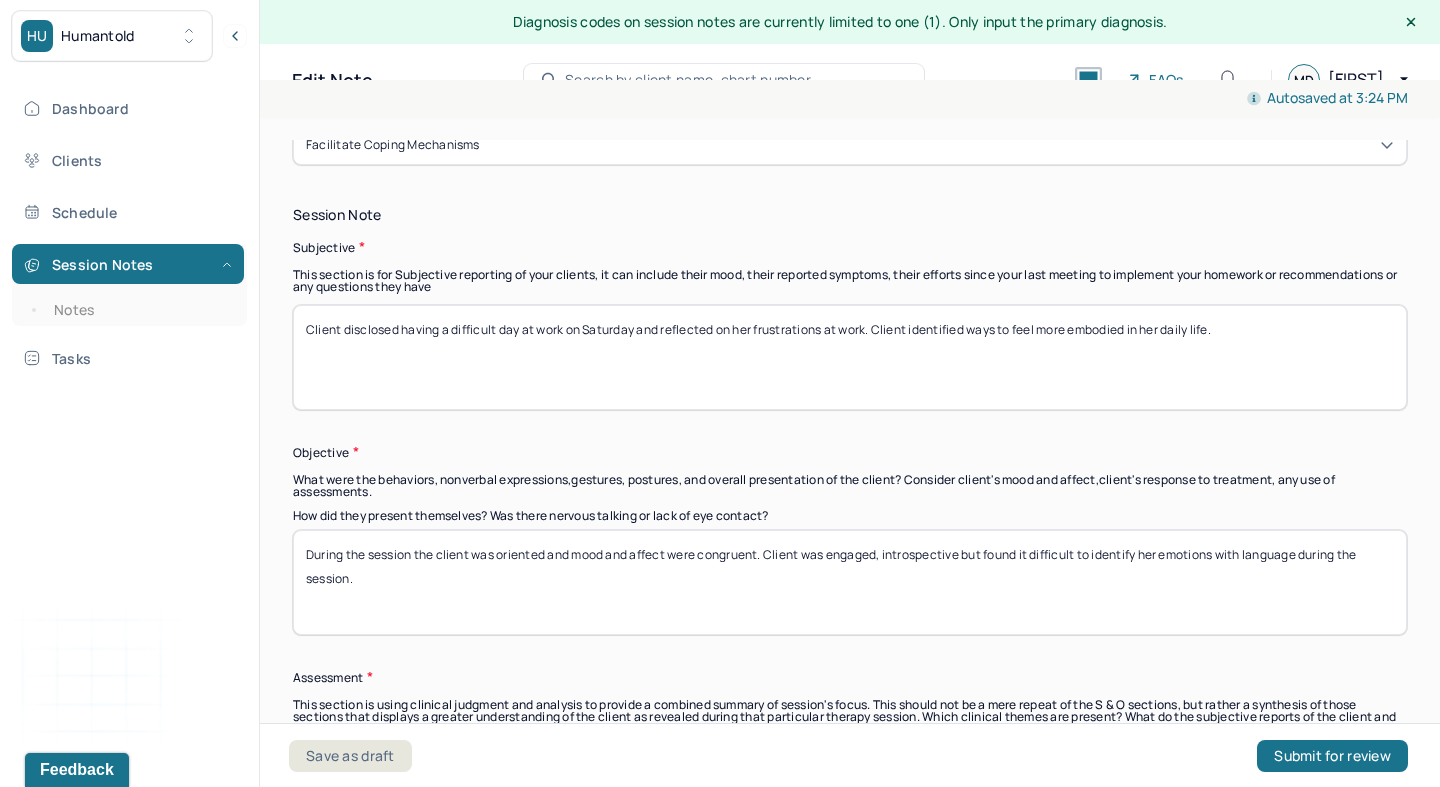scroll, scrollTop: 1406, scrollLeft: 0, axis: vertical 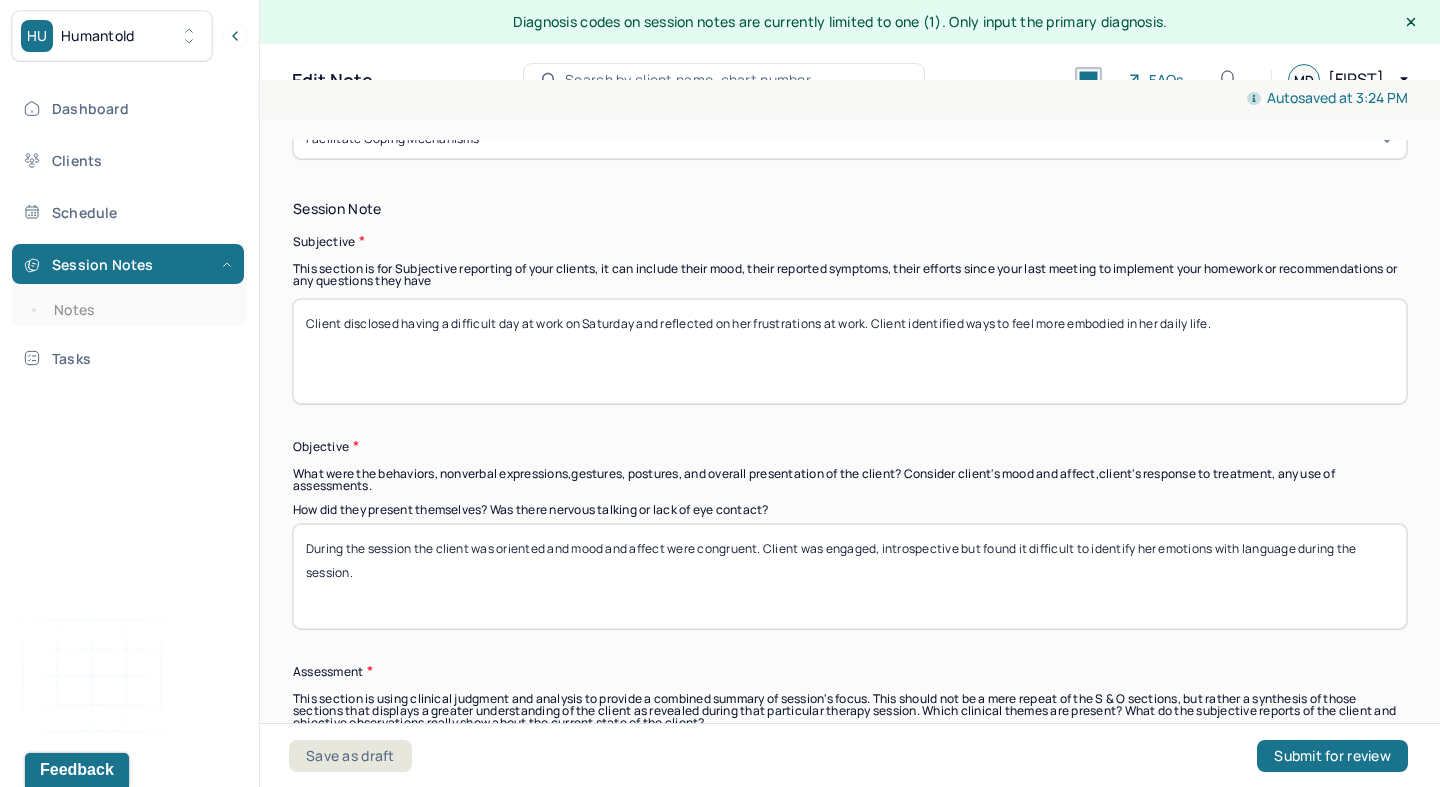 type on "Client disclosed having a difficult day at work on Saturday and reflected on her frustrations at work. Client identified ways to feel more embodied in her daily life." 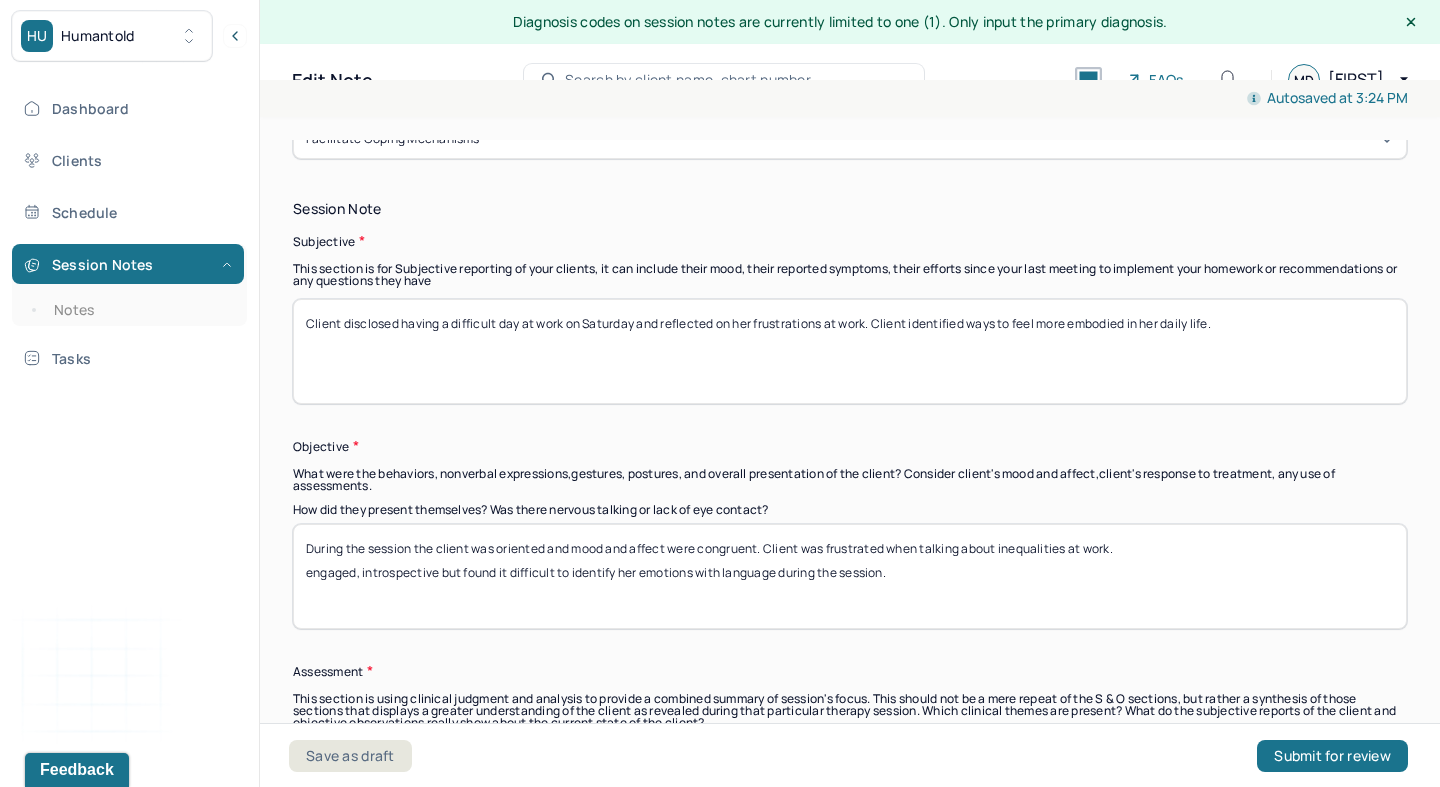 click on "During the session the client was oriented and mood and affect were congruent. Client was frustrated when talking about inequalities at work
engaged, introspective but found it difficult to identify her emotions with language during the session." at bounding box center [850, 576] 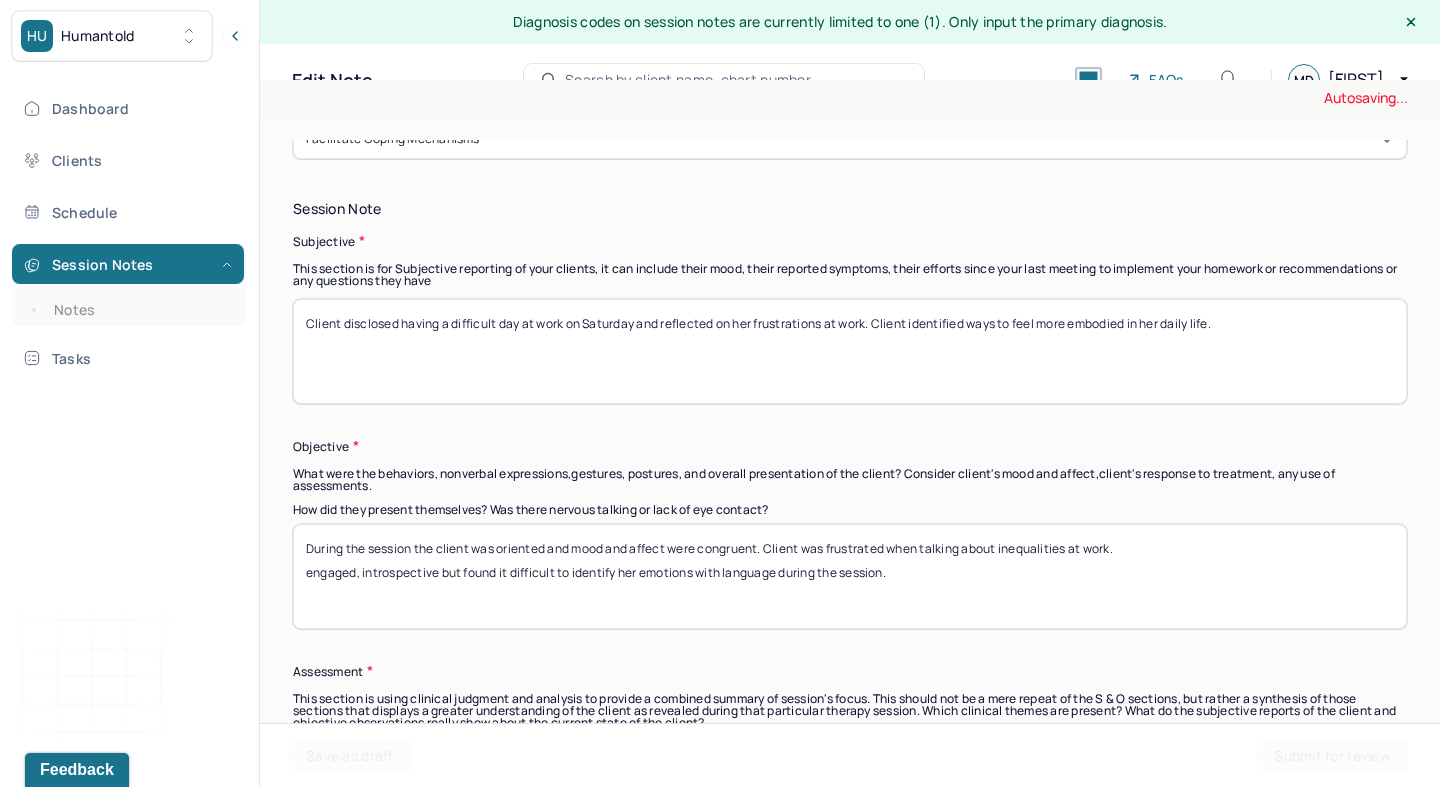 click on "During the session the client was oriented and mood and affect were congruent. Client was frustrated when talking about inequalities at work
engaged, introspective but found it difficult to identify her emotions with language during the session." at bounding box center [850, 576] 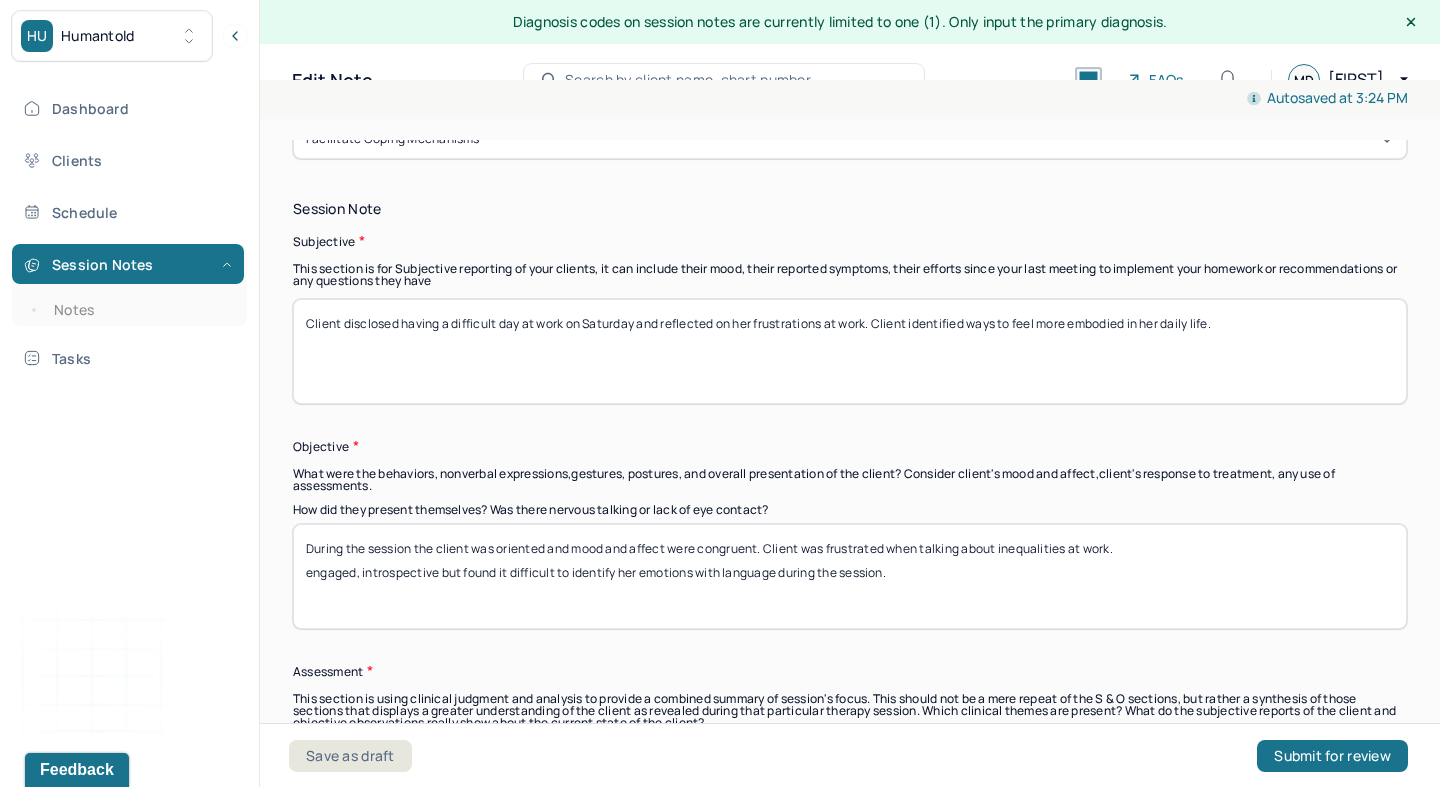 click on "During the session the client was oriented and mood and affect were congruent. Client was frustrated when talking about inequalities at work
engaged, introspective but found it difficult to identify her emotions with language during the session." at bounding box center [850, 576] 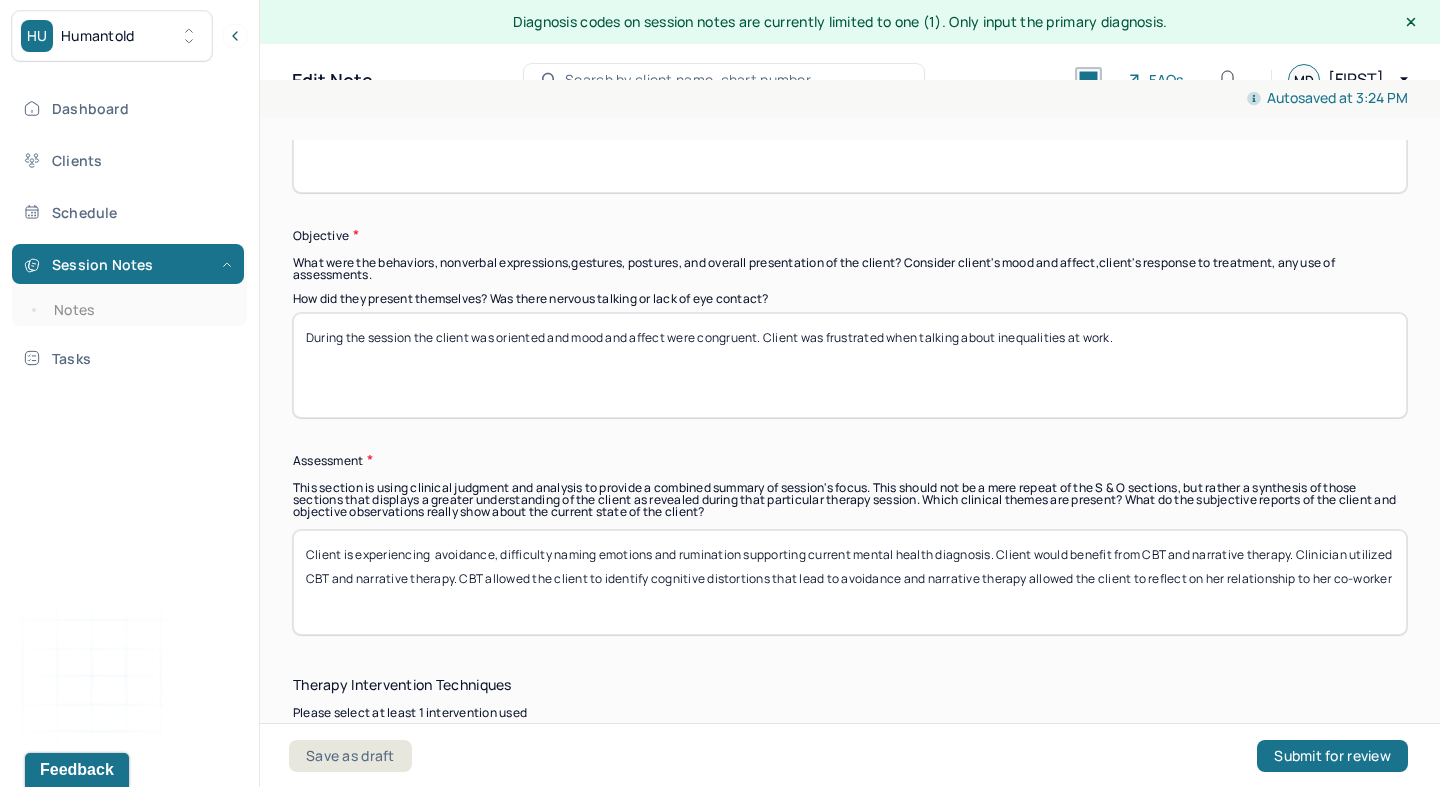 scroll, scrollTop: 1631, scrollLeft: 0, axis: vertical 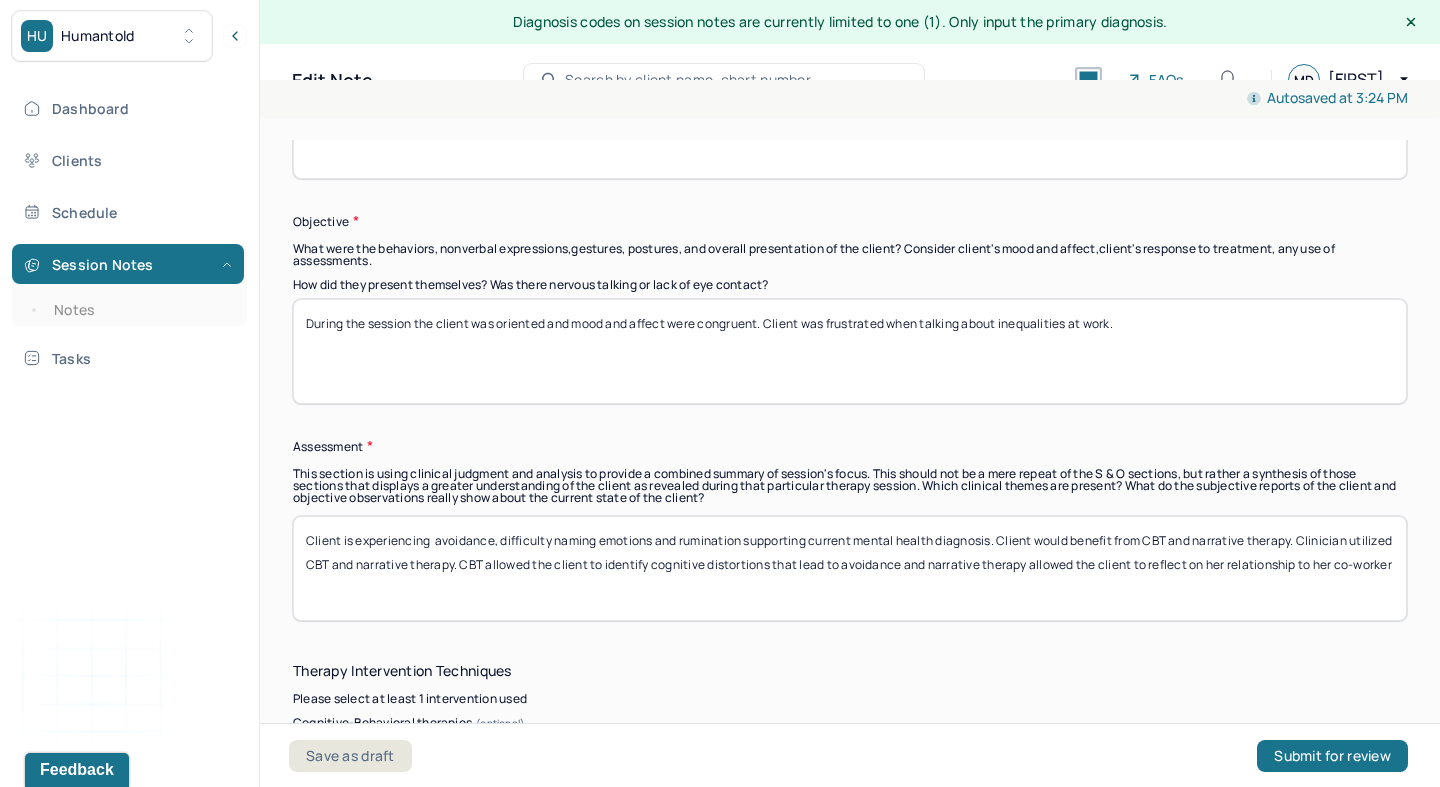 type on "During the session the client was oriented and mood and affect were congruent. Client was frustrated when talking about inequalities at work." 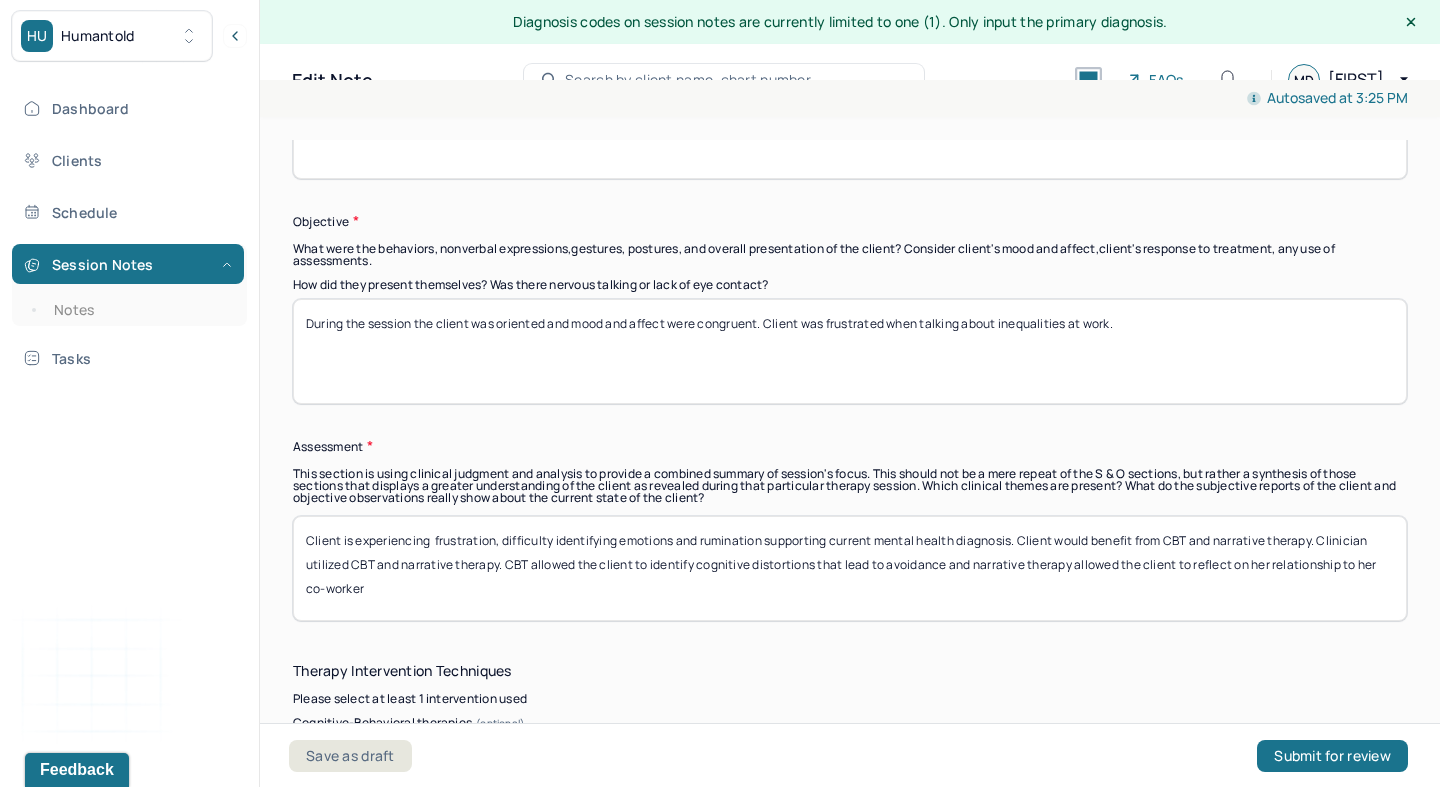 click on "Client is experiencing  frustration, difficulty identifying emotions and rumination supporting current mental health diagnosis. Client would benefit from CBT and narrative therapy. Clinician utilized CBT and narrative therapy. CBT allowed the client to identify cognitive distortions that lead to avoidance and narrative therapy allowed the client to reflect on her relationship to her co-worker" at bounding box center (850, 568) 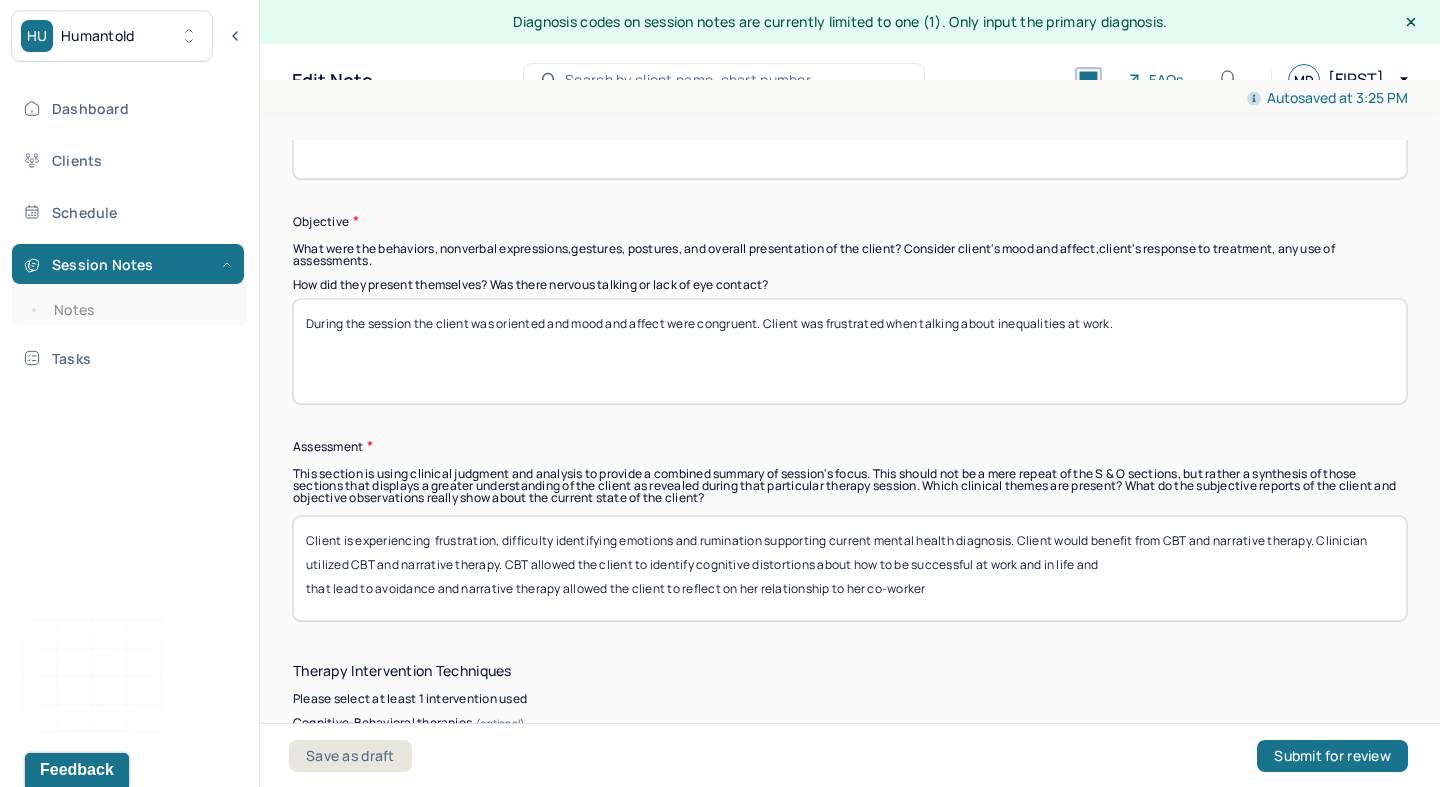 drag, startPoint x: 453, startPoint y: 542, endPoint x: 274, endPoint y: 545, distance: 179.02513 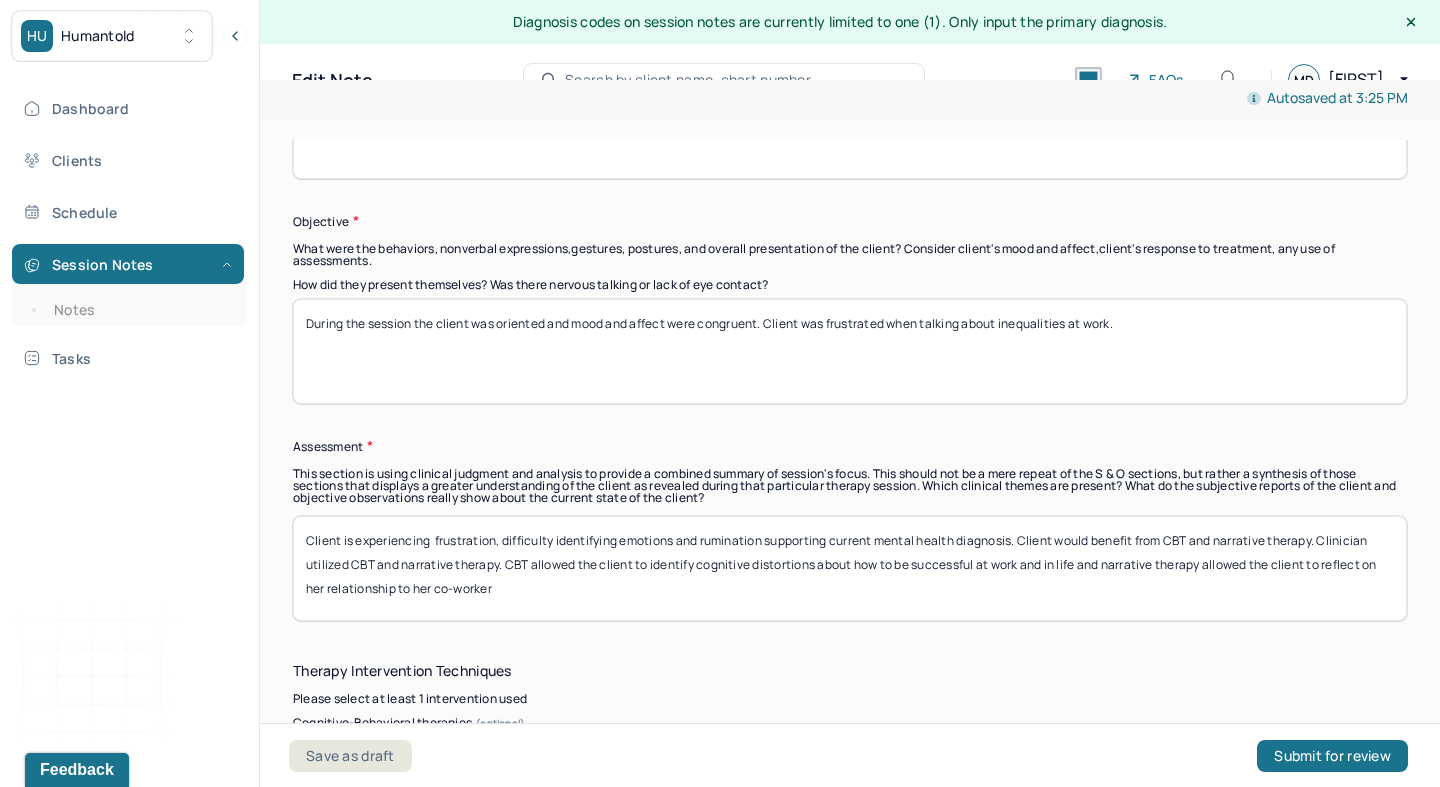 drag, startPoint x: 1322, startPoint y: 522, endPoint x: 1439, endPoint y: 680, distance: 196.60367 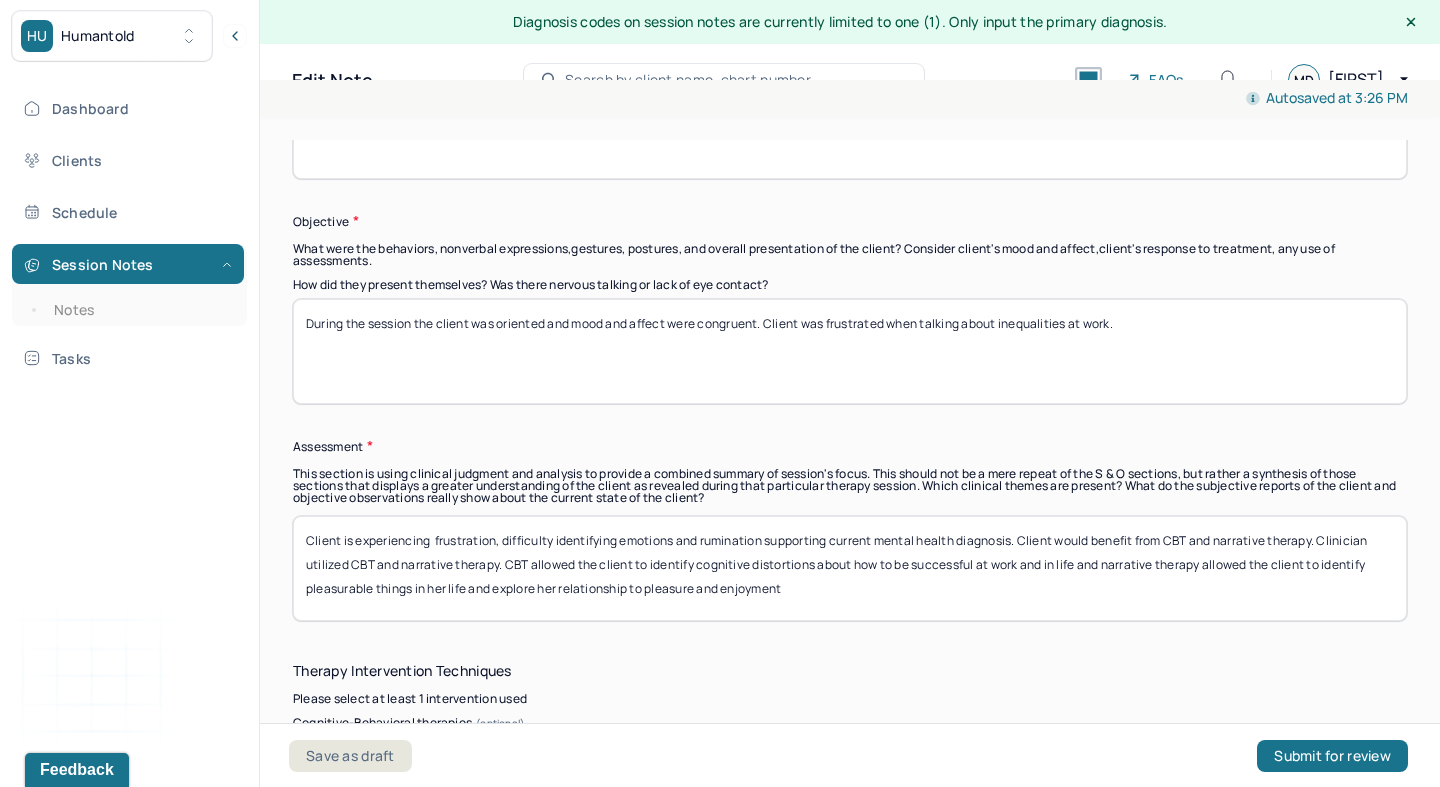 type on "Client is experiencing  frustration, difficulty identifying emotions and rumination supporting current mental health diagnosis. Client would benefit from CBT and narrative therapy. Clinician utilized CBT and narrative therapy. CBT allowed the client to identify cognitive distortions about how to be successful at work and in life and narrative therapy allowed the client to identify pleasurable things in her life and explore her relationship to pleasure and enjoyment" 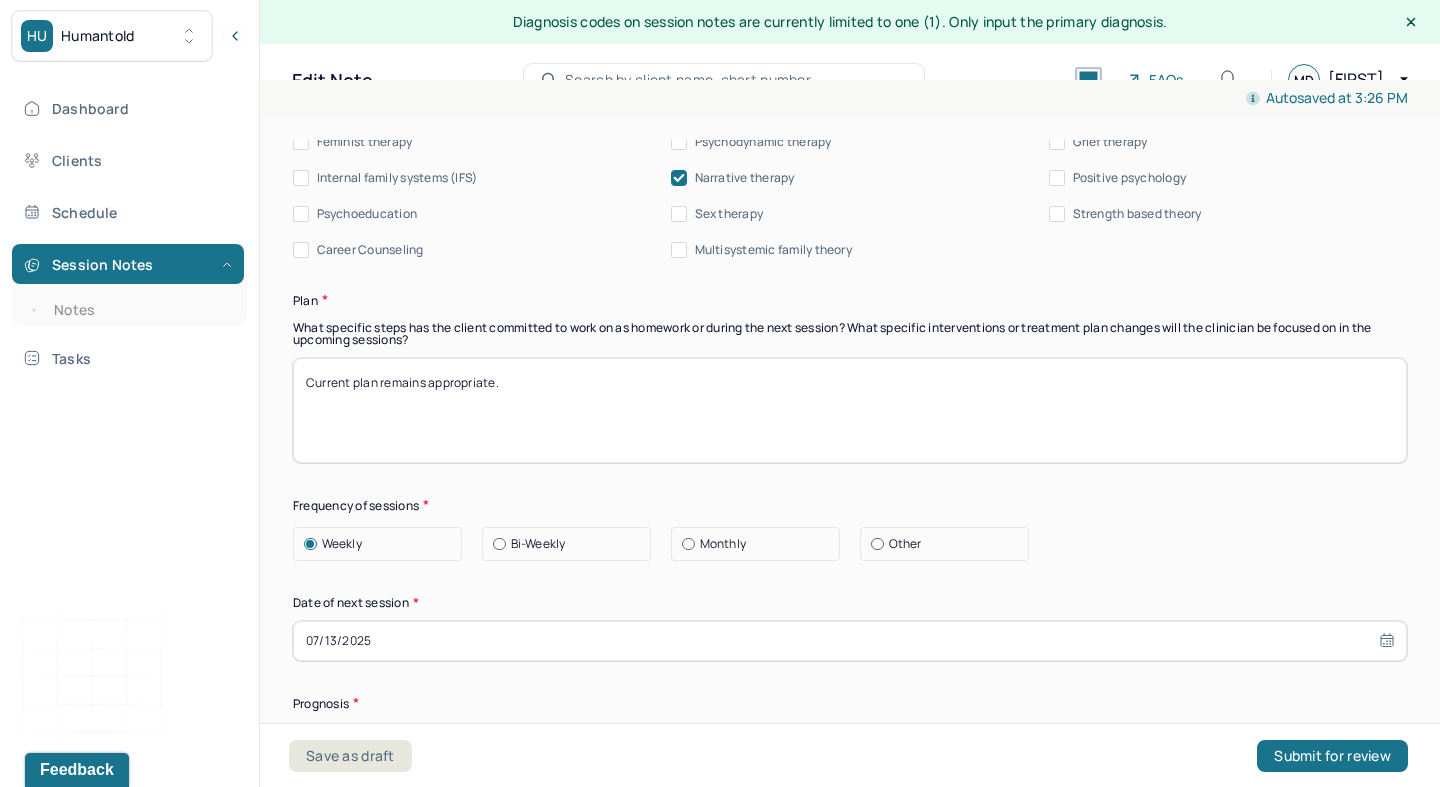 scroll, scrollTop: 2523, scrollLeft: 0, axis: vertical 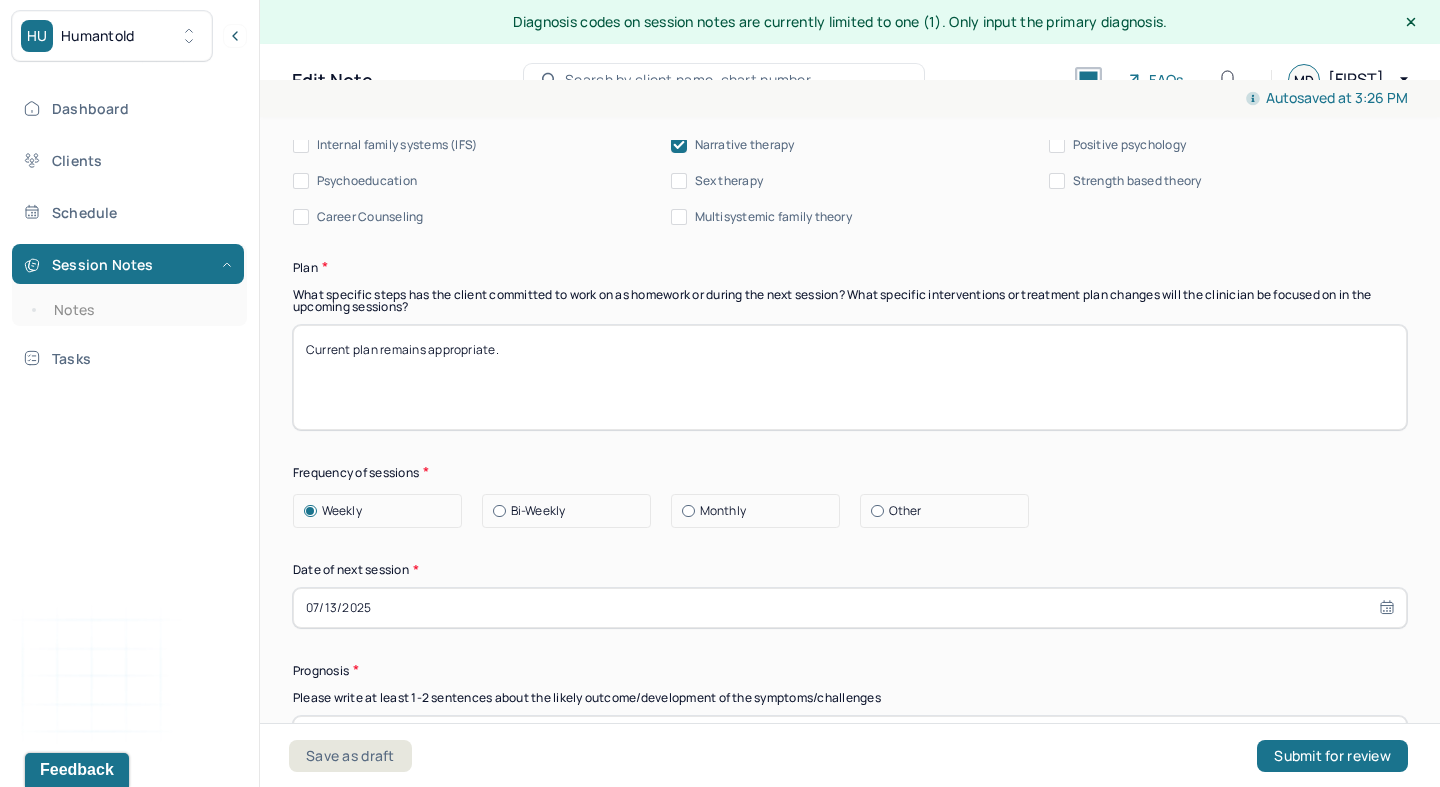click on "07/13/2025" at bounding box center [850, 608] 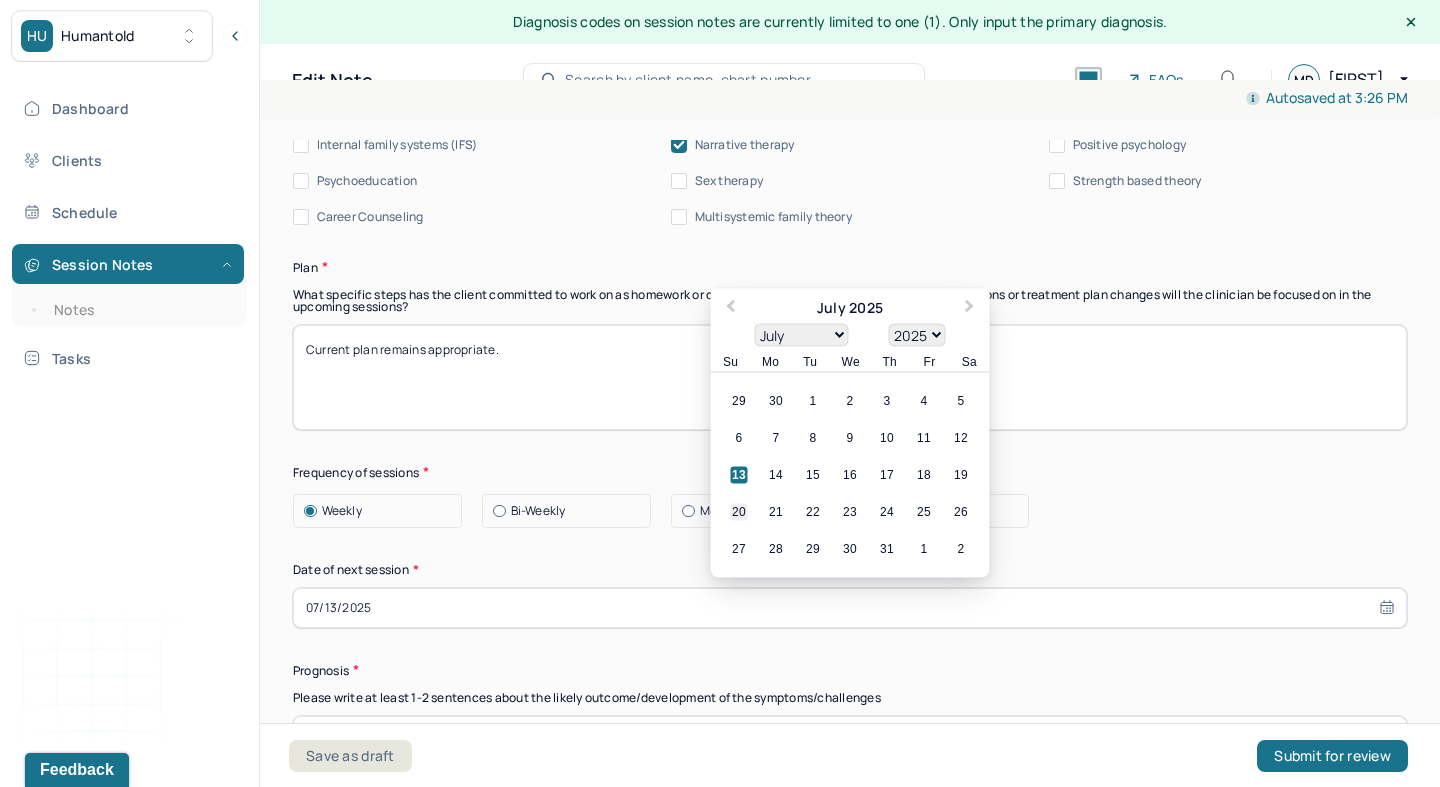 click on "20" at bounding box center [739, 511] 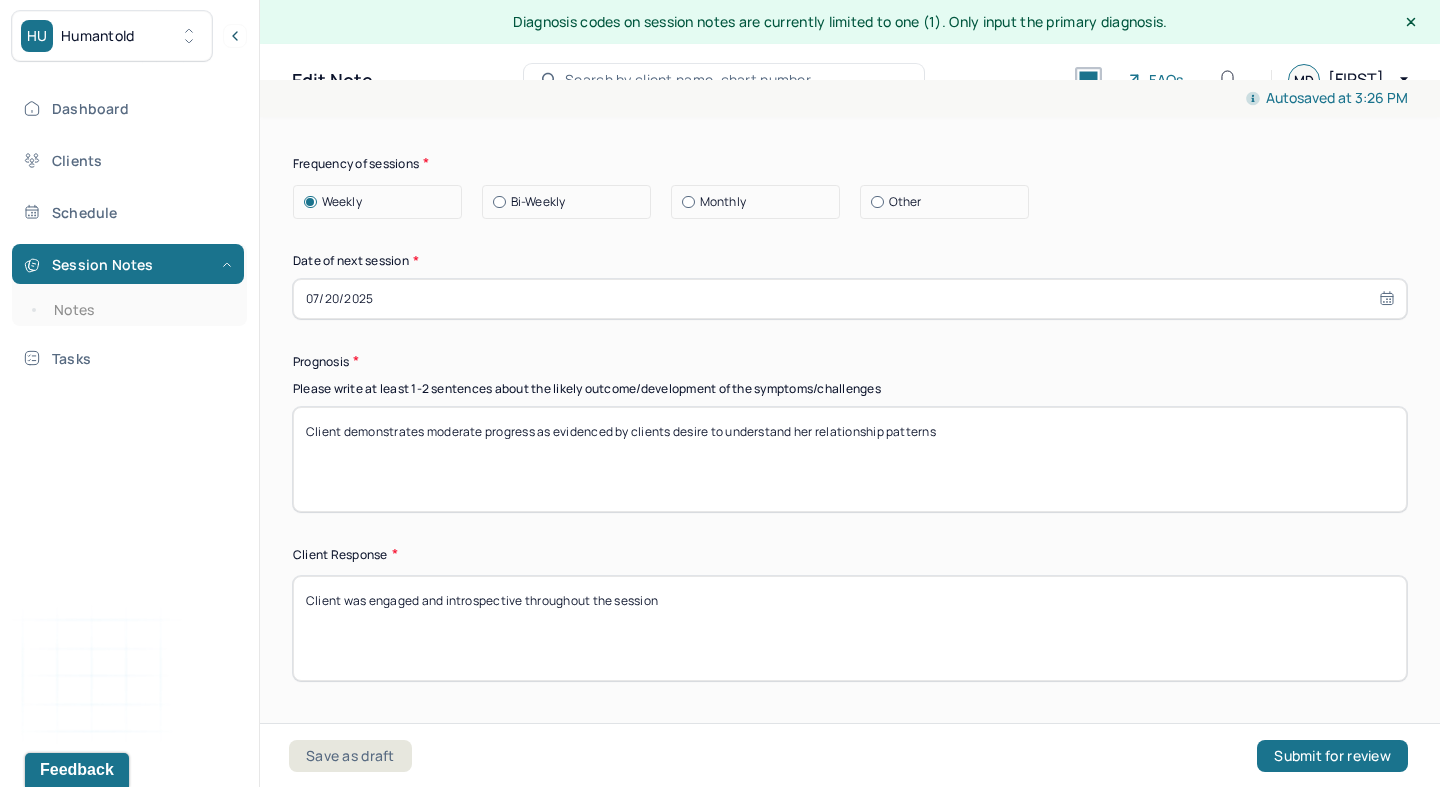 scroll, scrollTop: 2851, scrollLeft: 0, axis: vertical 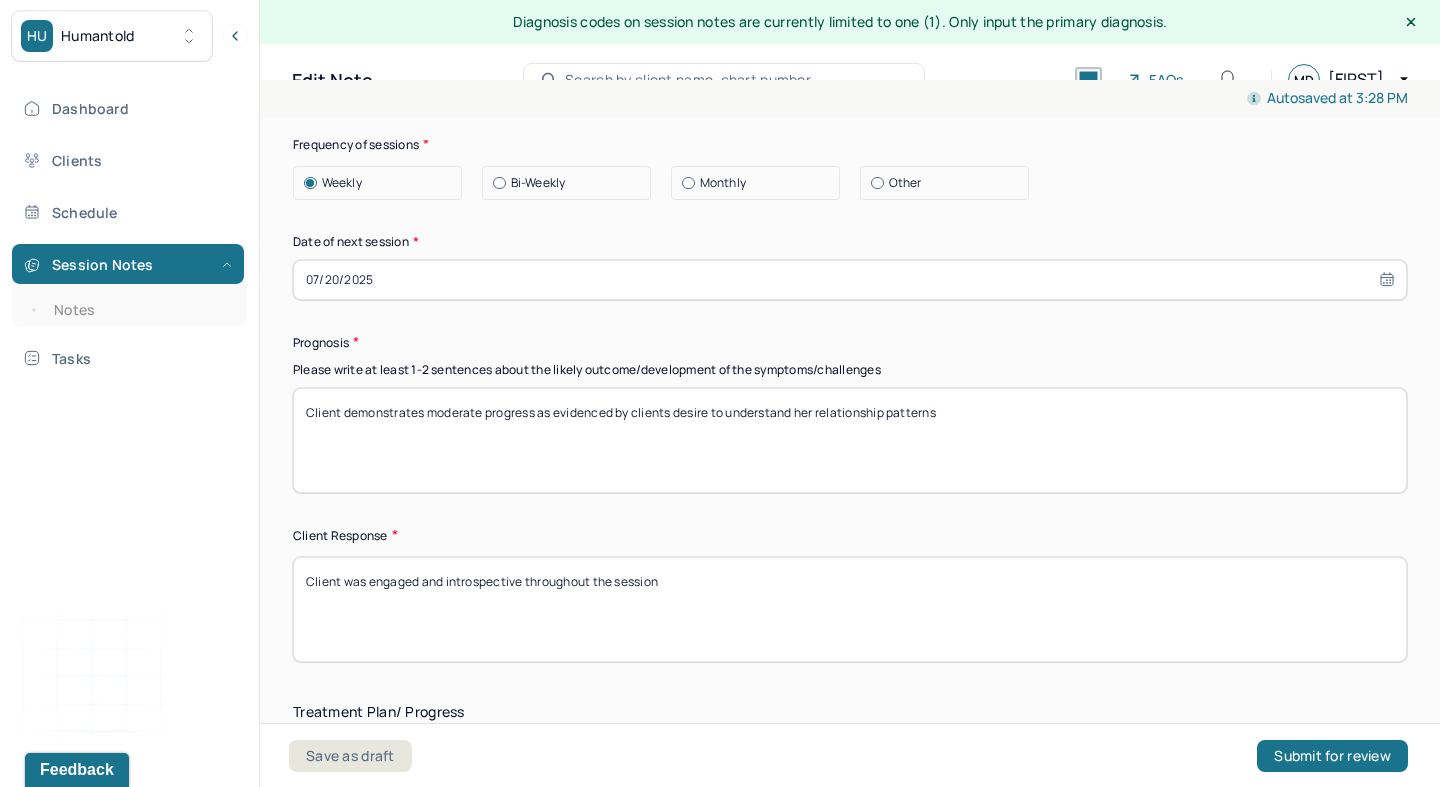 drag, startPoint x: 674, startPoint y: 371, endPoint x: 1057, endPoint y: 484, distance: 399.32193 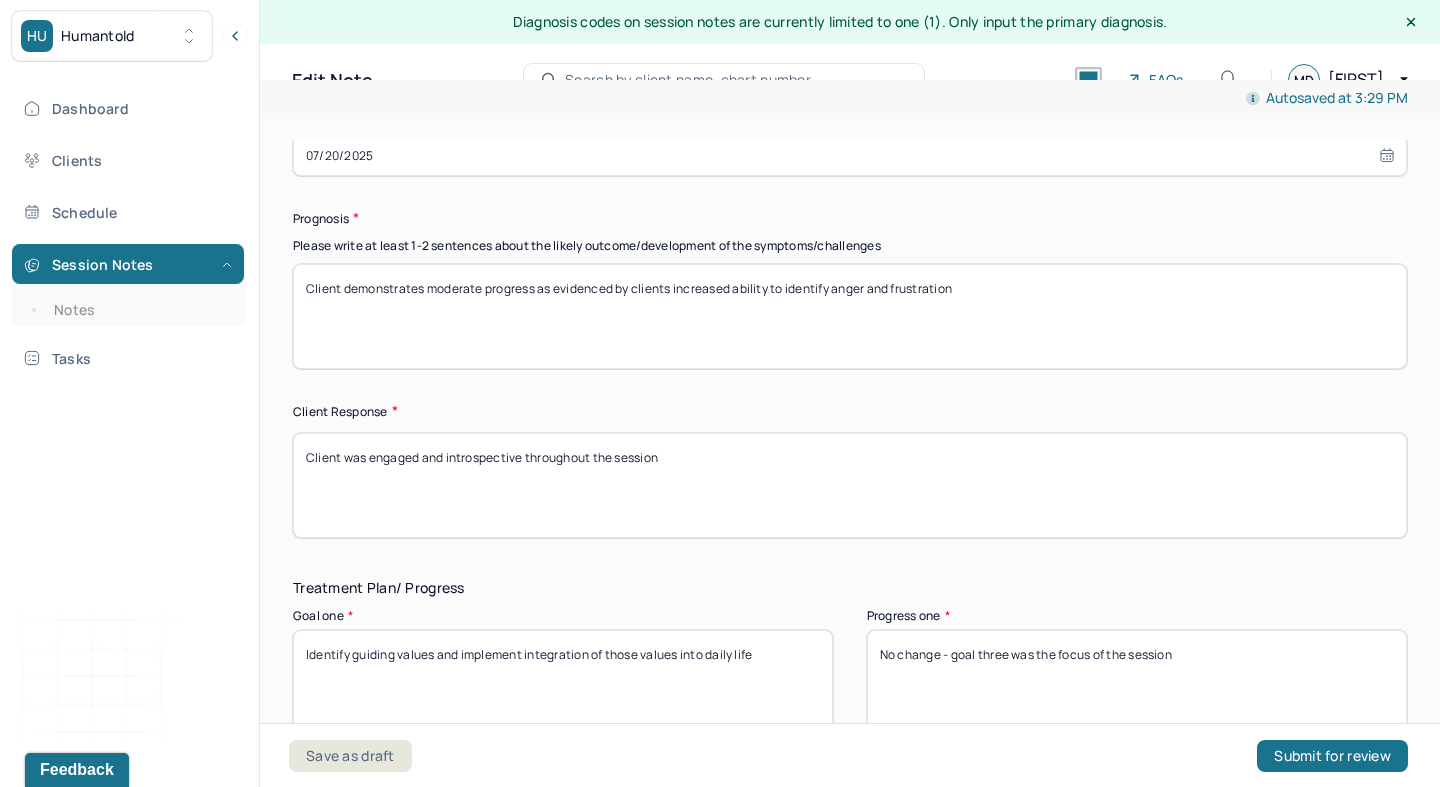 scroll, scrollTop: 2983, scrollLeft: 0, axis: vertical 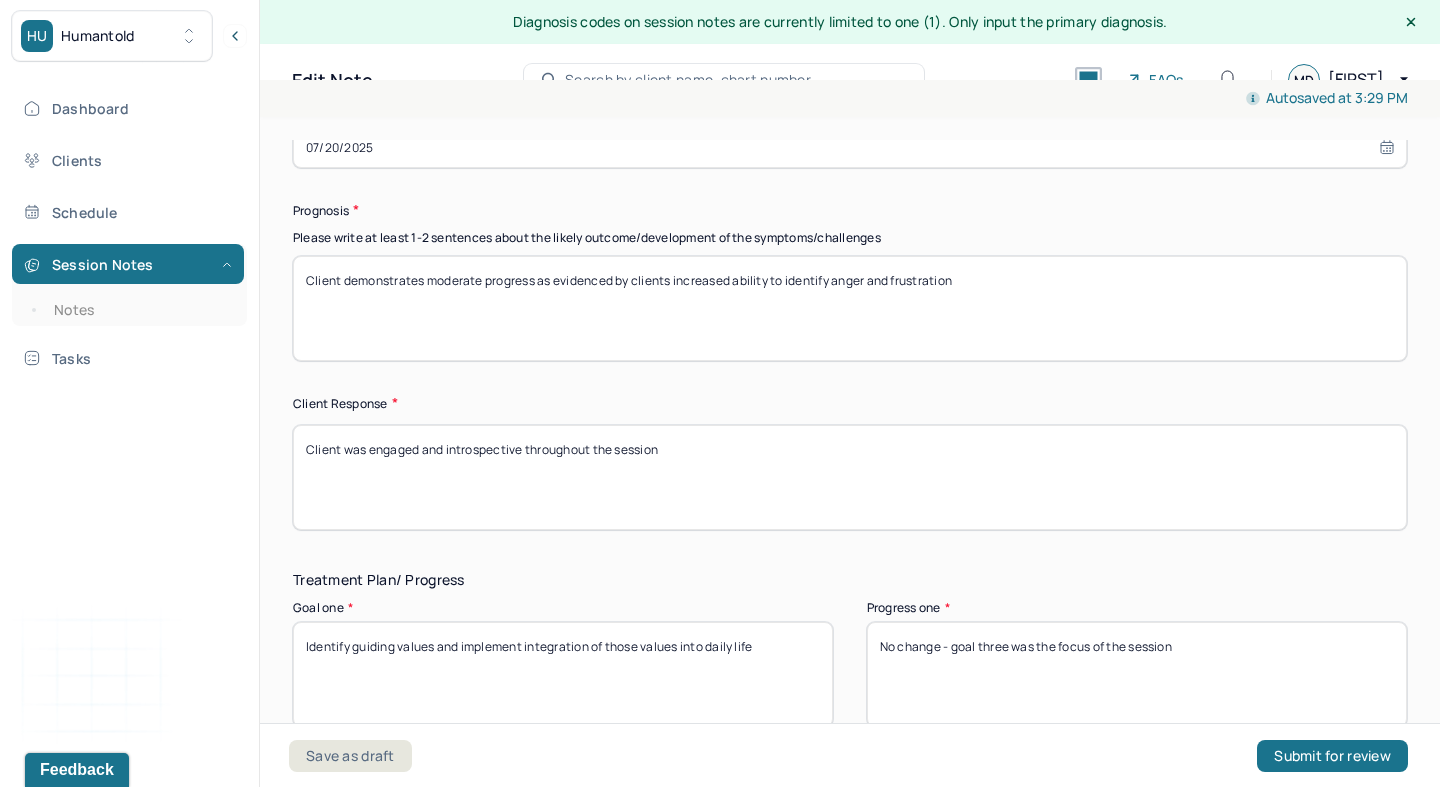 type on "Client demonstrates moderate progress as evidenced by clients increased ability to identify anger and frustration" 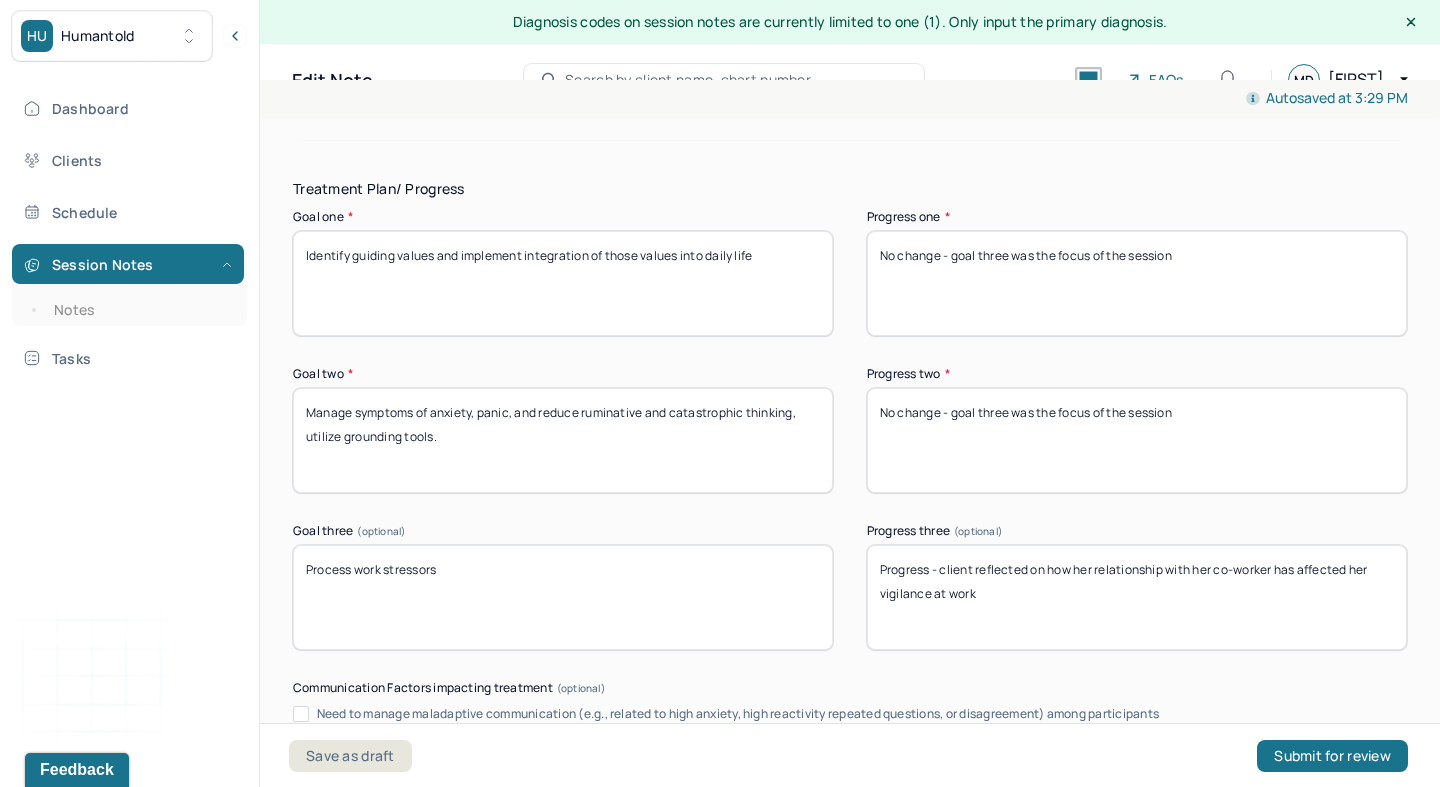 scroll, scrollTop: 3370, scrollLeft: 0, axis: vertical 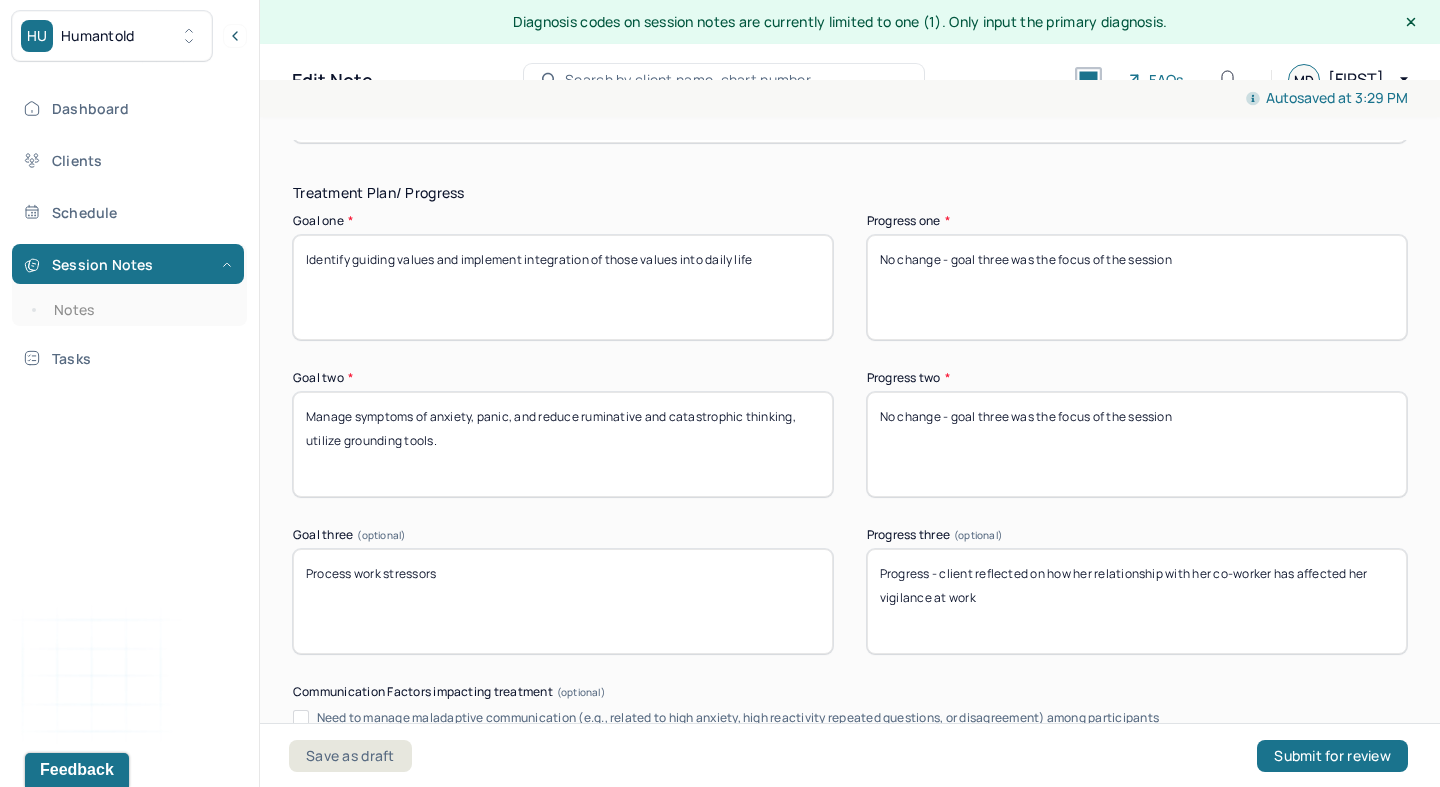 type on "Client was reflective, responsive, and engaged." 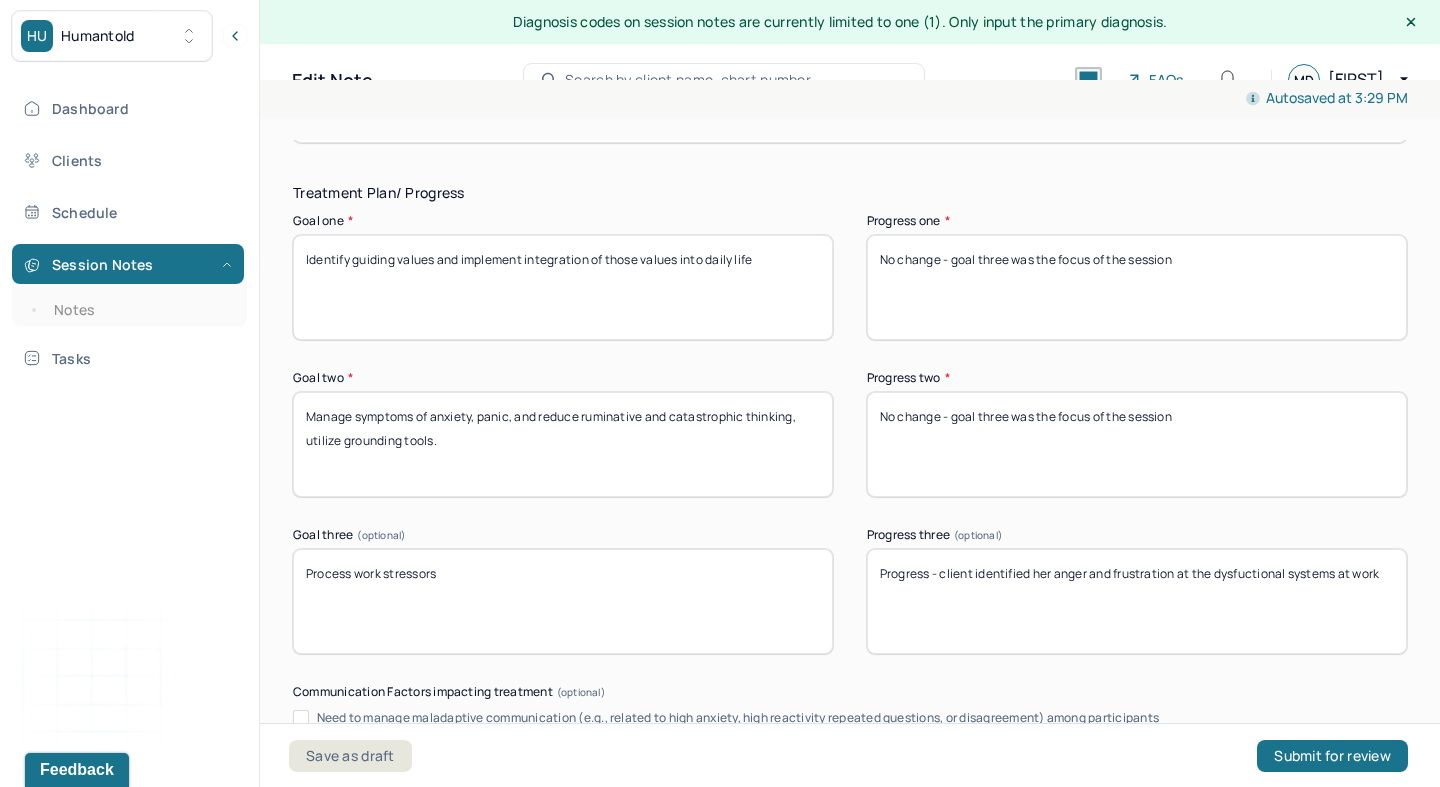 click on "Progress - client identified her anger and frustration at the dysfuctional systems at work" at bounding box center (1137, 601) 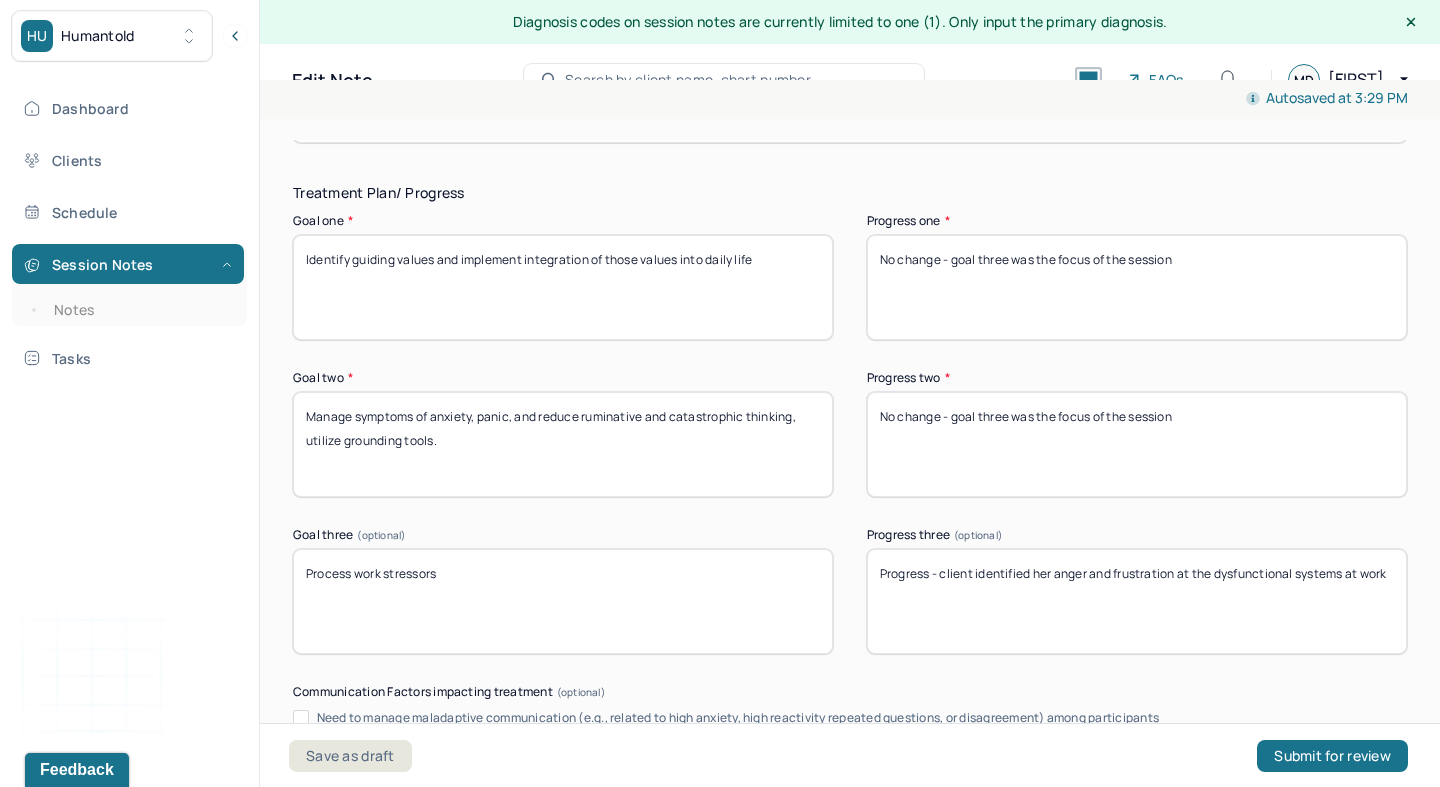 click on "Progress - client identified her anger and frustration at the dysfuctional systems at work" at bounding box center (1137, 601) 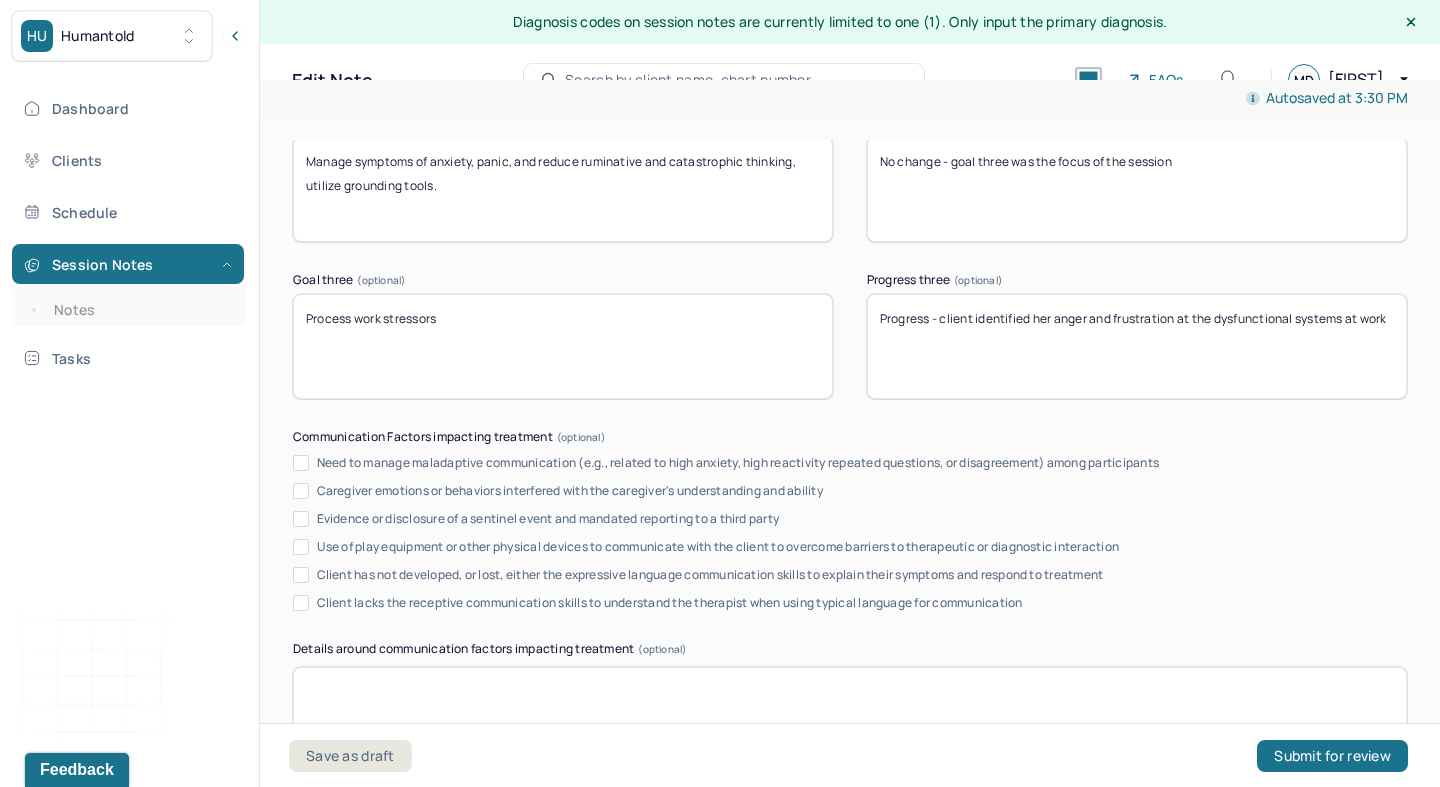 scroll, scrollTop: 3872, scrollLeft: 0, axis: vertical 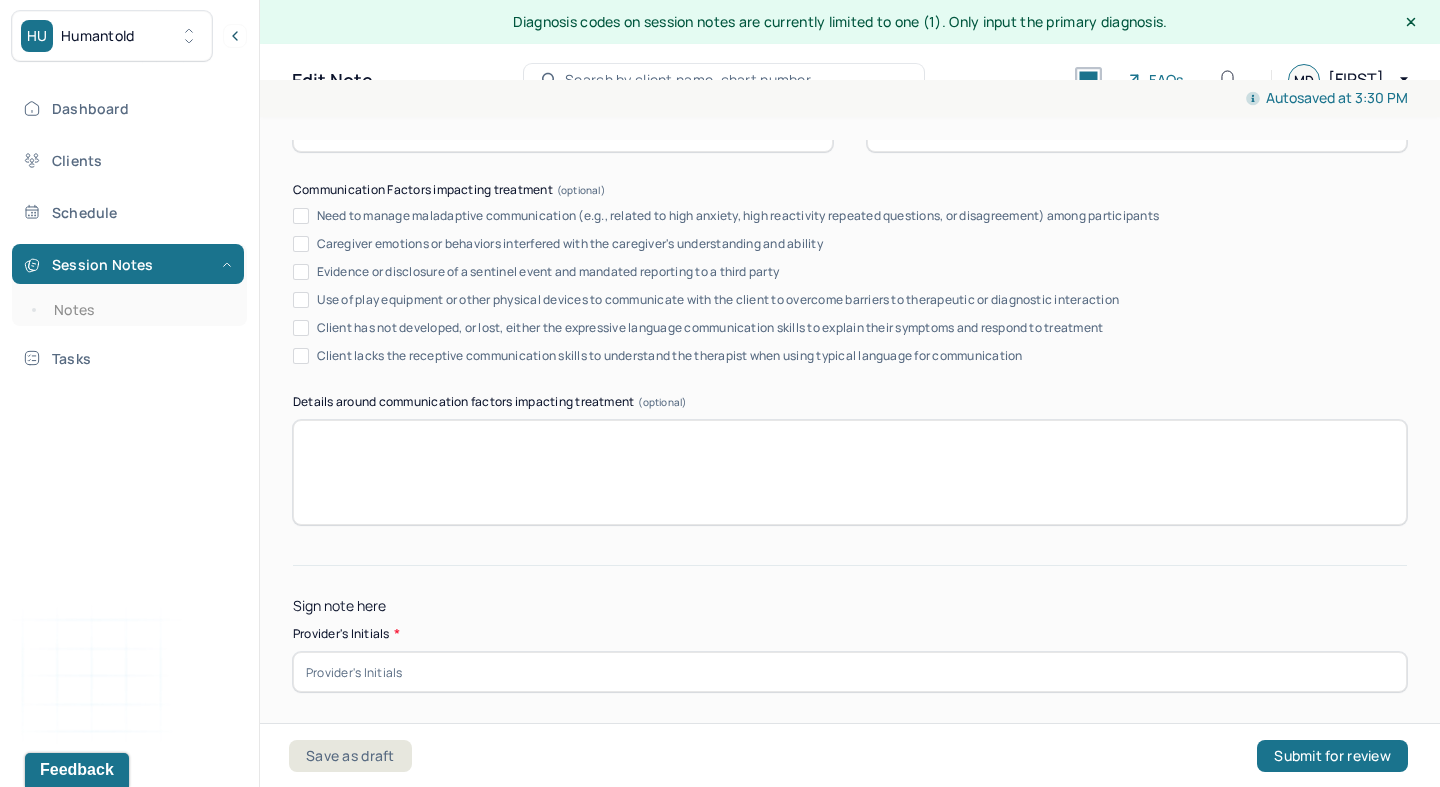 type on "Progress - client identified her anger and frustration at the dysfunctional systems at work" 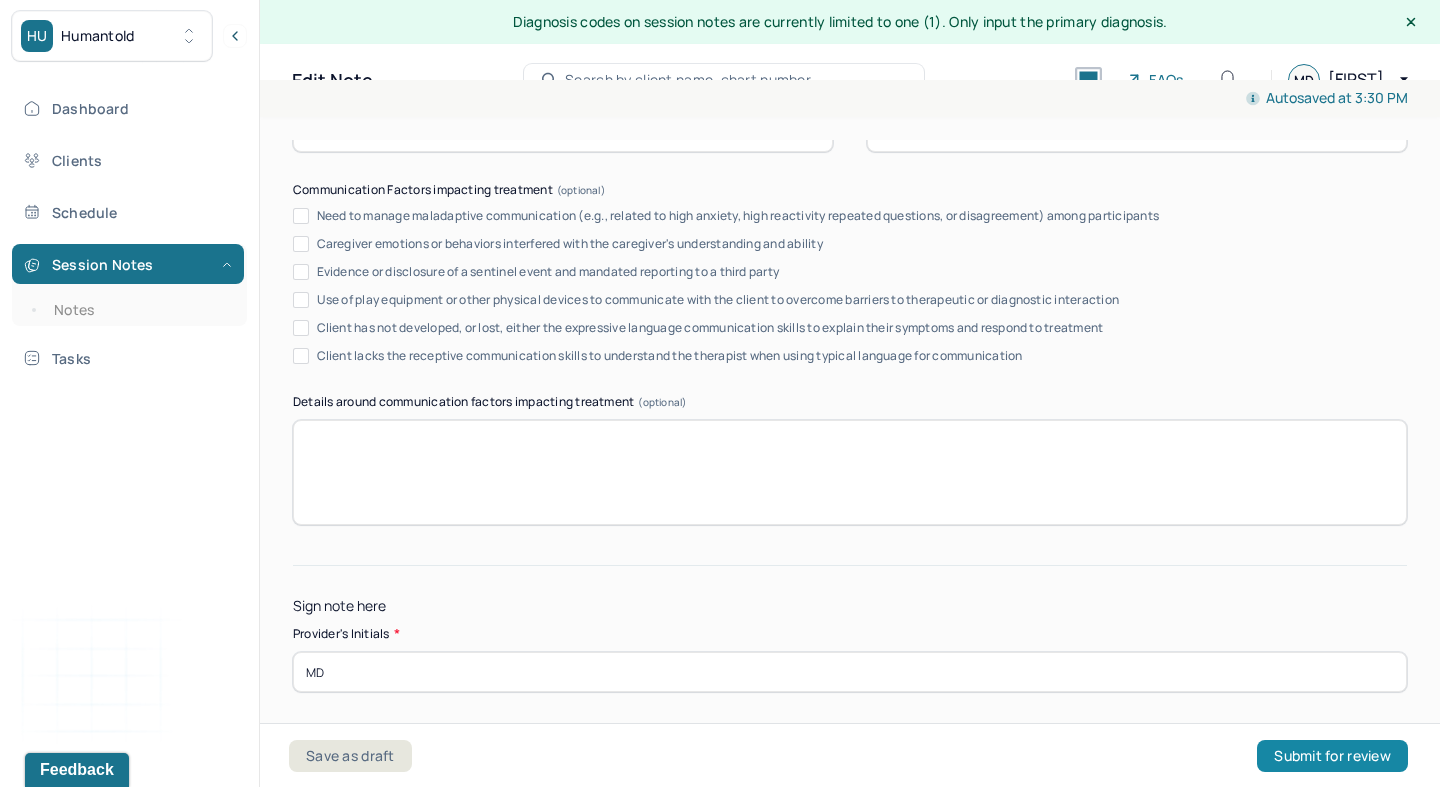 type on "MD" 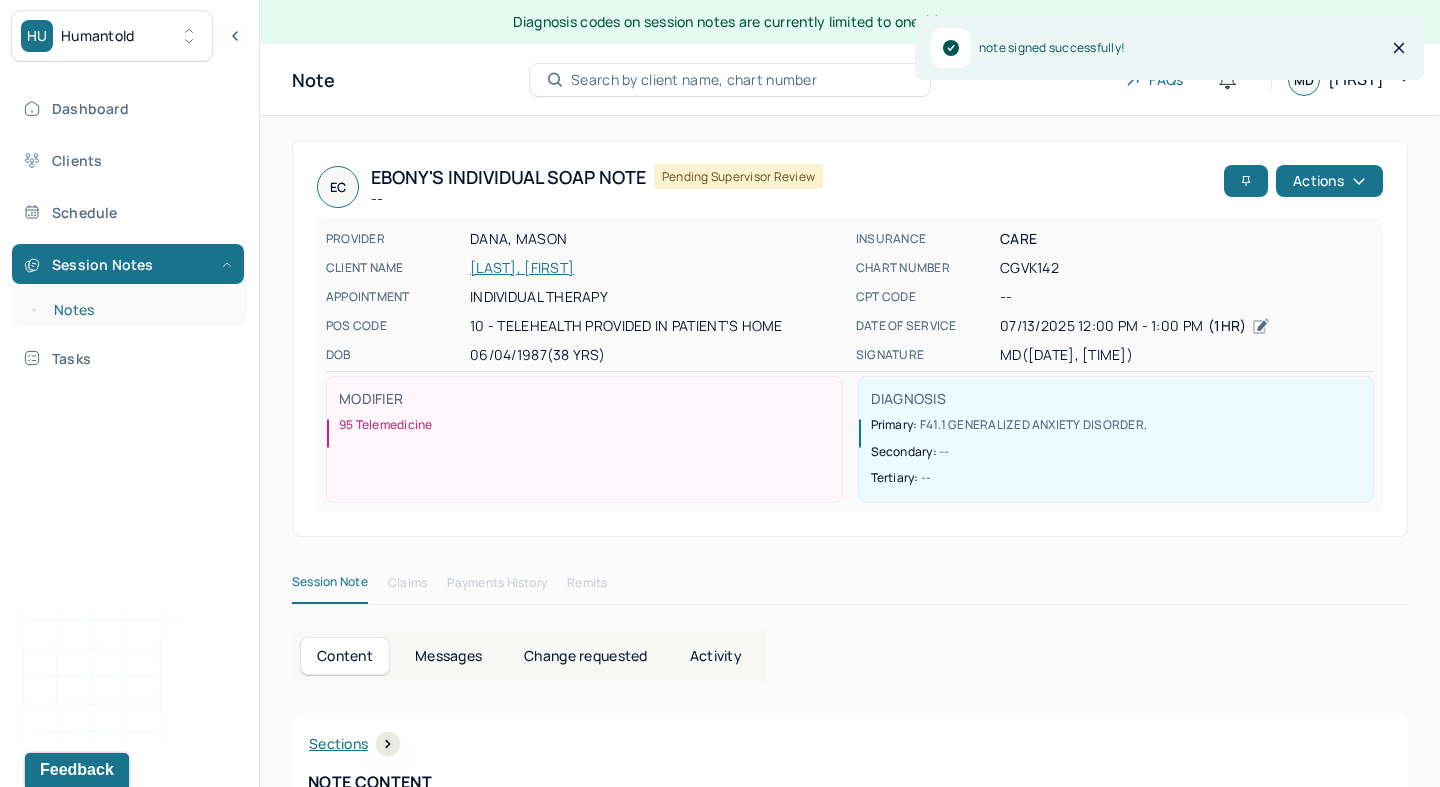 click on "Notes" at bounding box center (139, 310) 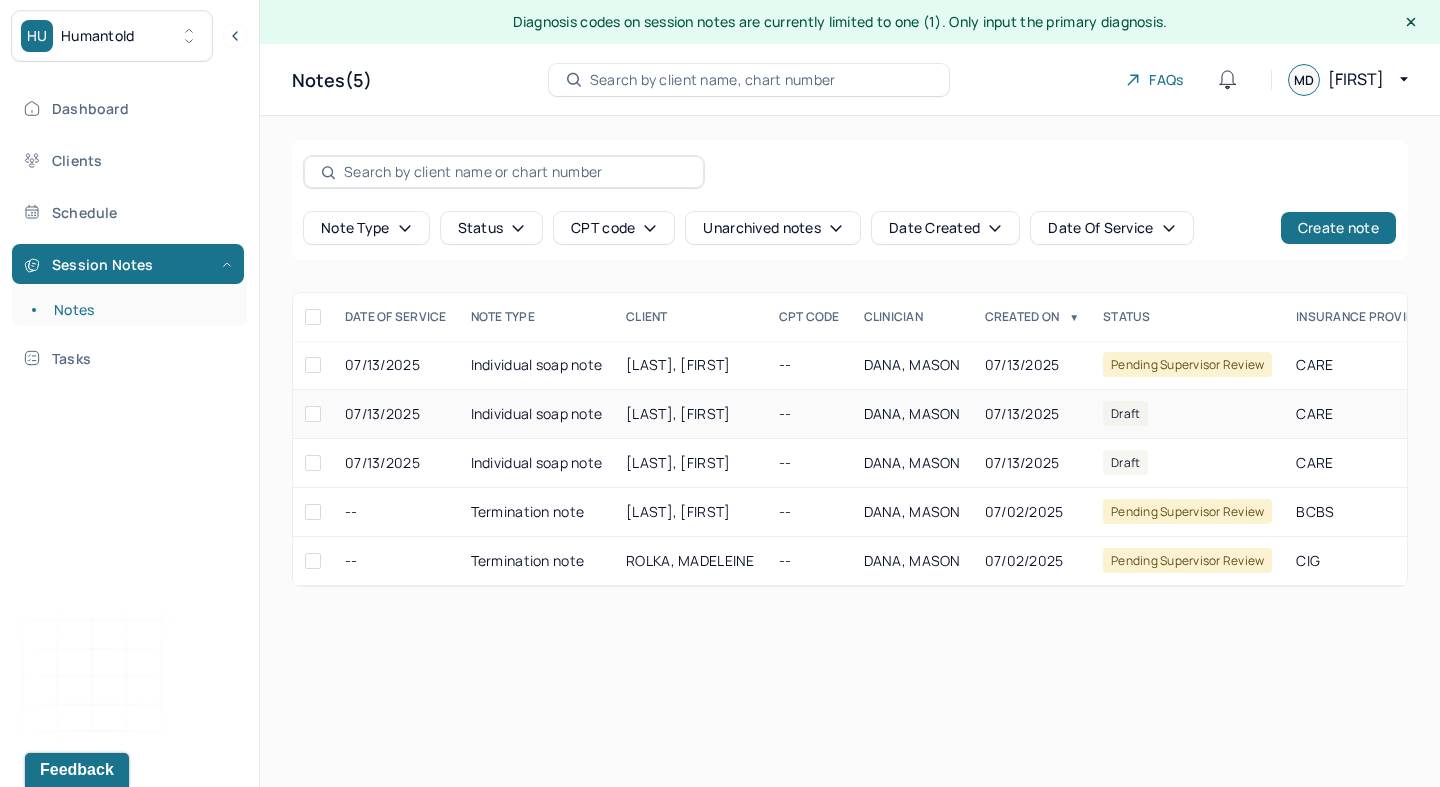 click on "Draft" at bounding box center [1125, 413] 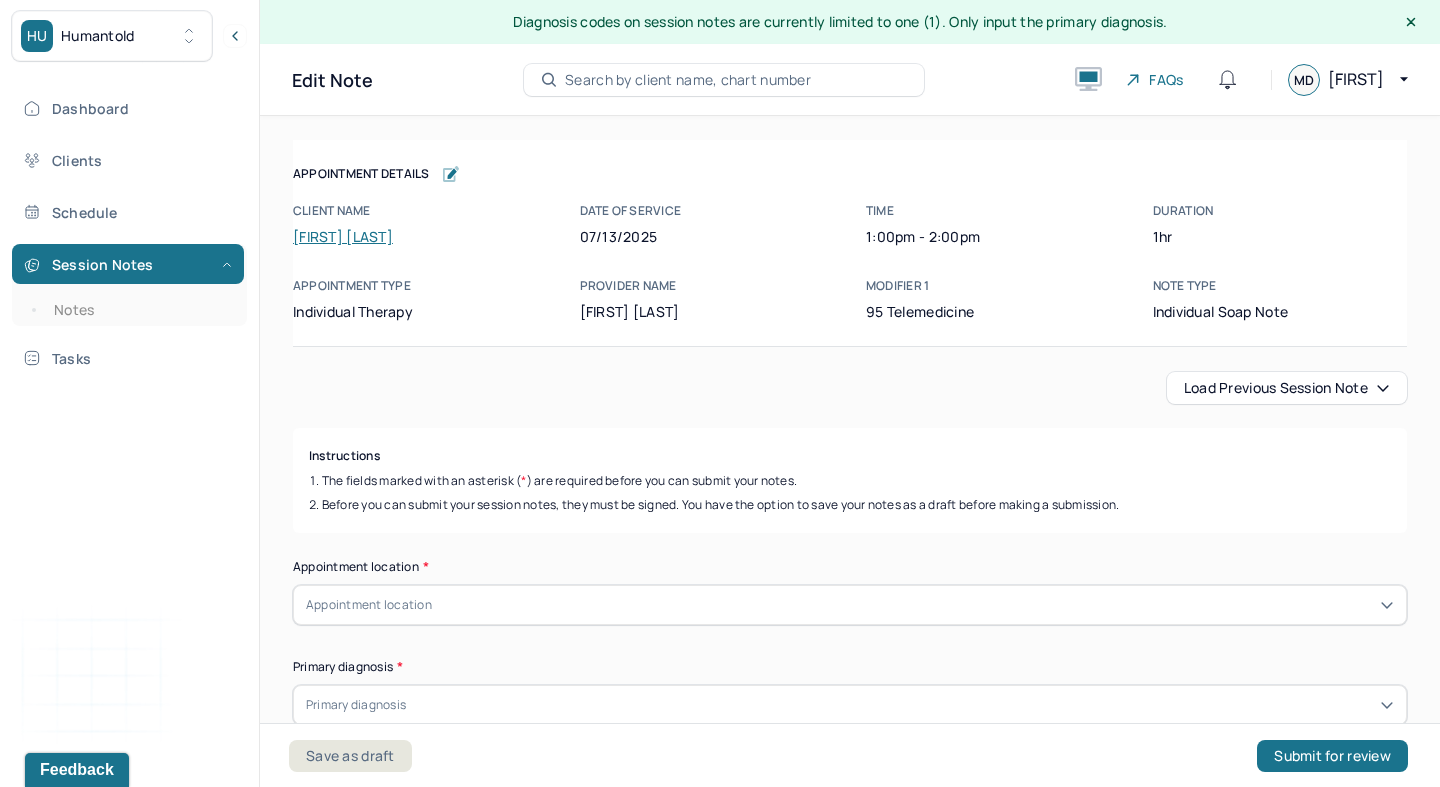 click on "Load previous session note" at bounding box center (1287, 388) 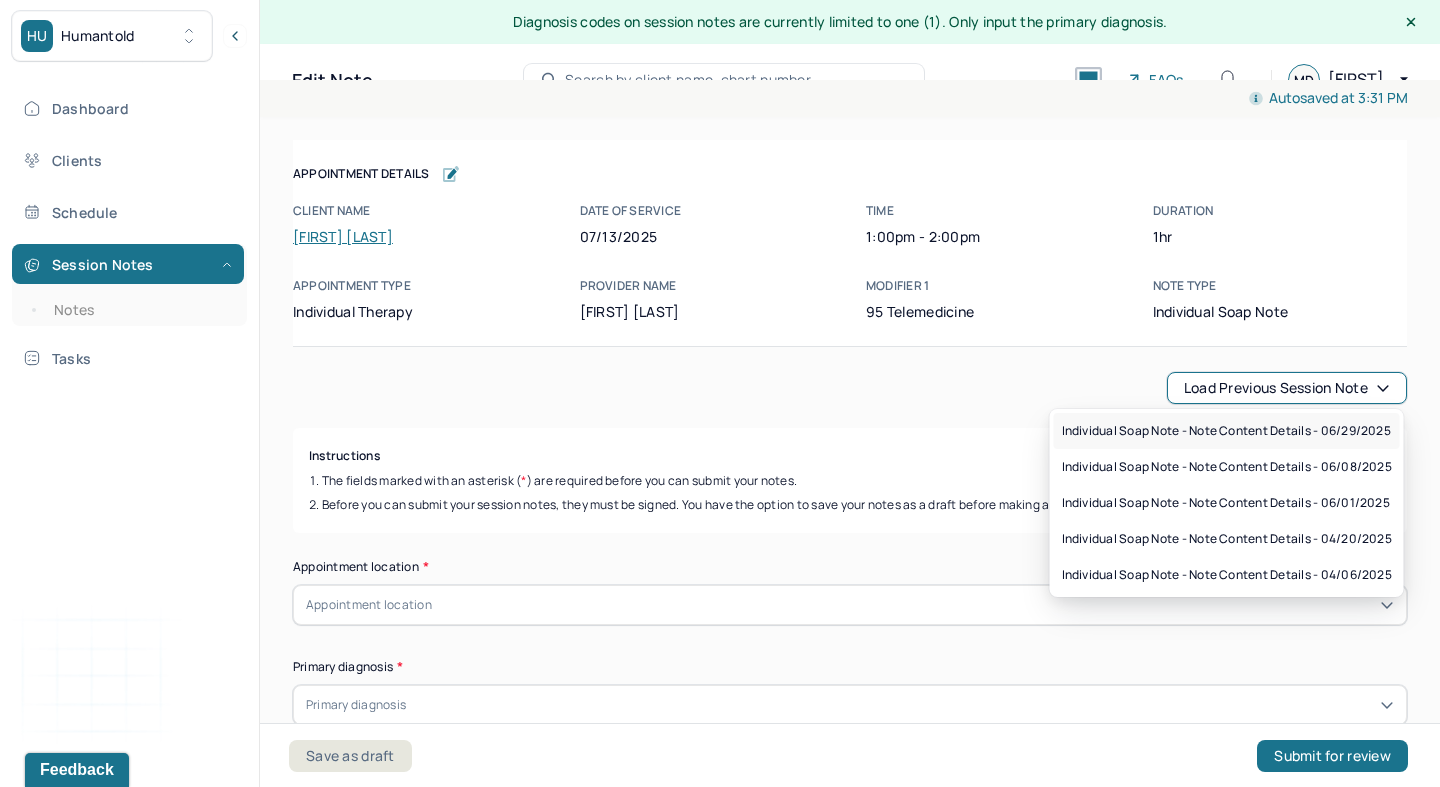 click on "Individual soap note   - Note content Details -   06/29/2025" at bounding box center (1227, 431) 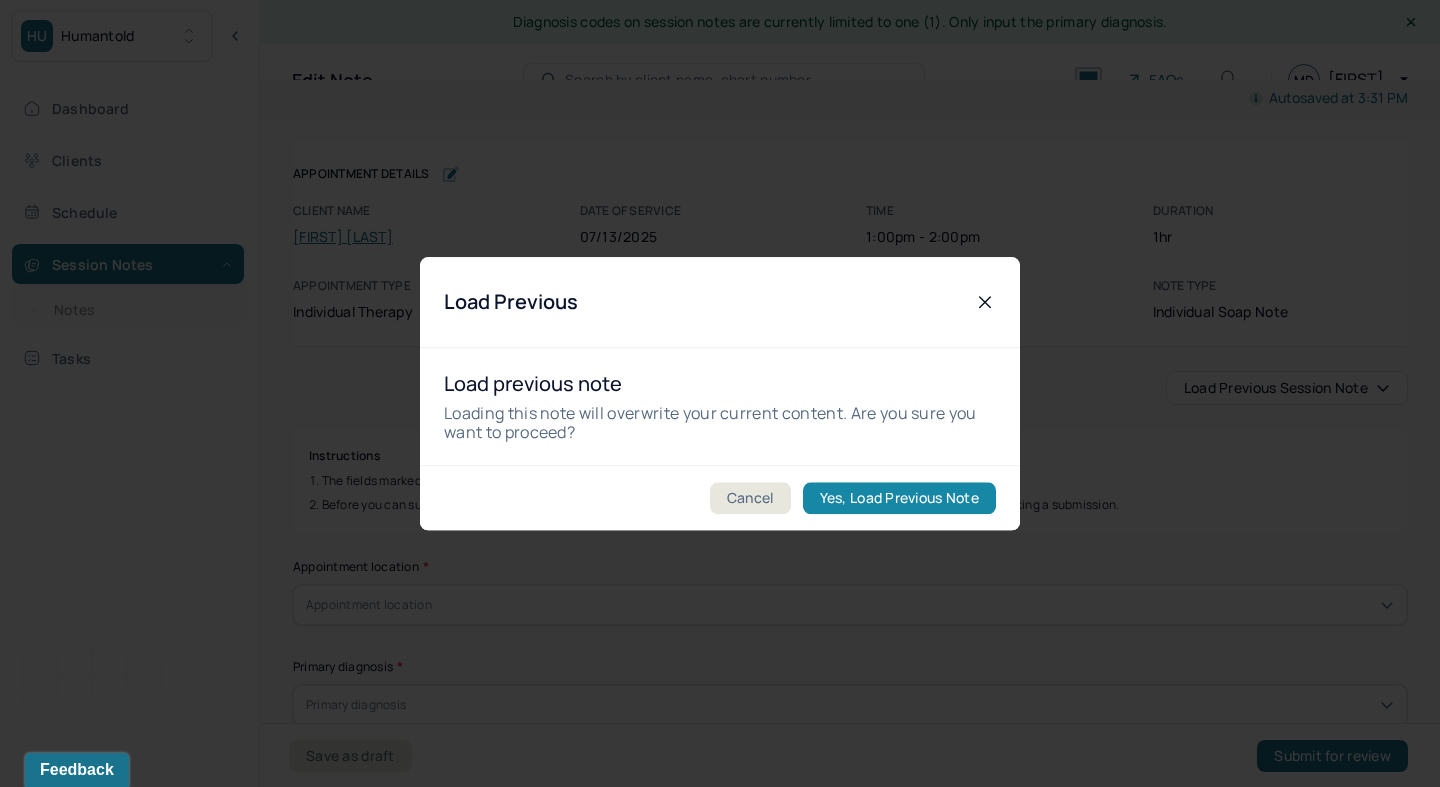 click on "Yes, Load Previous Note" at bounding box center (899, 498) 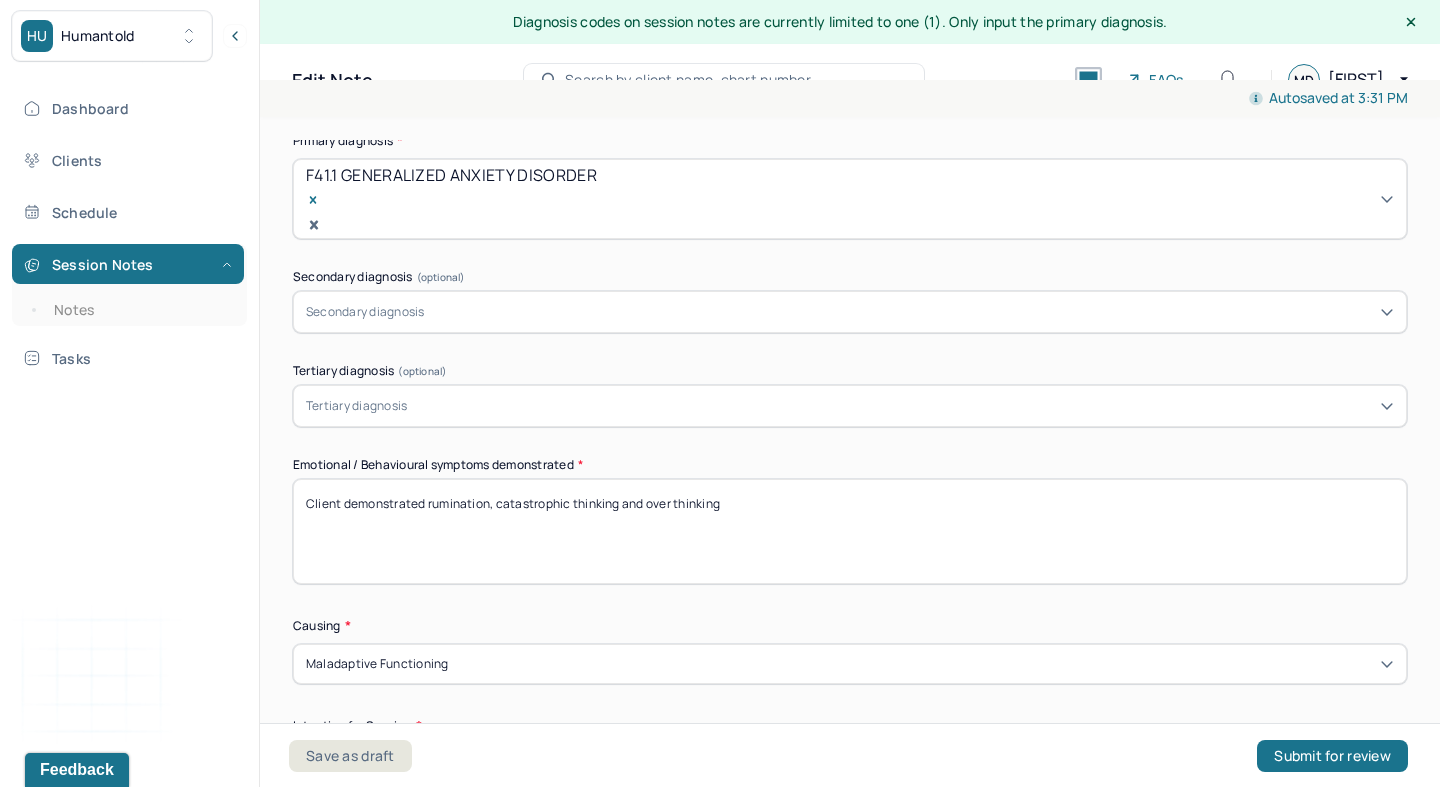 scroll, scrollTop: 787, scrollLeft: 0, axis: vertical 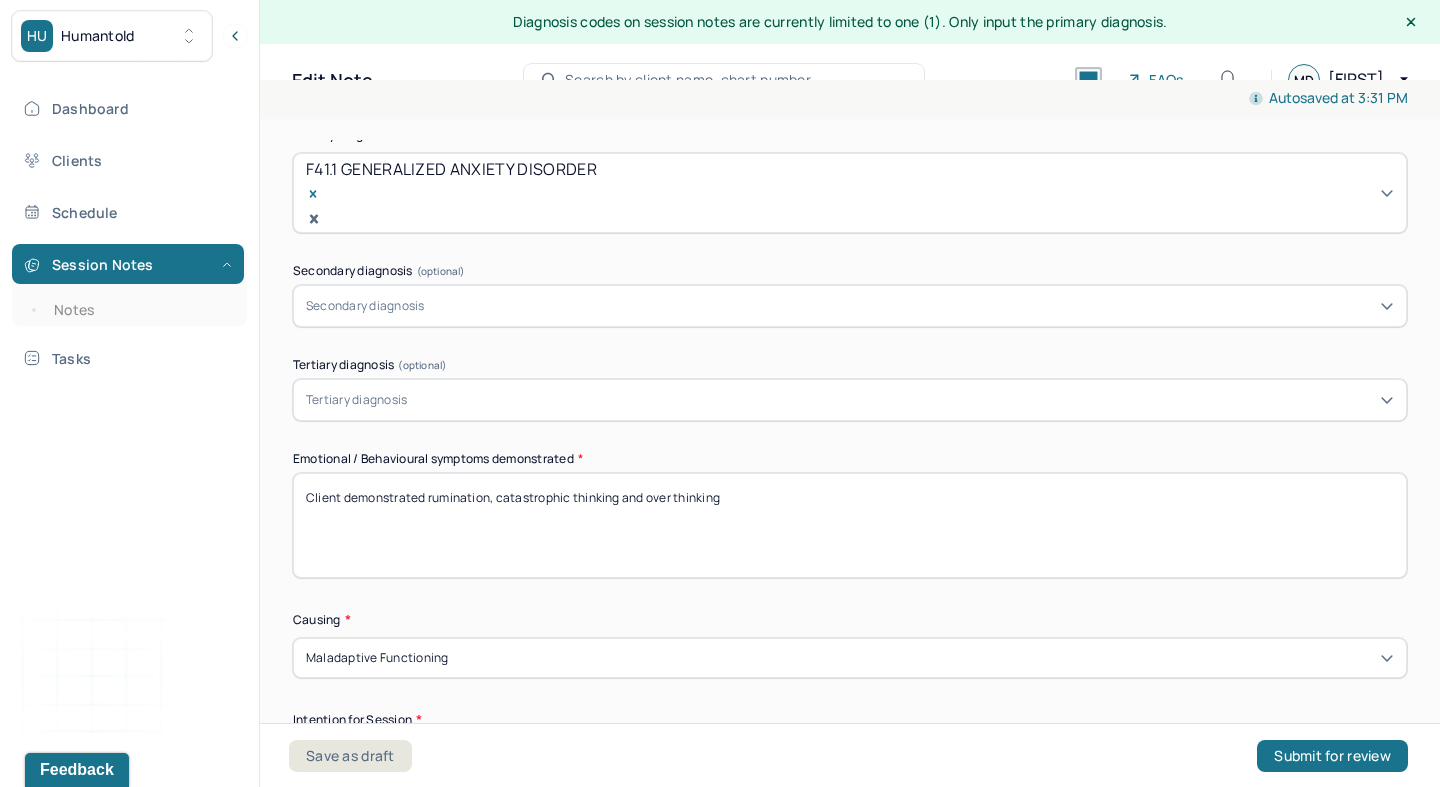 click on "Client demonstrated rumination, catastrophic thinking and over thinking" at bounding box center [850, 525] 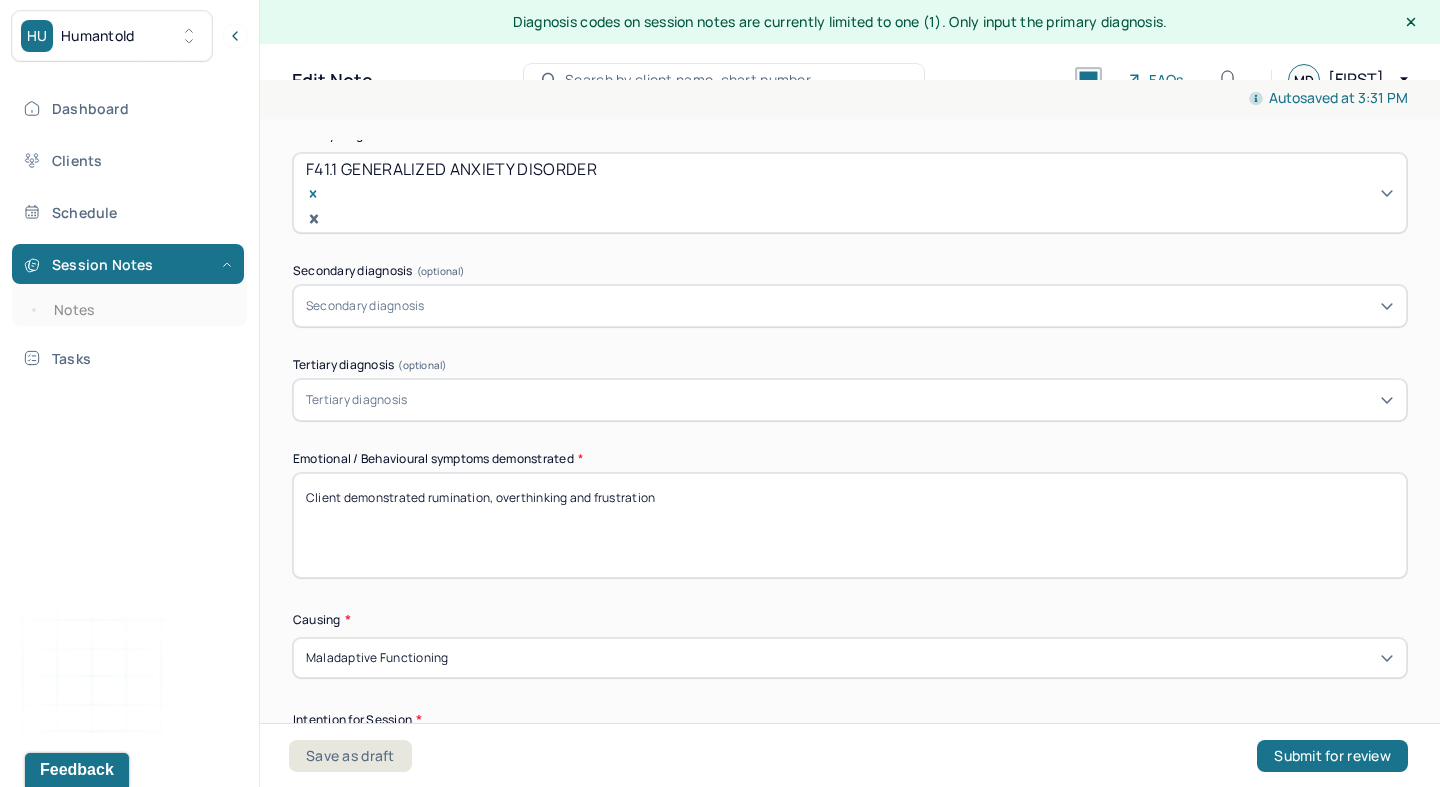 drag, startPoint x: 662, startPoint y: 457, endPoint x: 426, endPoint y: 455, distance: 236.00847 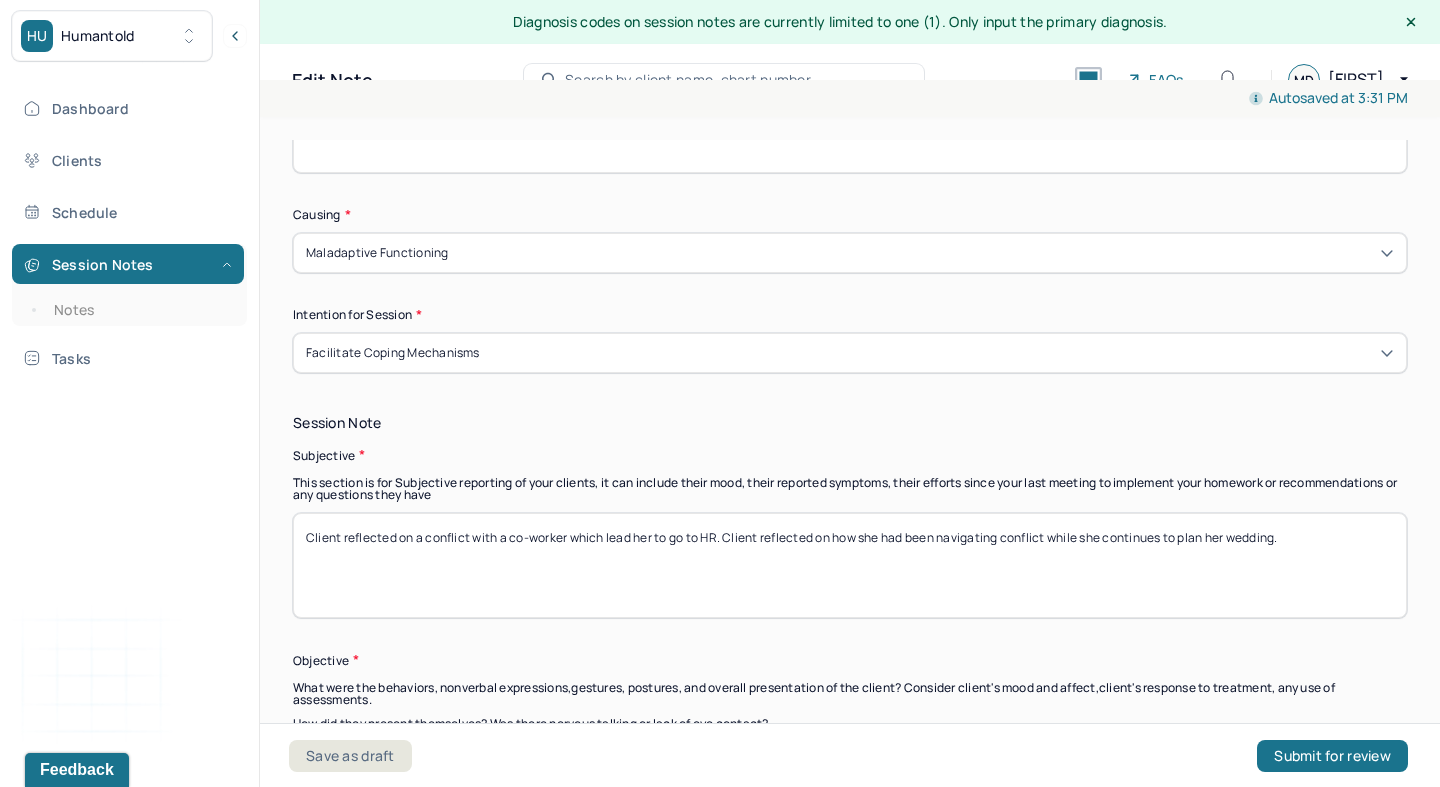 scroll, scrollTop: 1193, scrollLeft: 0, axis: vertical 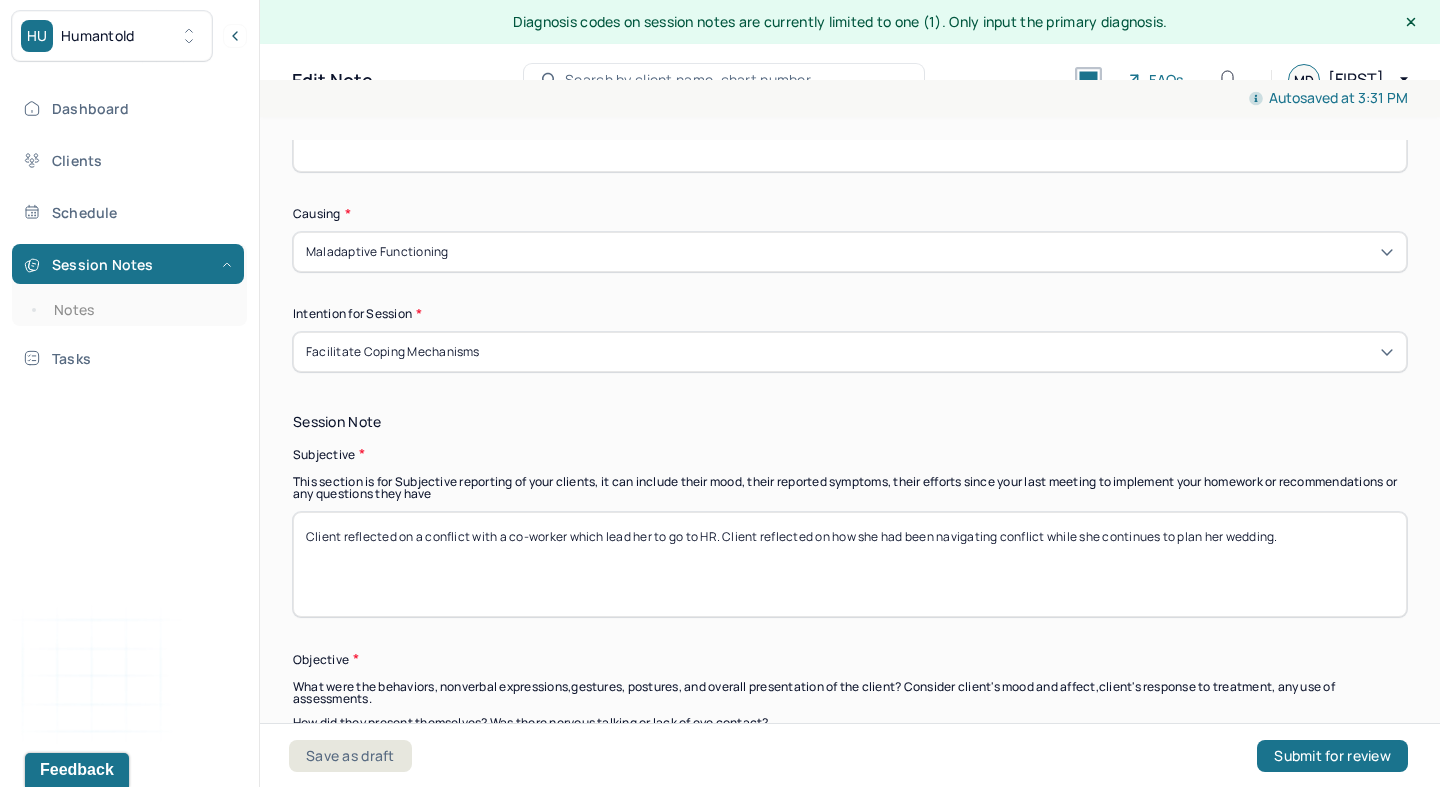 type on "Client demonstrated rumination, overthinking and frustration" 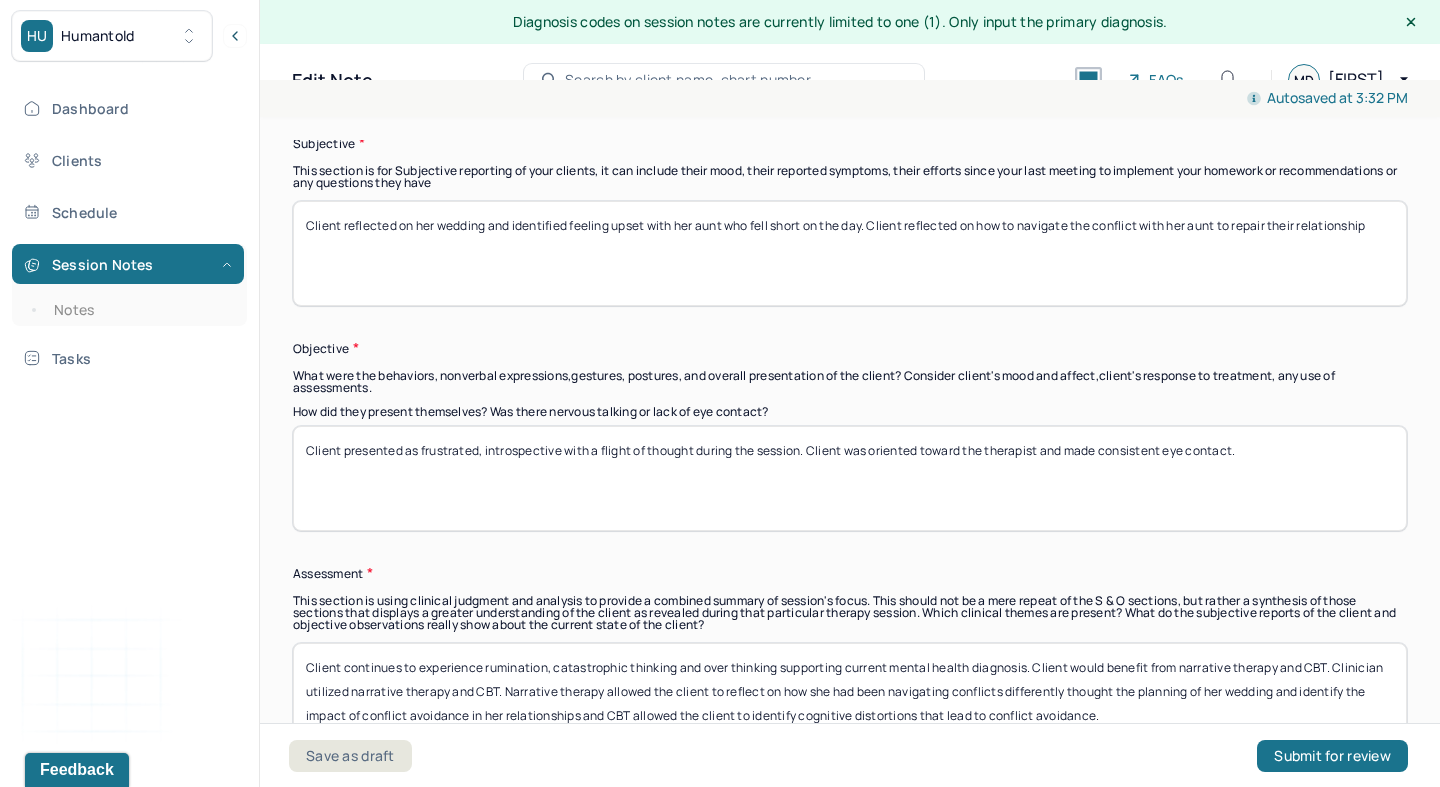 scroll, scrollTop: 1502, scrollLeft: 0, axis: vertical 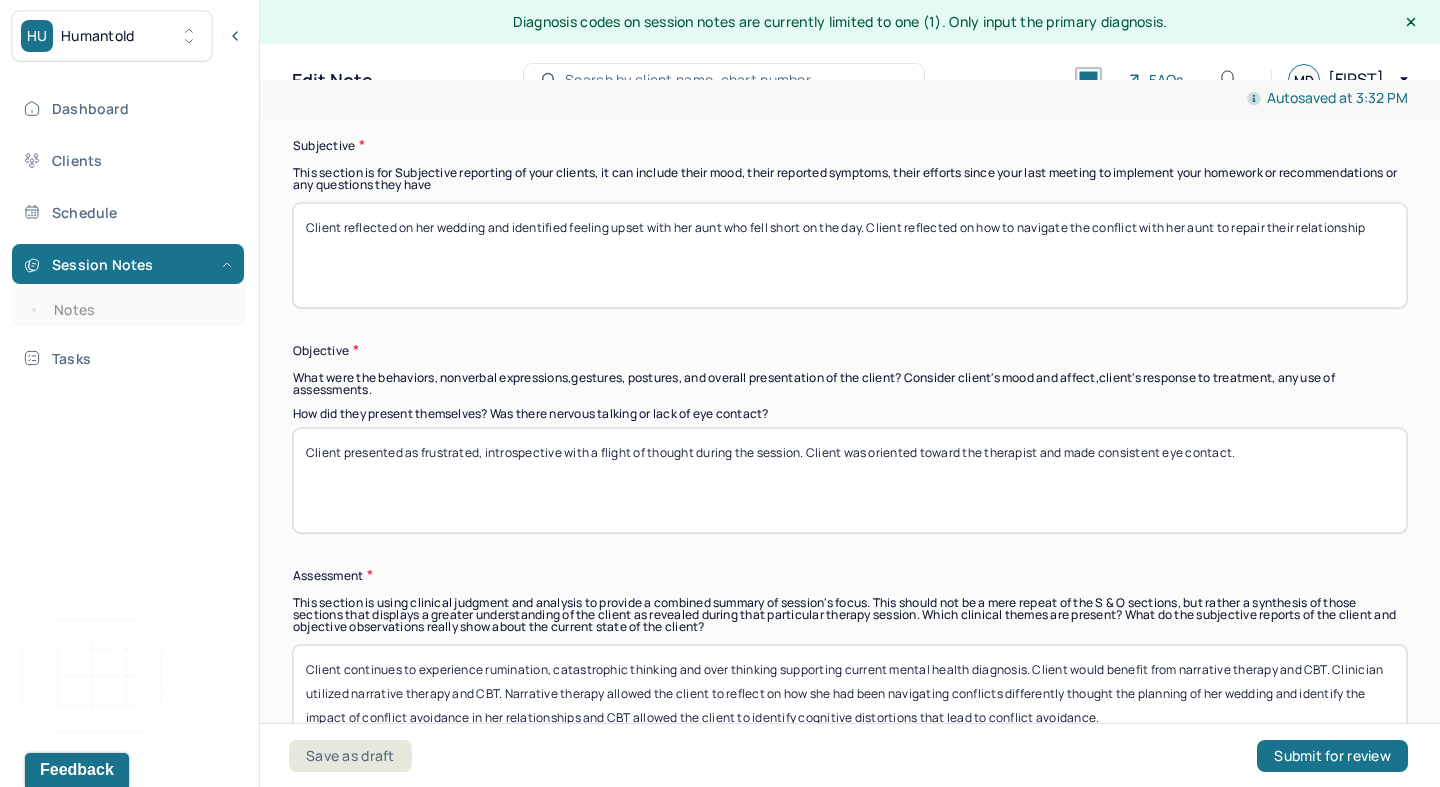type on "Client reflected on her wedding and identified feeling upset with her aunt who fell short on the day. Client reflected on how to navigate the conflict with her aunt to repair their relationship" 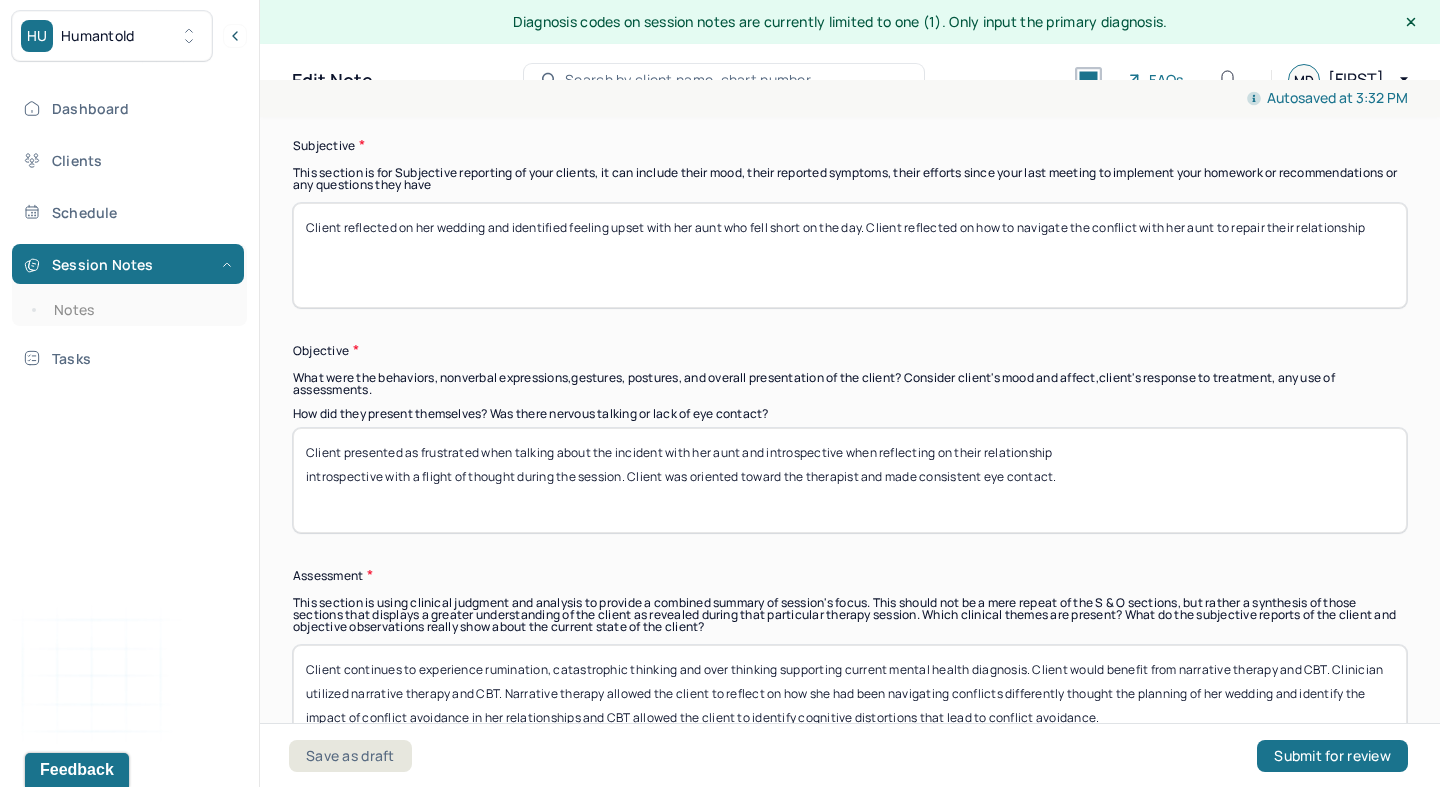 drag, startPoint x: 632, startPoint y: 431, endPoint x: 301, endPoint y: 429, distance: 331.00604 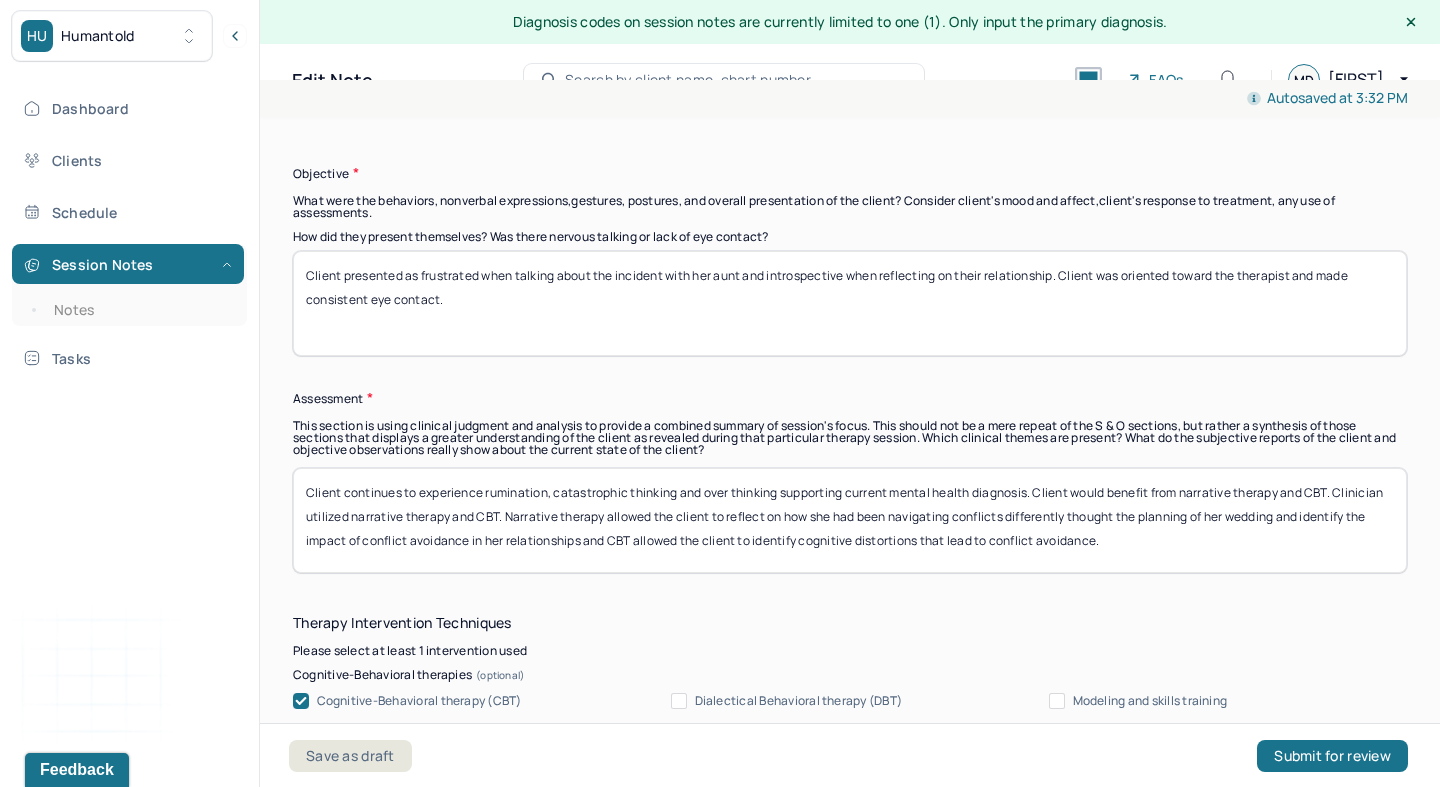 scroll, scrollTop: 1686, scrollLeft: 0, axis: vertical 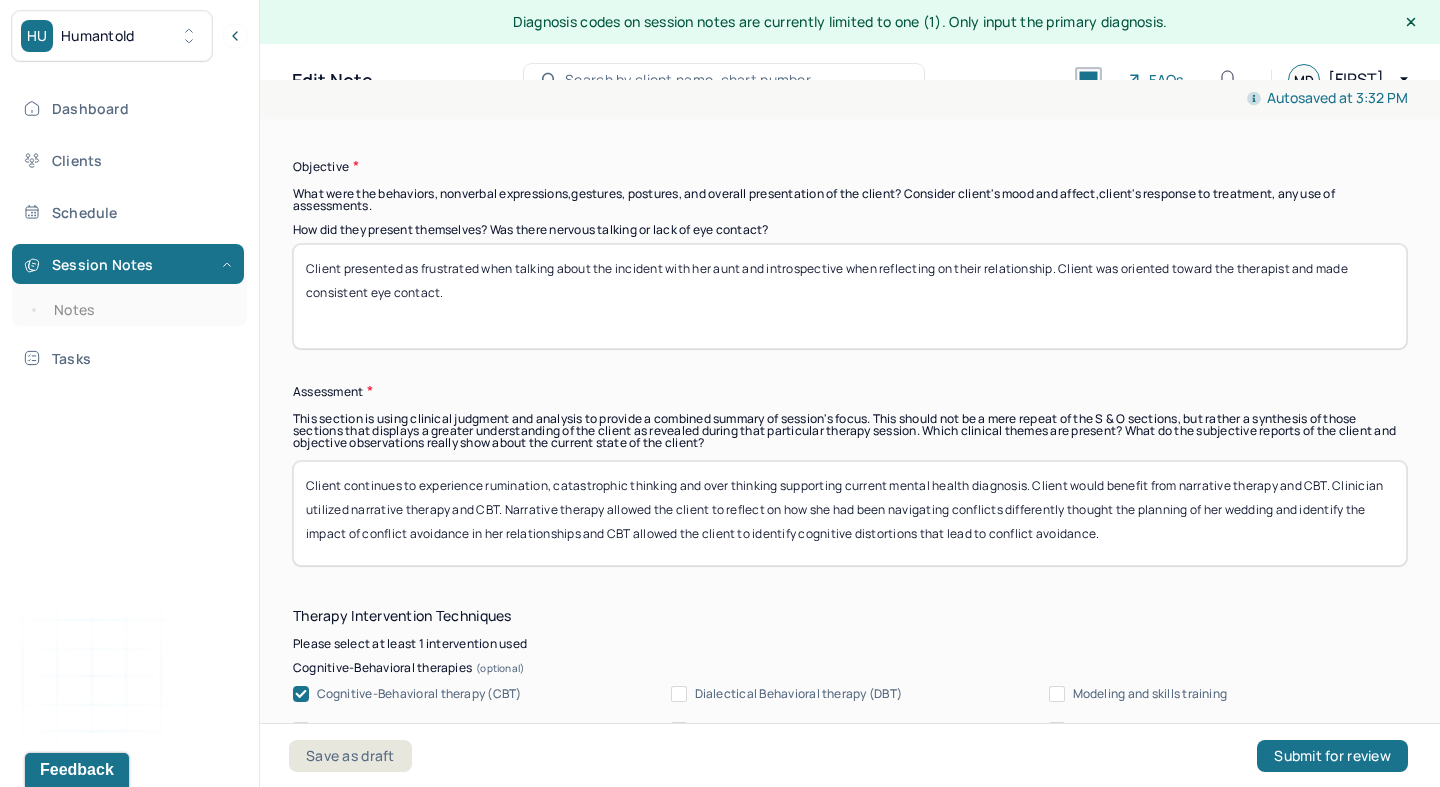 type on "Client presented as frustrated when talking about the incident with her aunt and introspective when reflecting on their relationship. Client was oriented toward the therapist and made consistent eye contact." 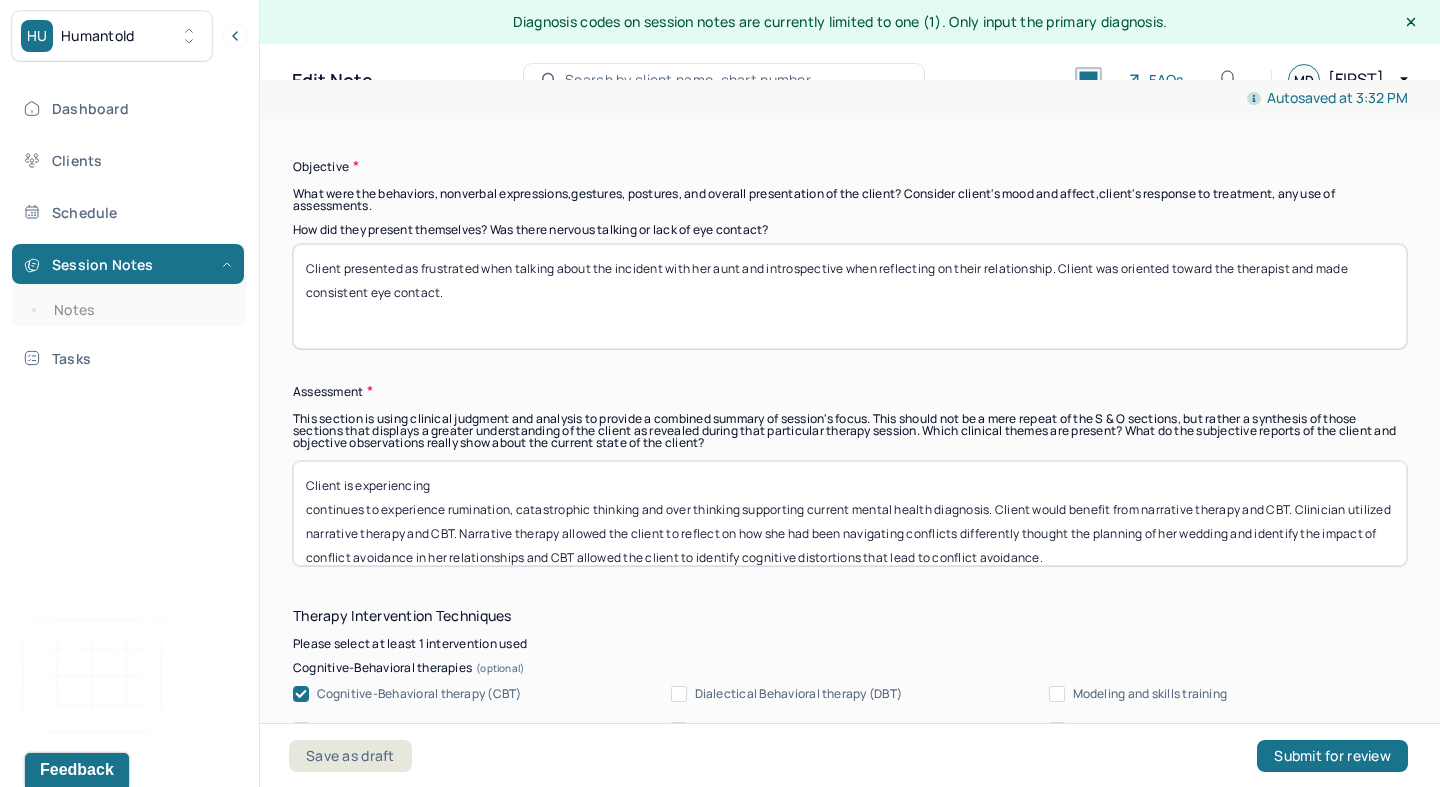 paste on "rumination, overthinking and frustration" 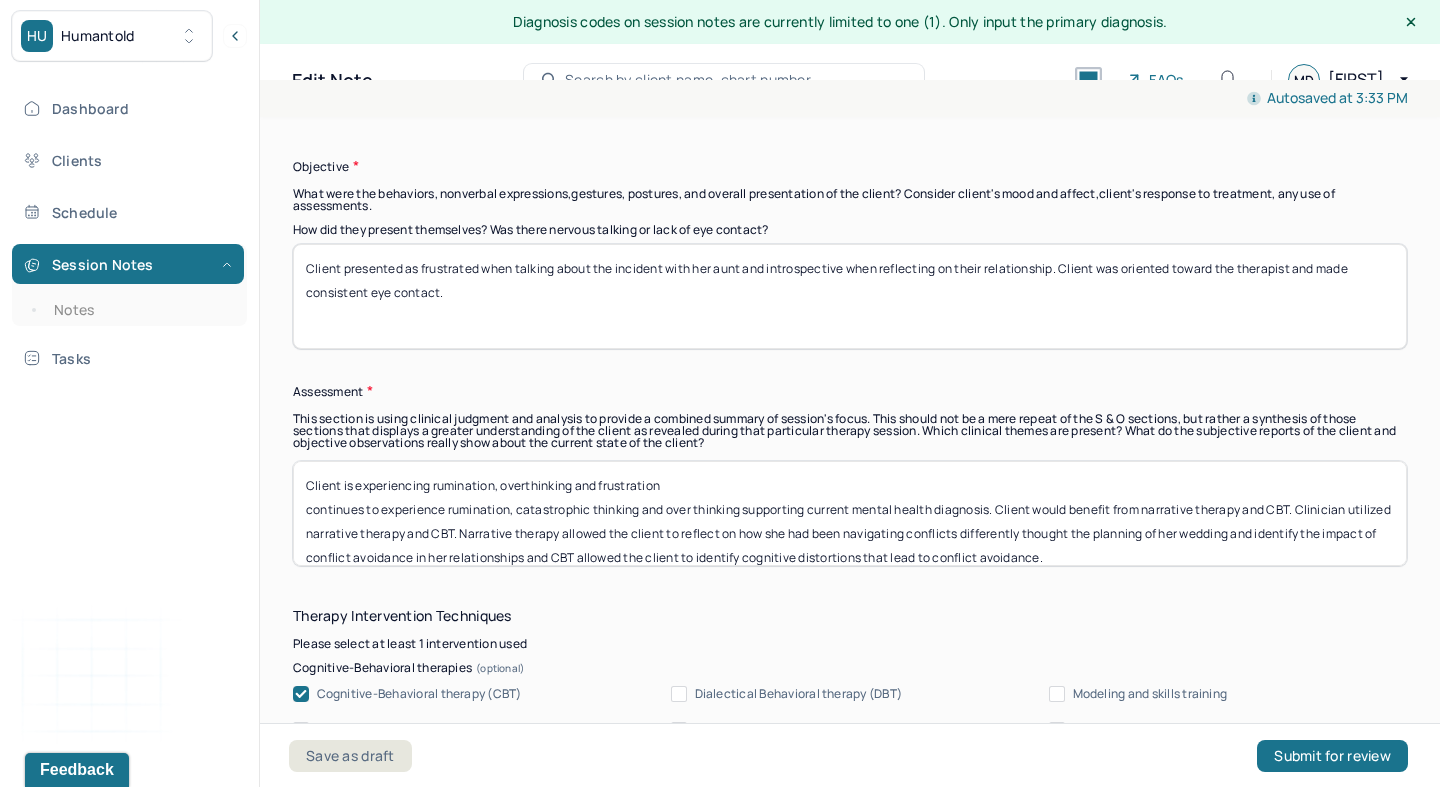 drag, startPoint x: 739, startPoint y: 469, endPoint x: 287, endPoint y: 459, distance: 452.1106 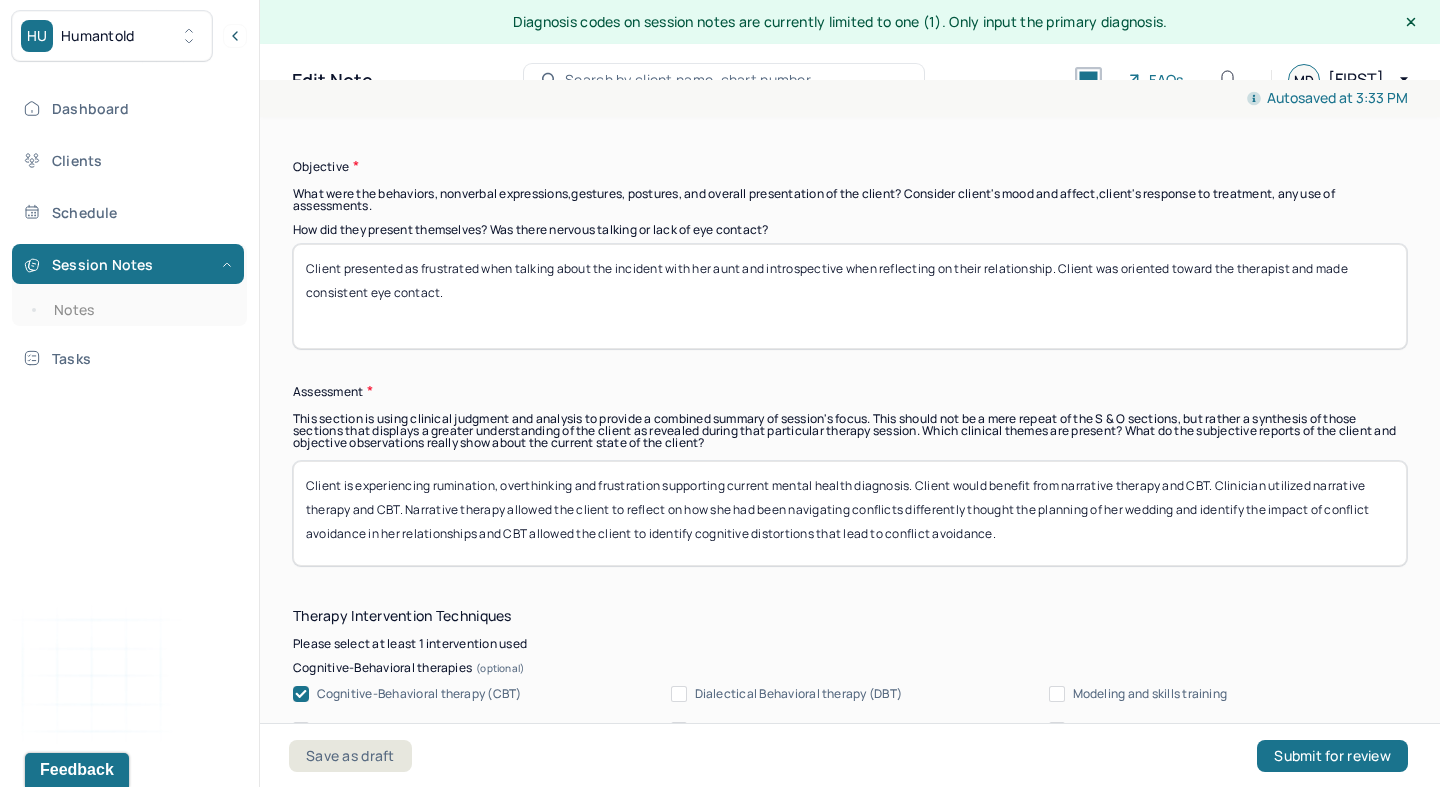 click on "Client is experiencing rumination, overthinking and frustration supporting current mental health diagnosis. Client would benefit from narrative therapy and CBT. Clinician utilized narrative therapy and CBT. Narrative therapy allowed the client to reflect on how she had been navigating conflicts differently thought the planning of her wedding and identify the impact of conflict avoidance in her relationships and CBT allowed the client to identify cognitive distortions that lead to conflict avoidance." at bounding box center (850, 513) 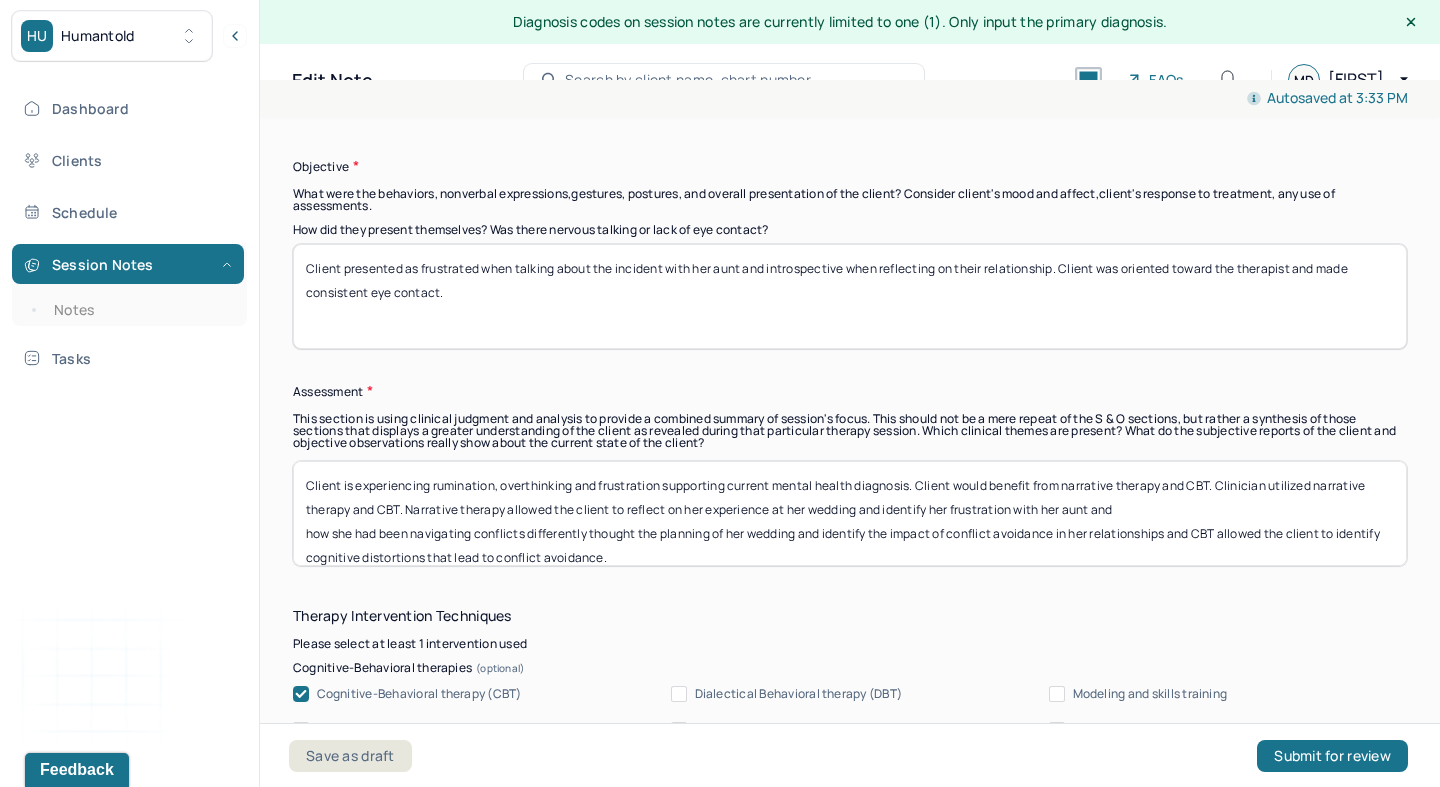 drag, startPoint x: 1198, startPoint y: 496, endPoint x: 296, endPoint y: 490, distance: 902.01996 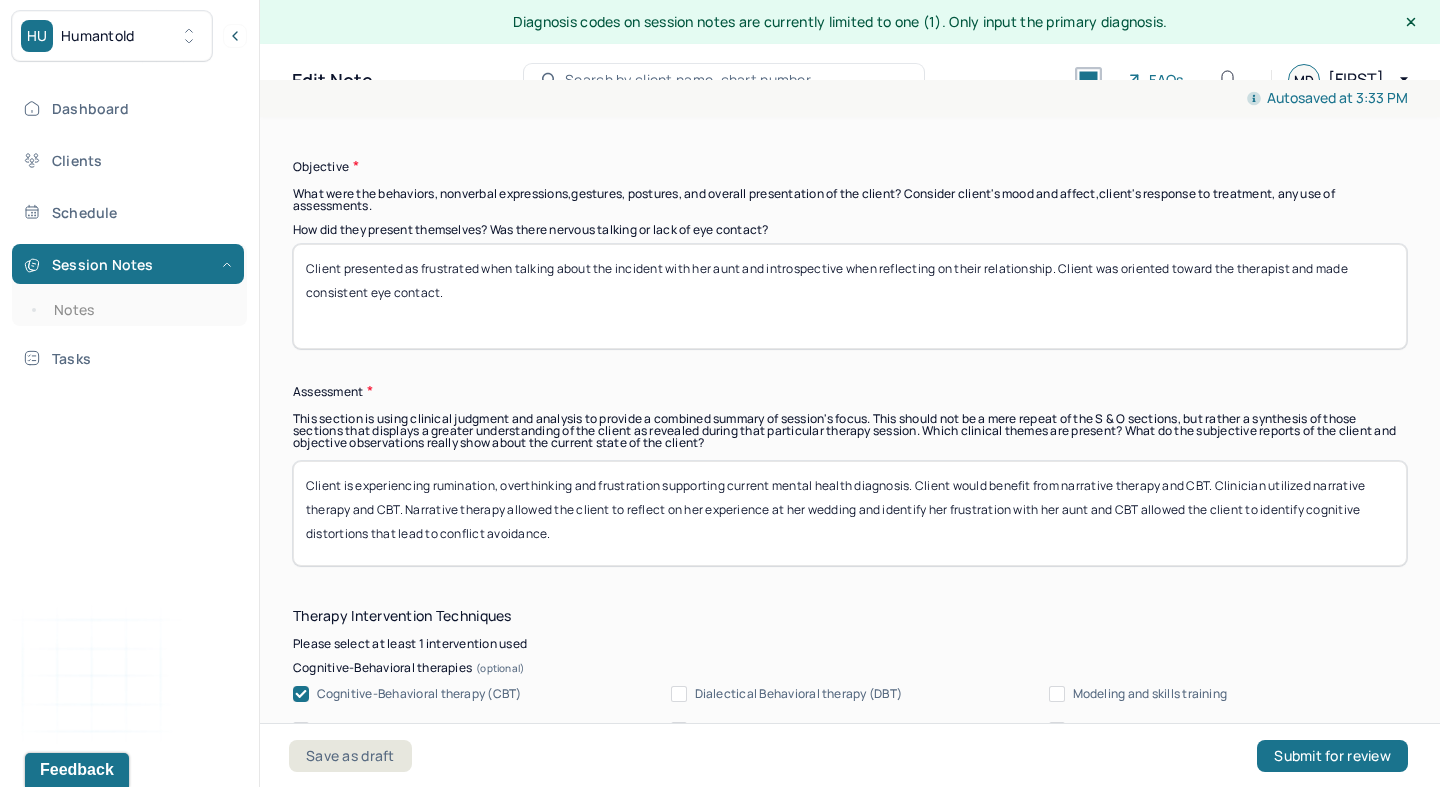 drag, startPoint x: 374, startPoint y: 489, endPoint x: 833, endPoint y: 561, distance: 464.61273 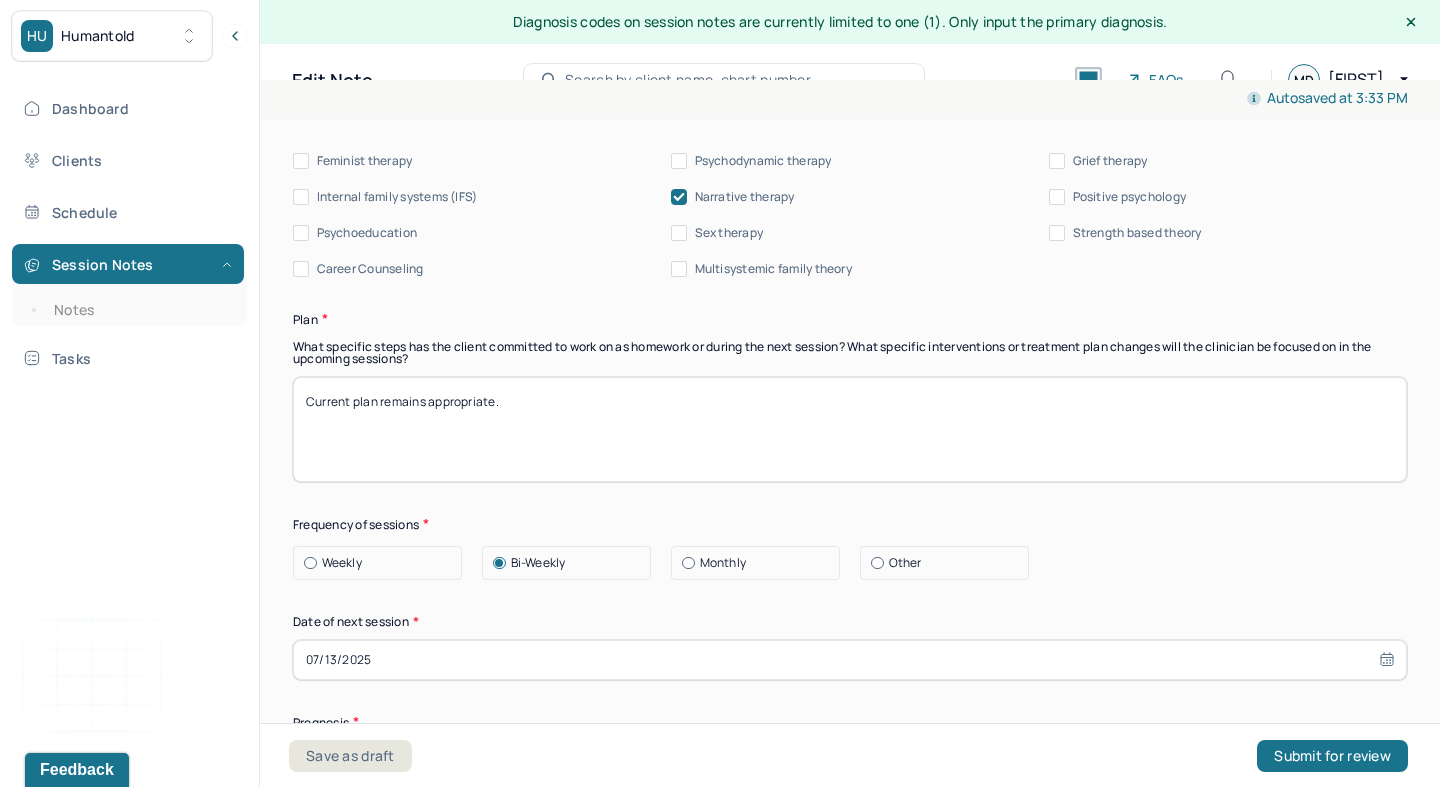 scroll, scrollTop: 2472, scrollLeft: 0, axis: vertical 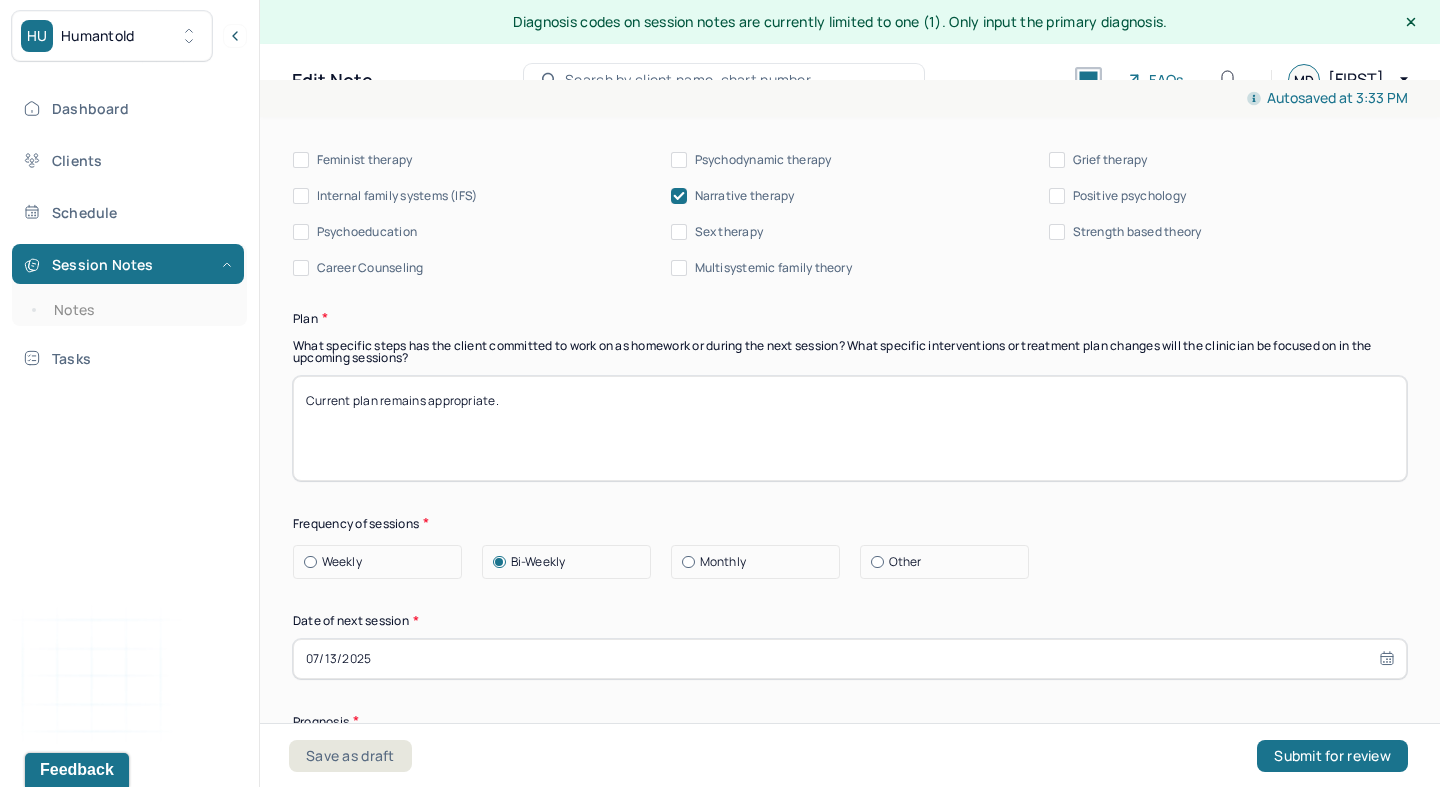 type on "Client is experiencing rumination, overthinking and frustration supporting current mental health diagnosis. Client would benefit from narrative therapy and CBT. Clinician utilized narrative therapy and CBT. Narrative therapy allowed the client to reflect on her experience at her wedding and identify her frustration with her aunt and CBT allowed the client to identify cognitive distortions about conflict in relationships" 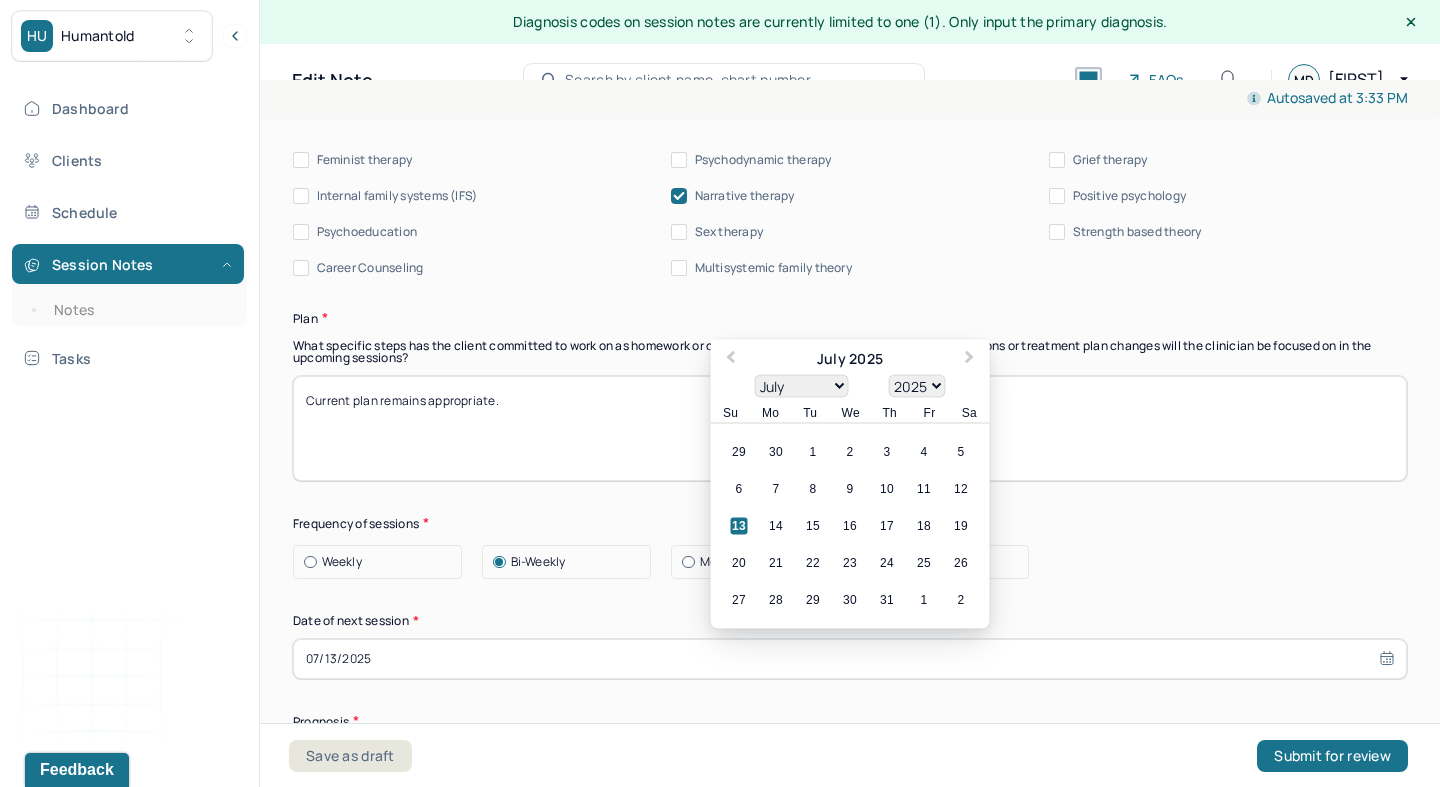 click on "07/13/2025" at bounding box center (850, 659) 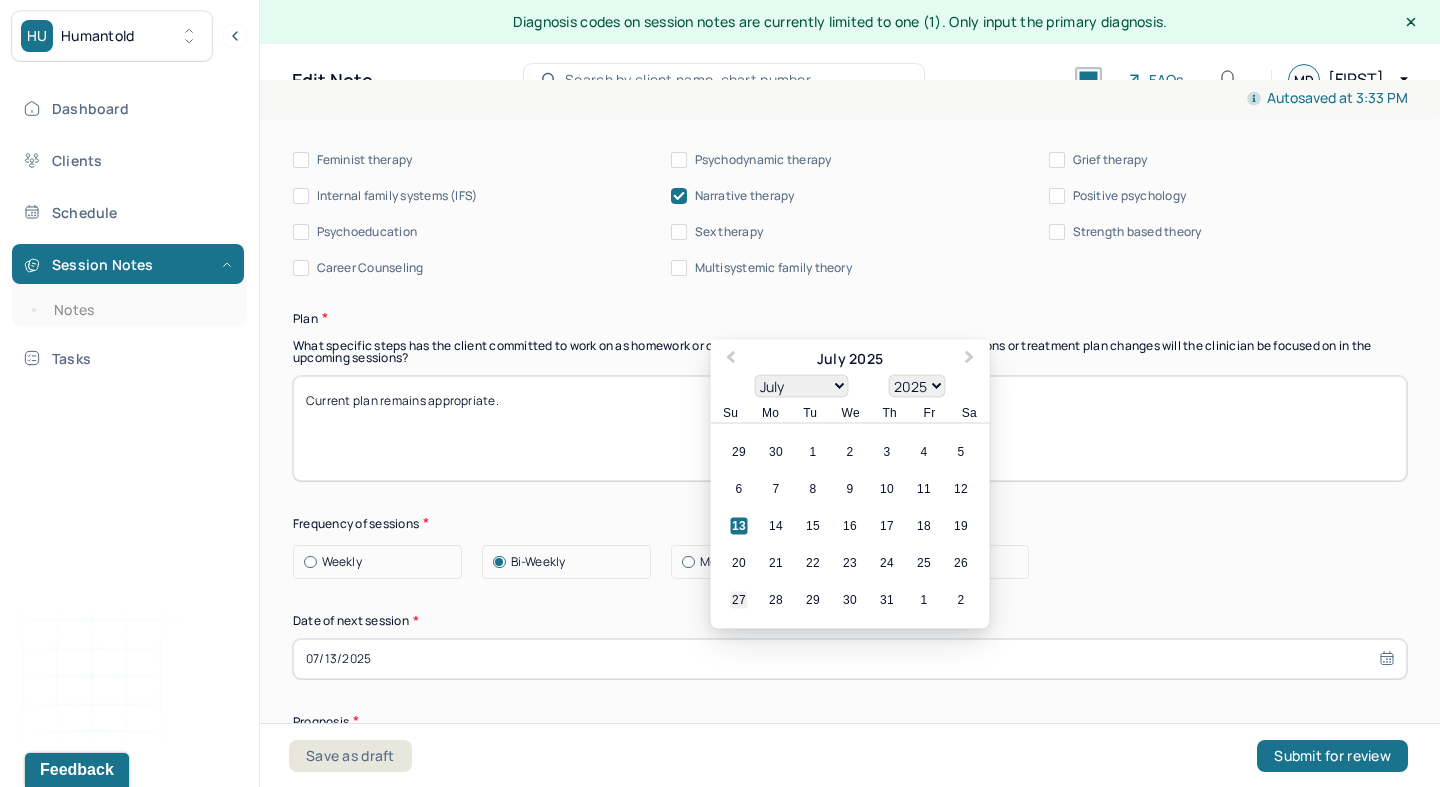 click on "27" at bounding box center [739, 599] 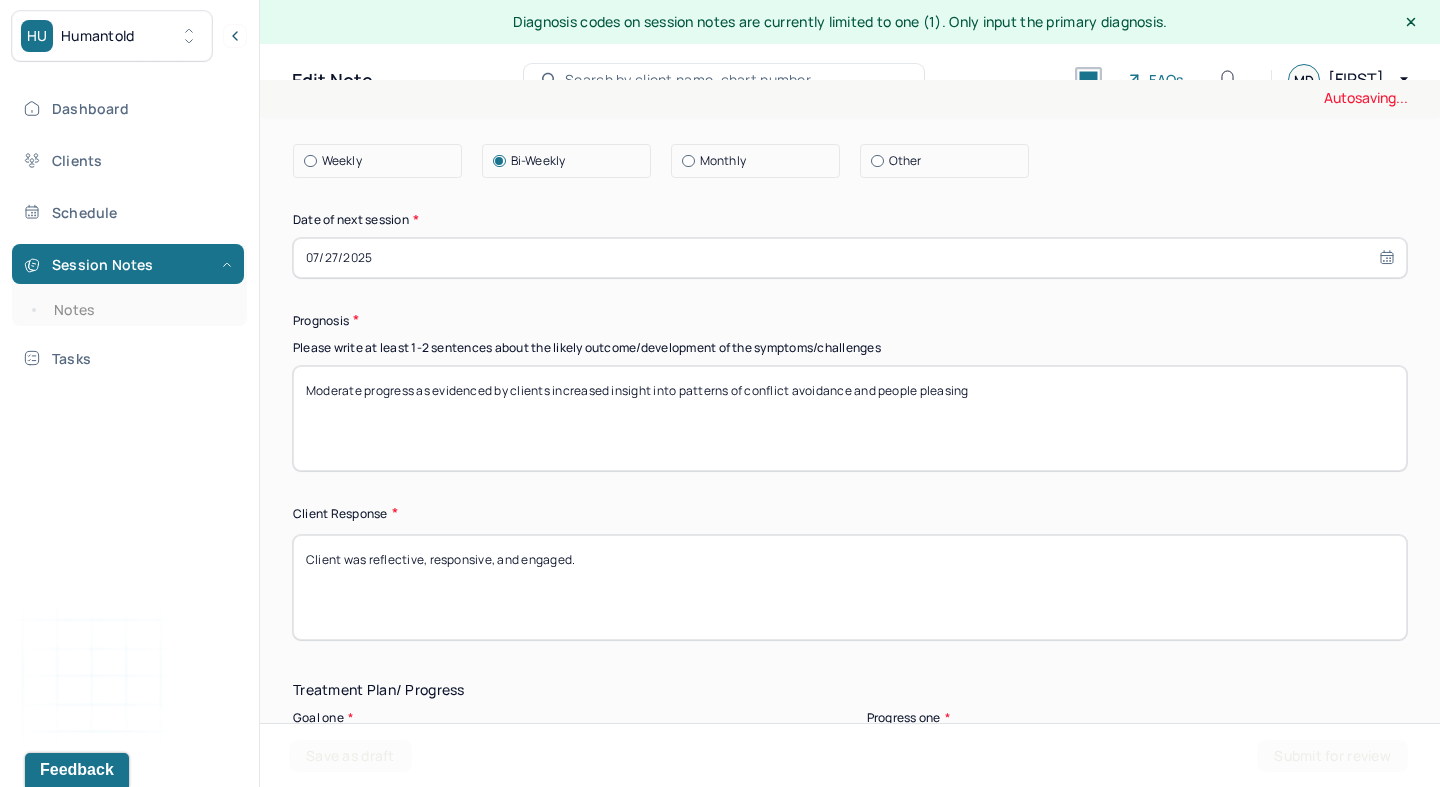 scroll, scrollTop: 2877, scrollLeft: 0, axis: vertical 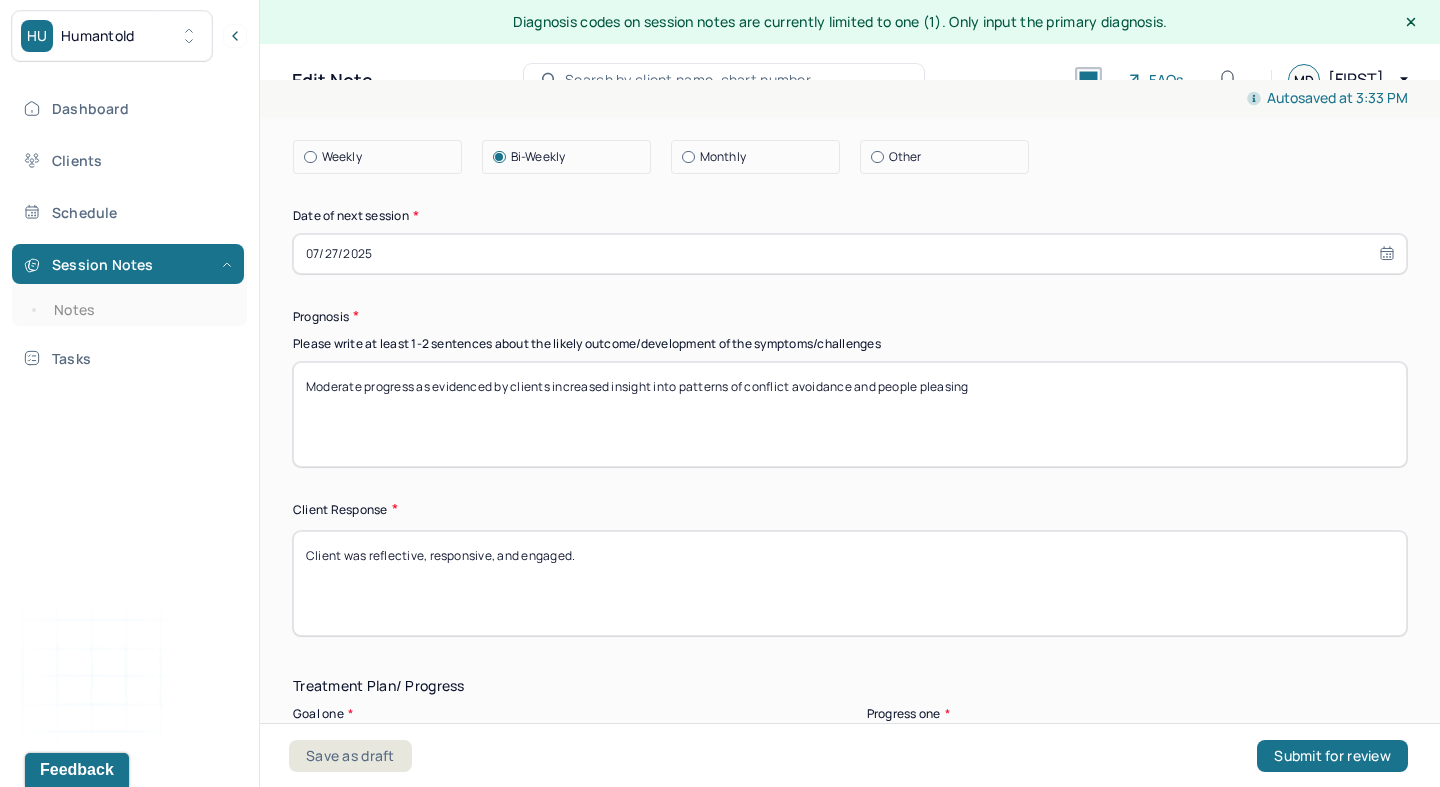 drag, startPoint x: 615, startPoint y: 344, endPoint x: 1074, endPoint y: 400, distance: 462.4035 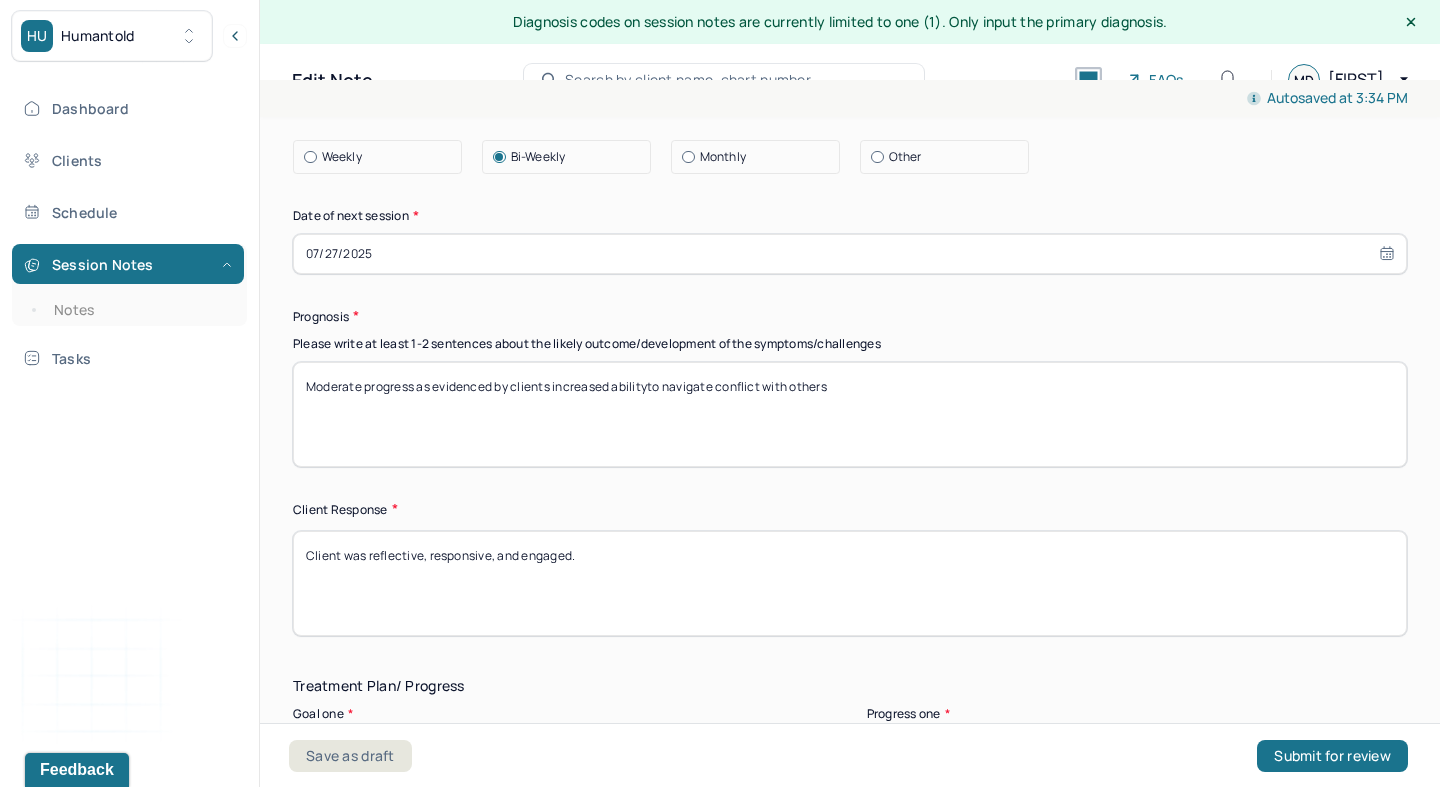 click on "Moderate progress as evidenced by clients increased abilityto navigate conflict with others" at bounding box center [850, 414] 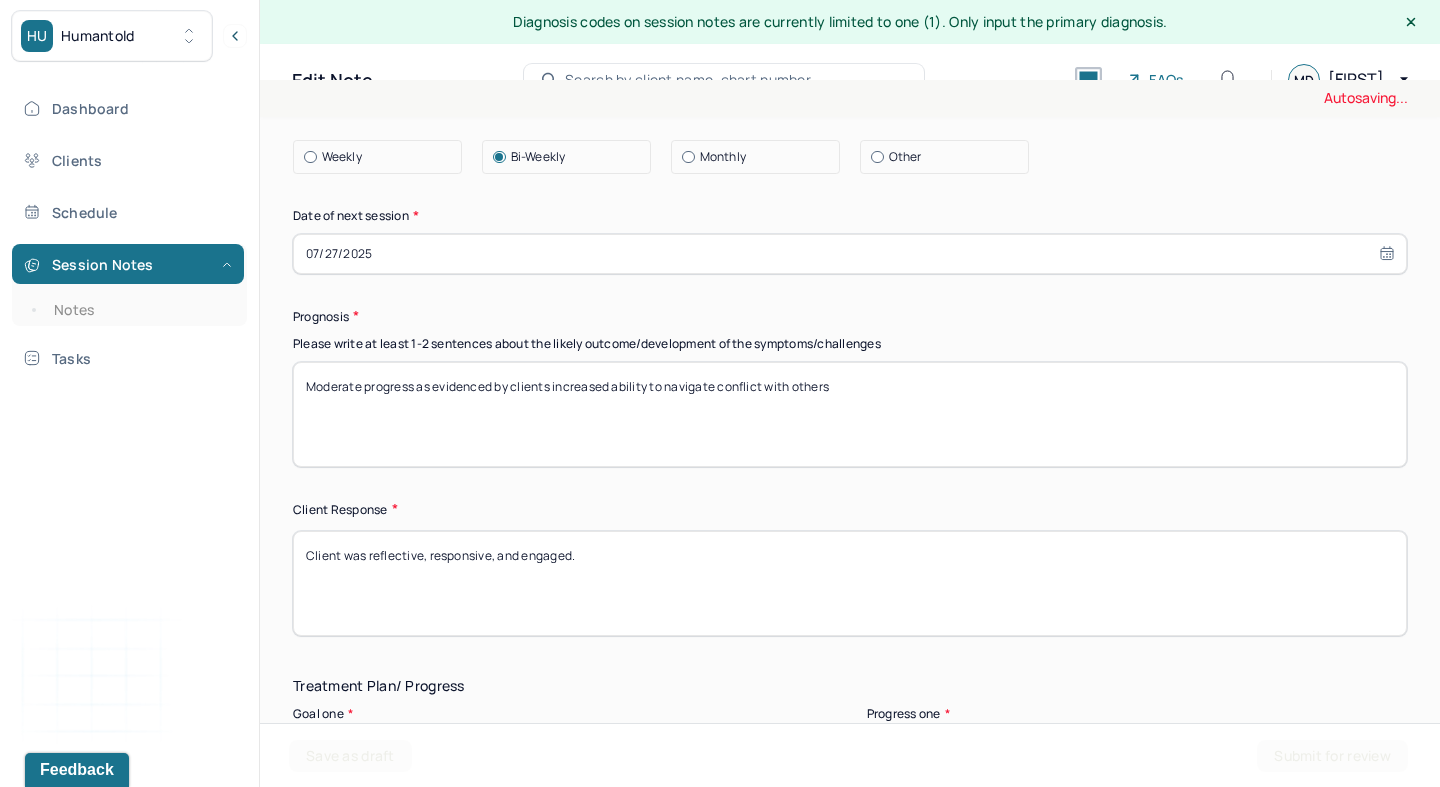 type on "Moderate progress as evidenced by clients increased ability to navigate conflict with others" 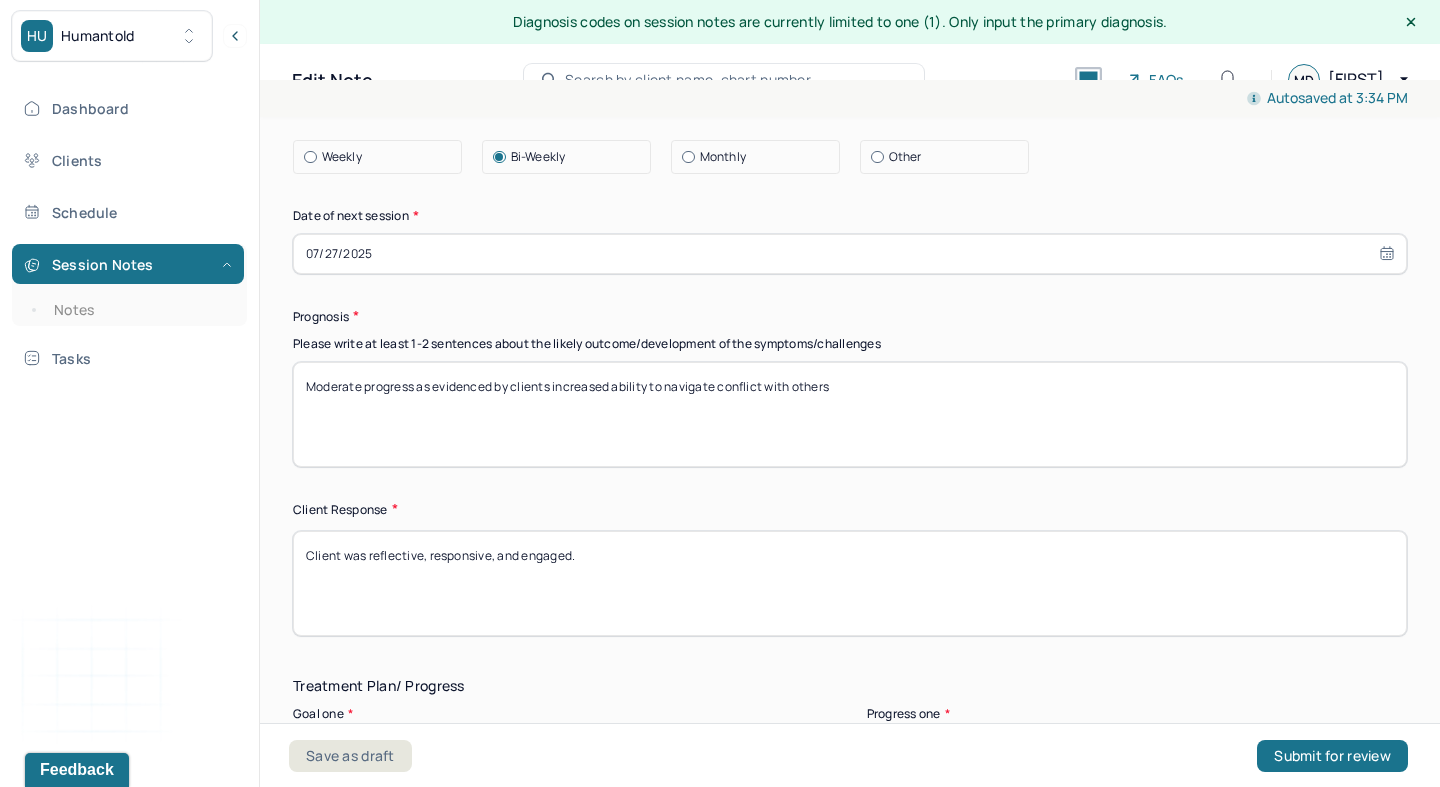 click on "Client was reflective, responsive, and engaged." at bounding box center [850, 583] 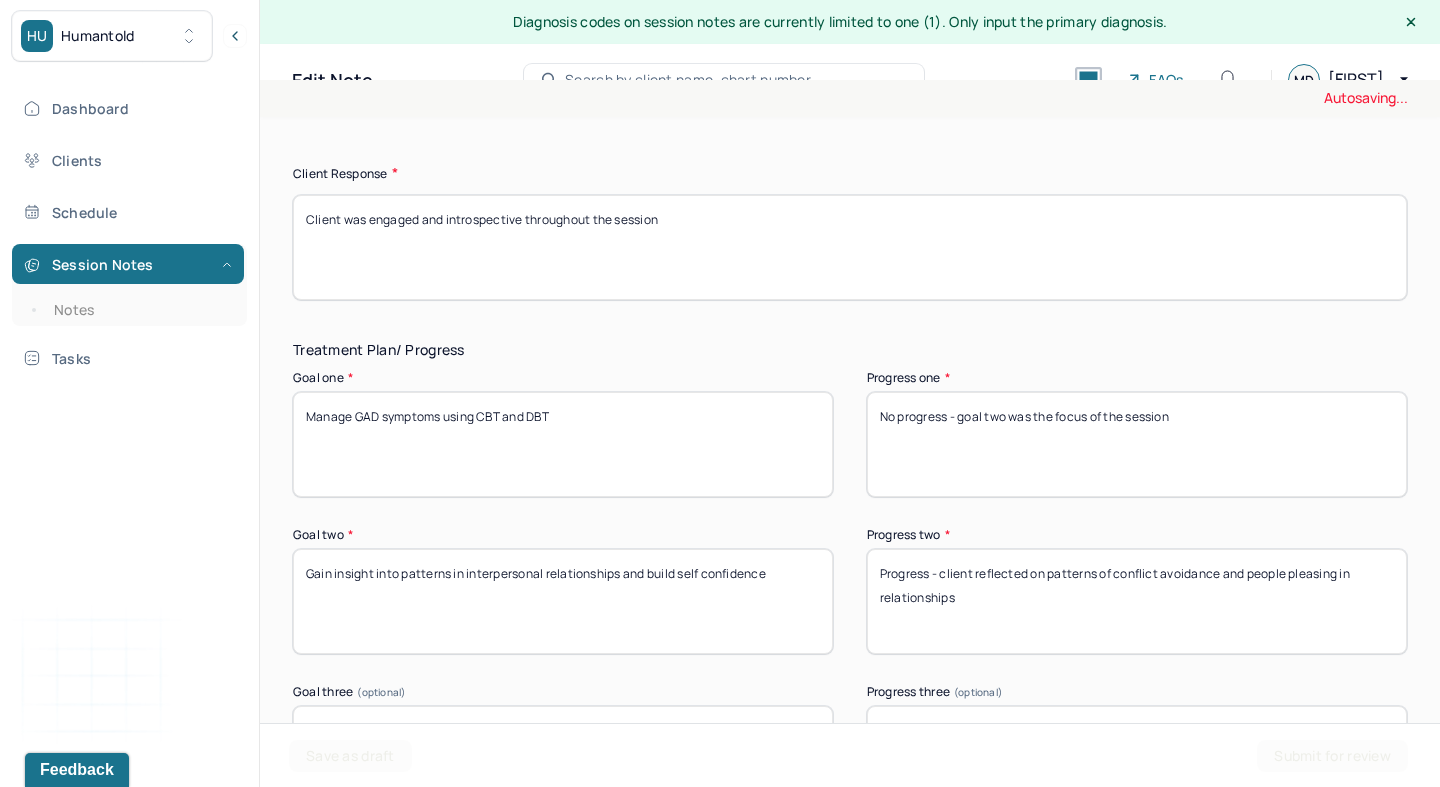 scroll, scrollTop: 3230, scrollLeft: 0, axis: vertical 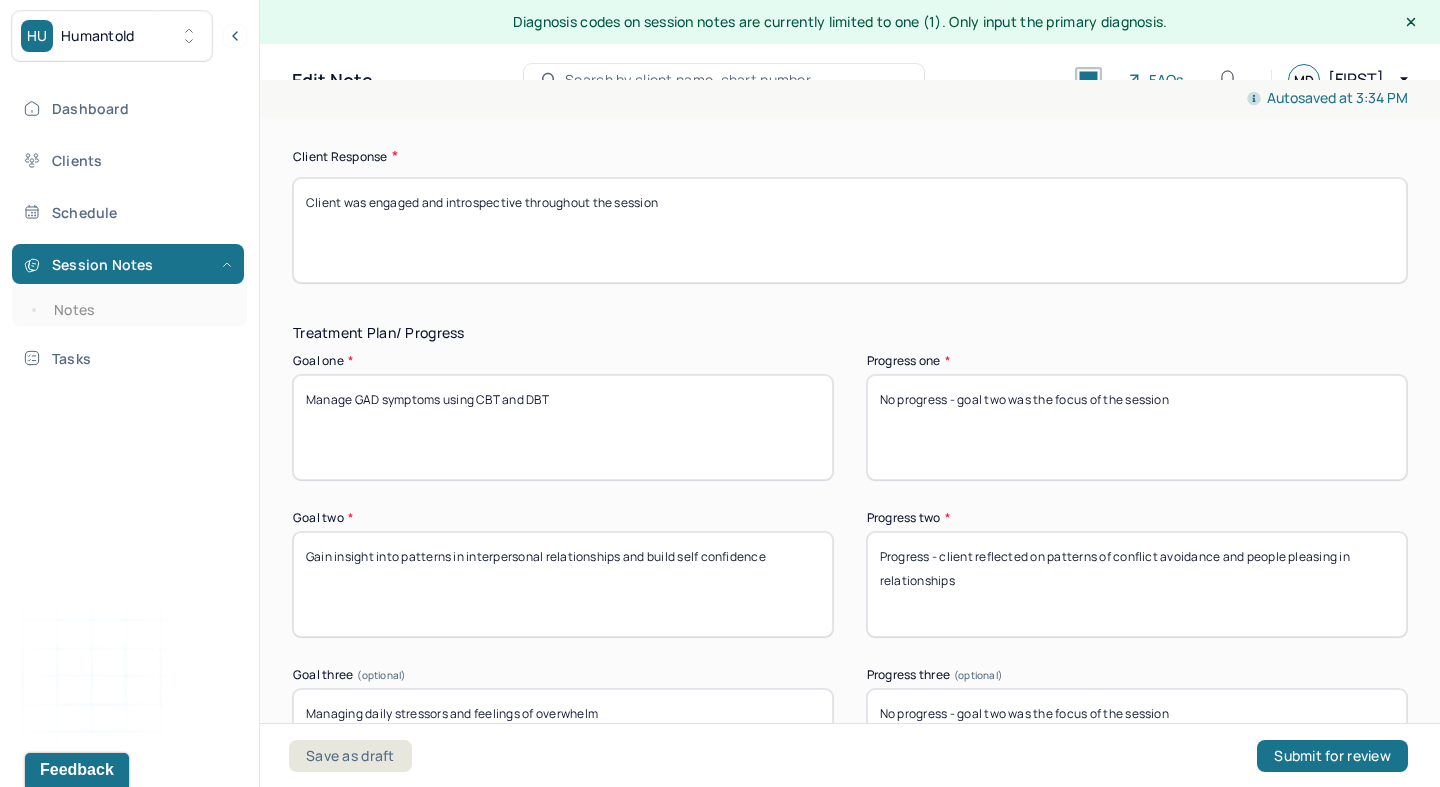type on "Client was engaged and introspective throughout the session" 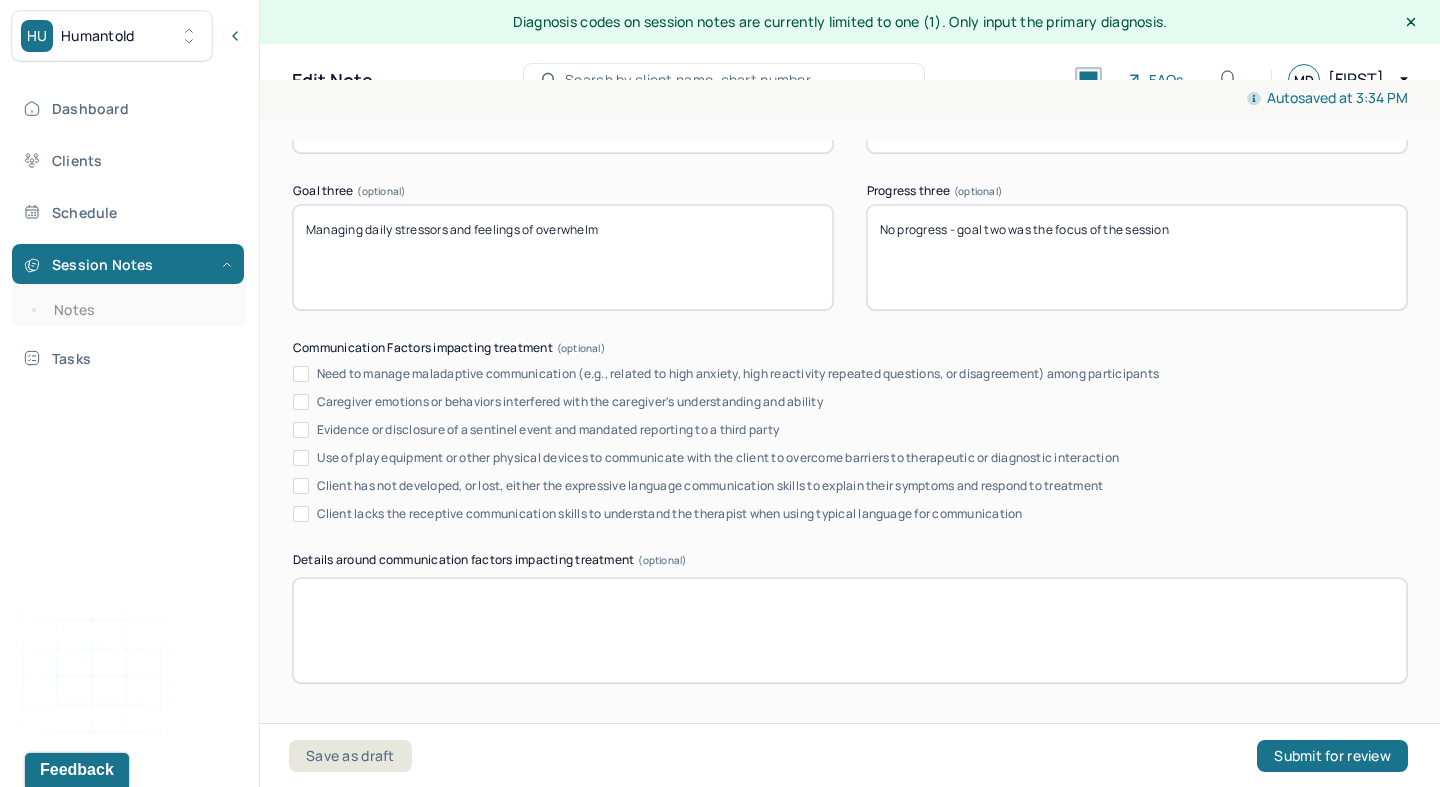 scroll, scrollTop: 3872, scrollLeft: 0, axis: vertical 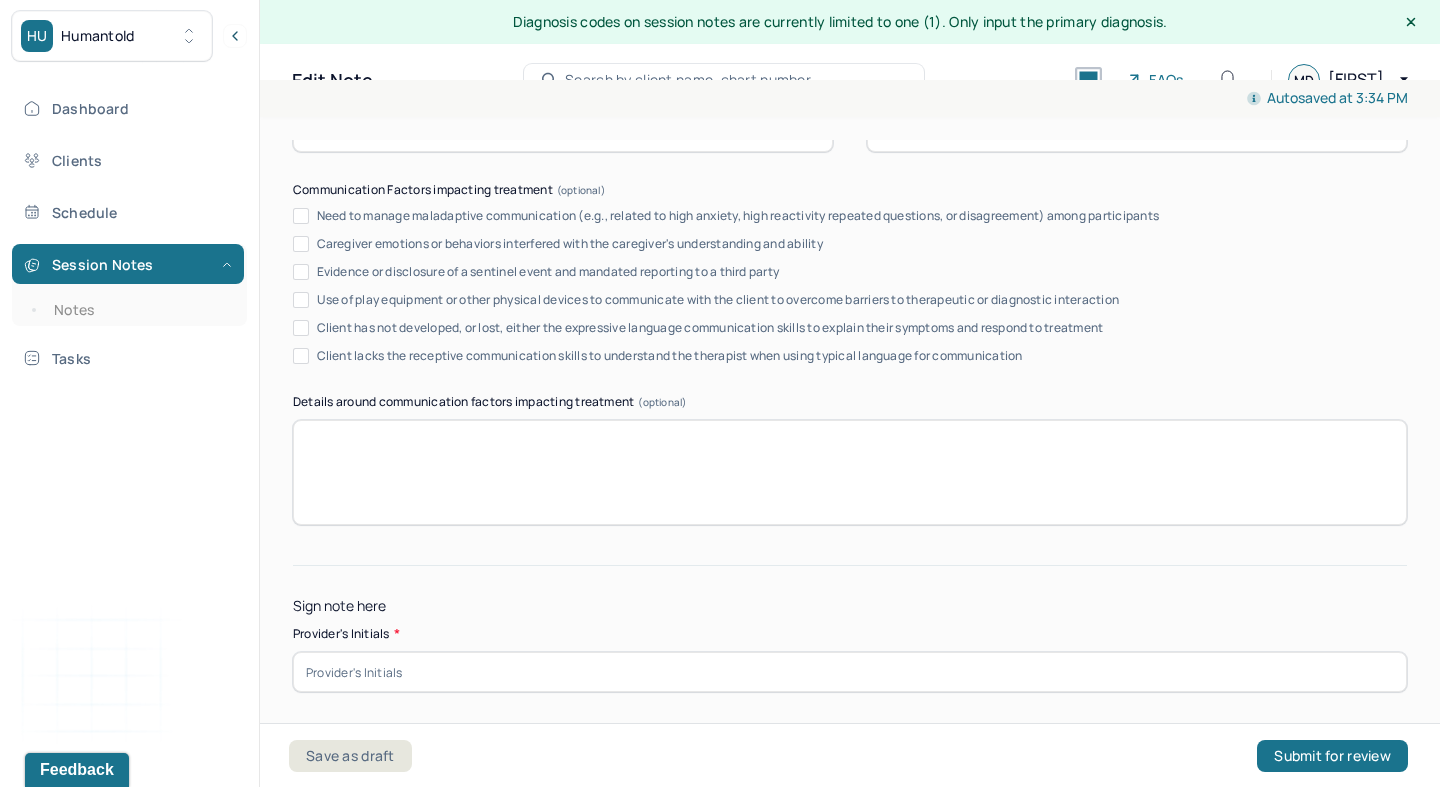 type on "Progress - client reflected on the rupture in her relationship wit her aunt" 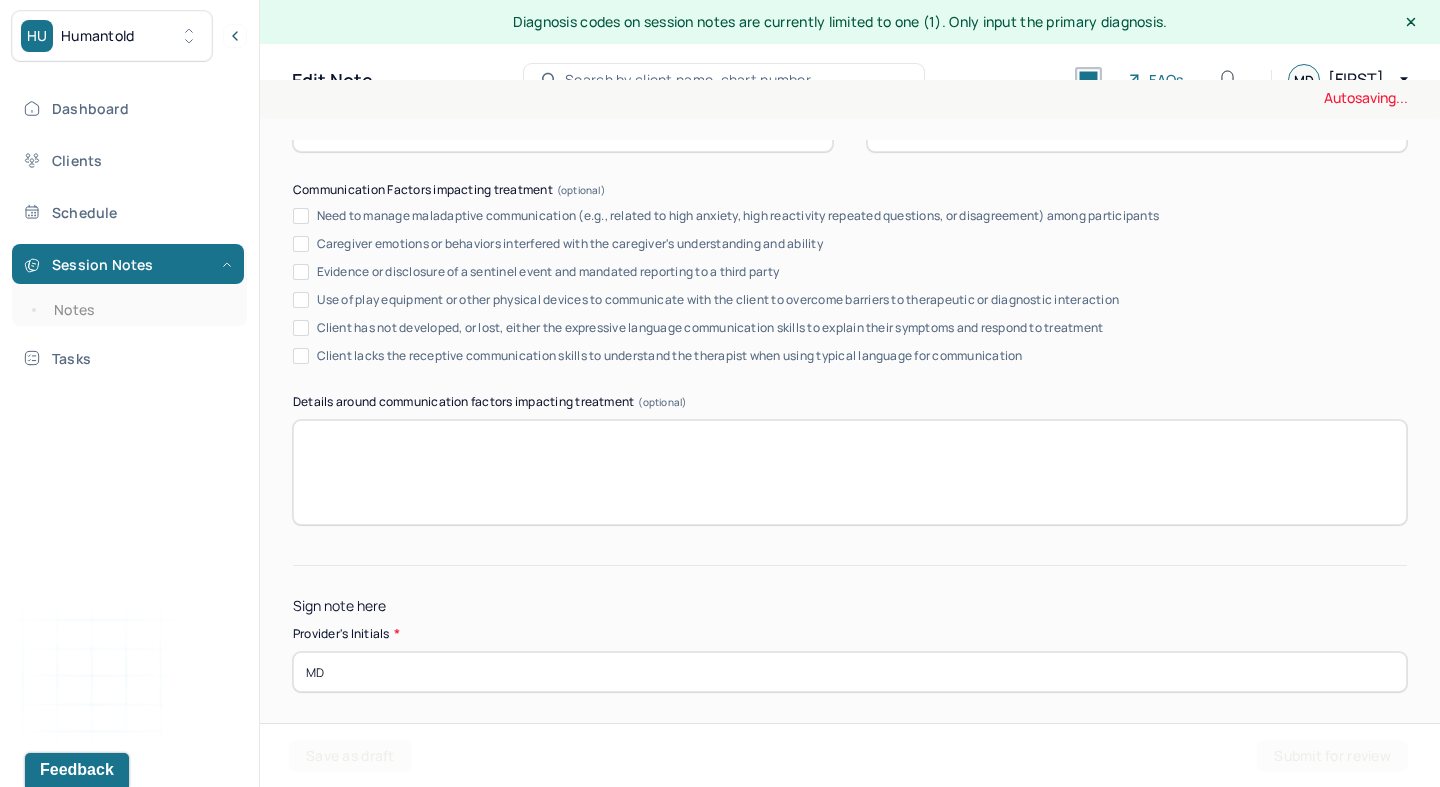 type on "MD" 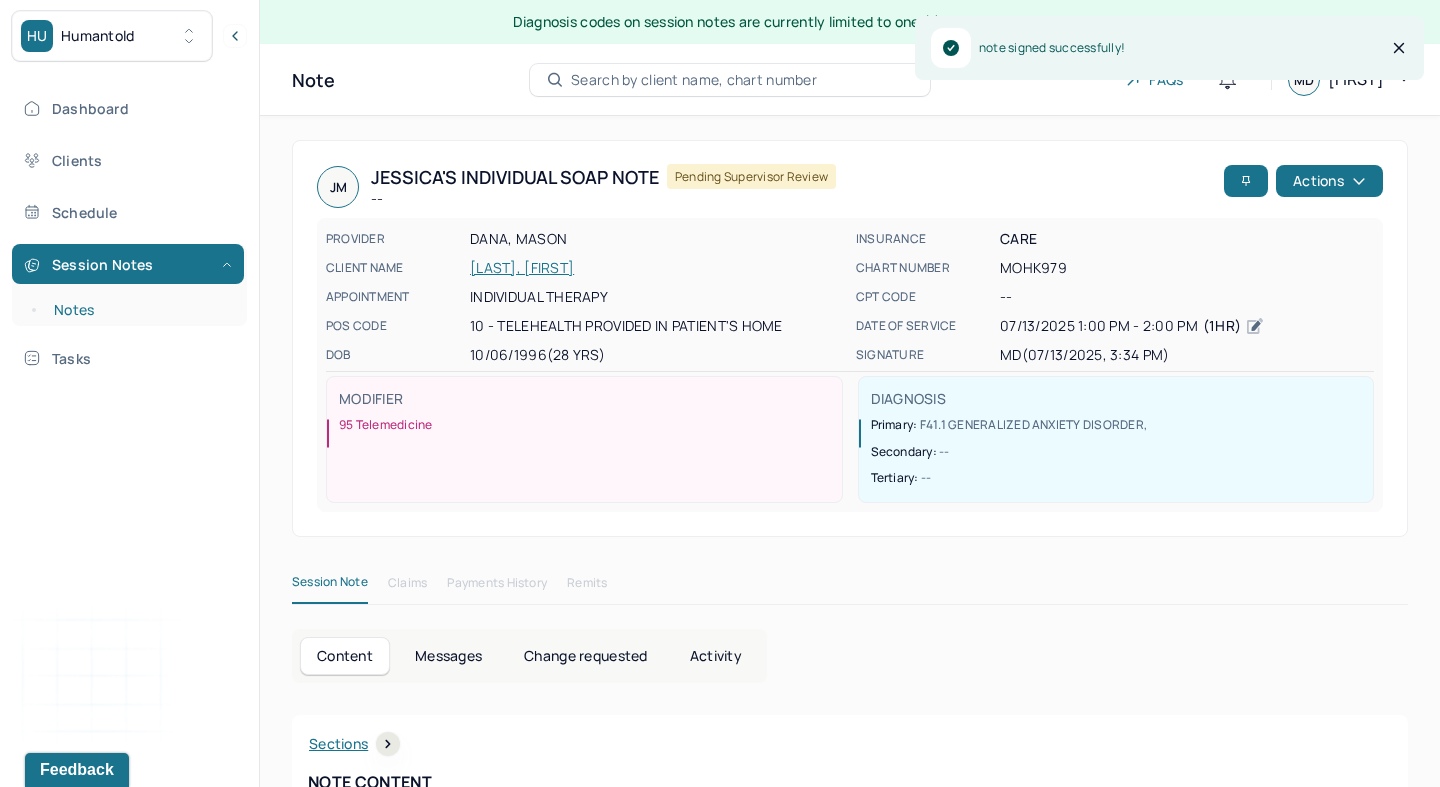 click on "Notes" at bounding box center (139, 310) 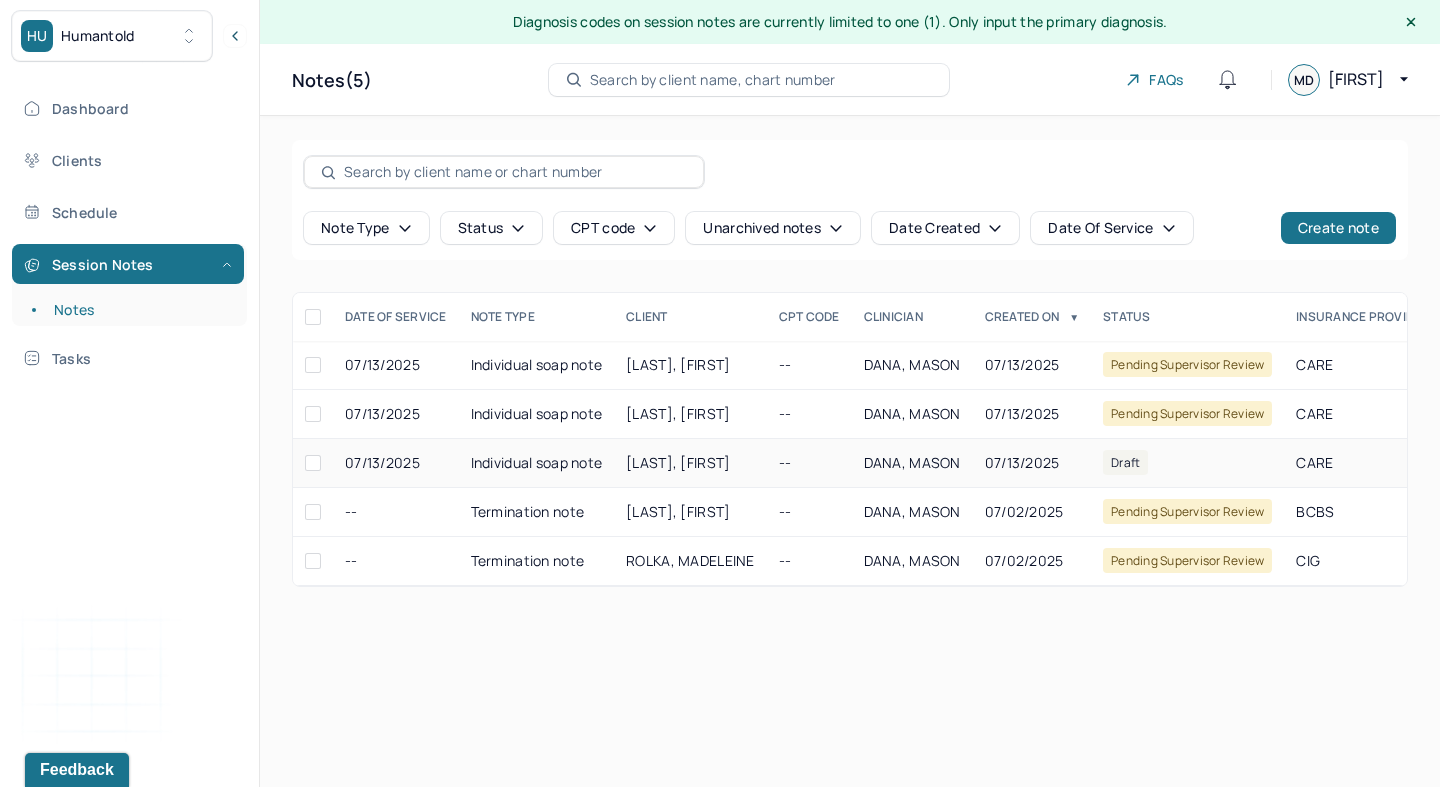 click on "DANA, MASON" at bounding box center (912, 462) 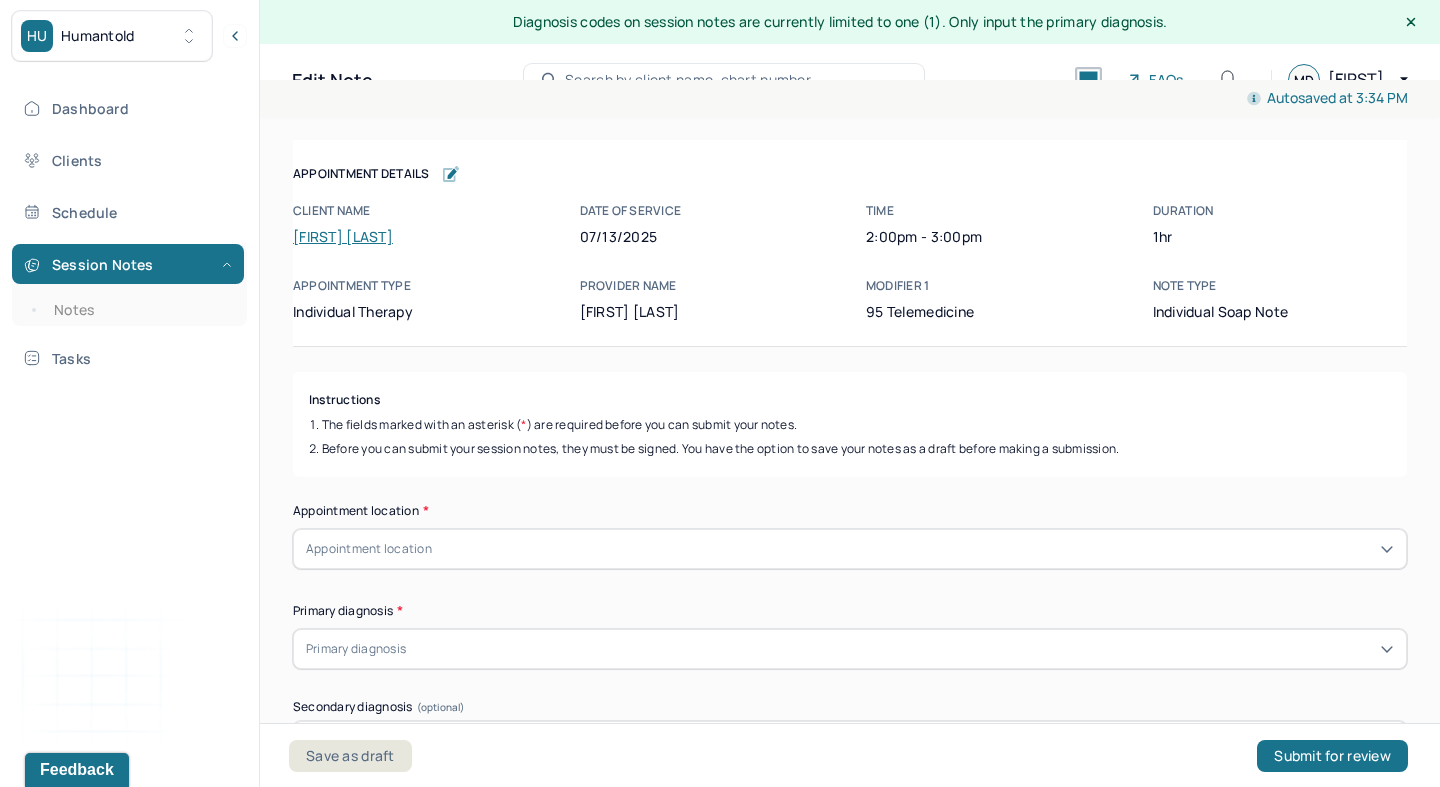 click on "Appointment location" at bounding box center (850, 549) 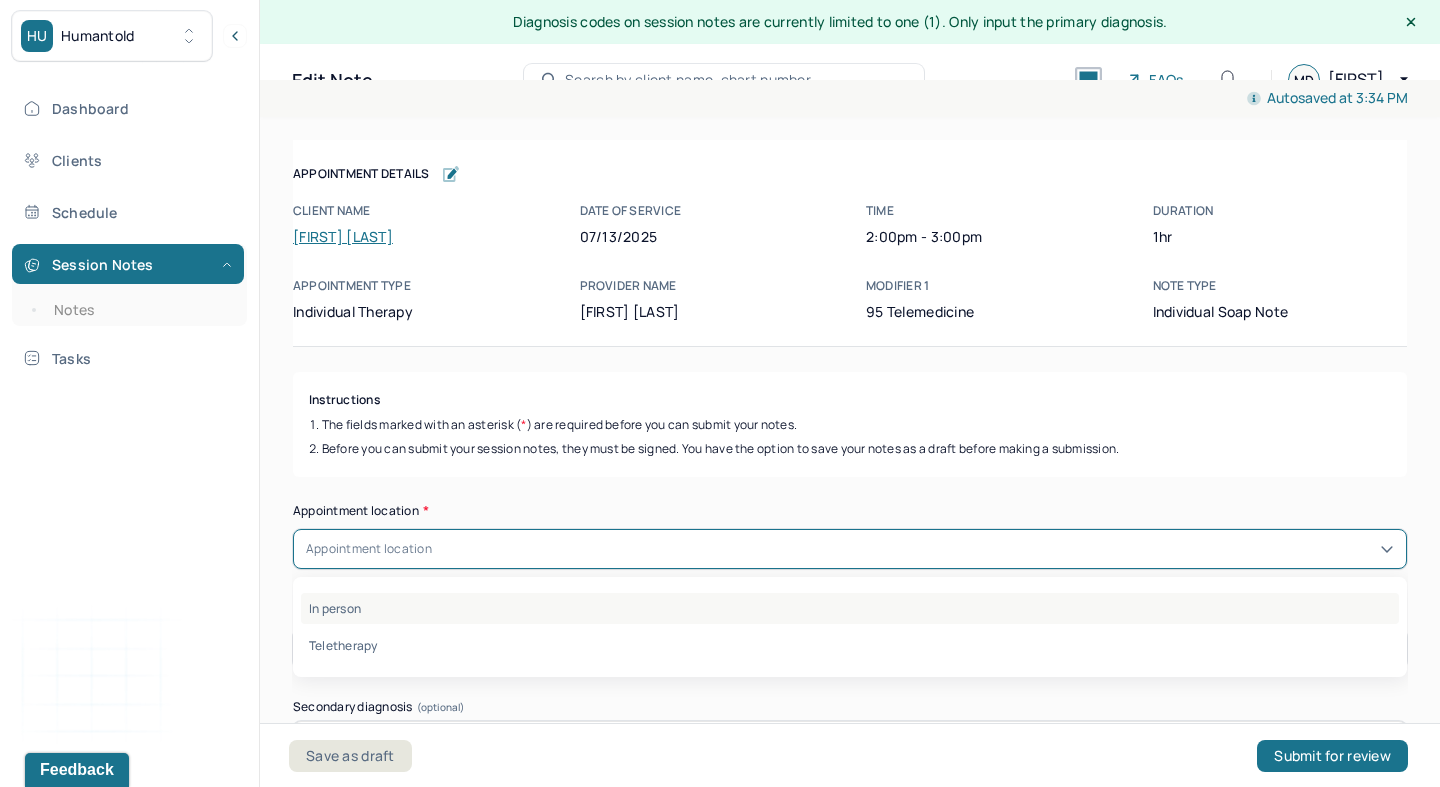 click on "In person" at bounding box center (850, 608) 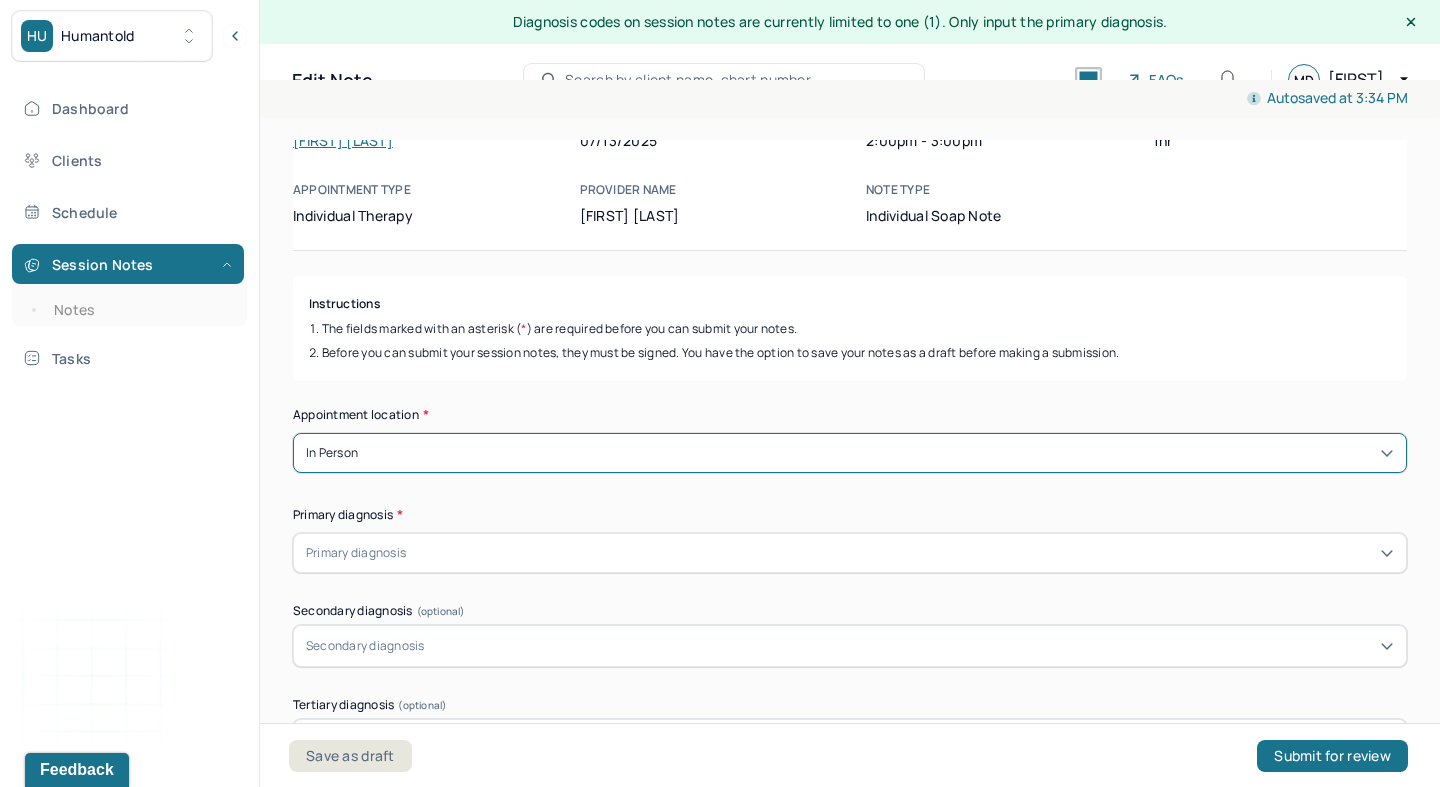 scroll, scrollTop: 93, scrollLeft: 0, axis: vertical 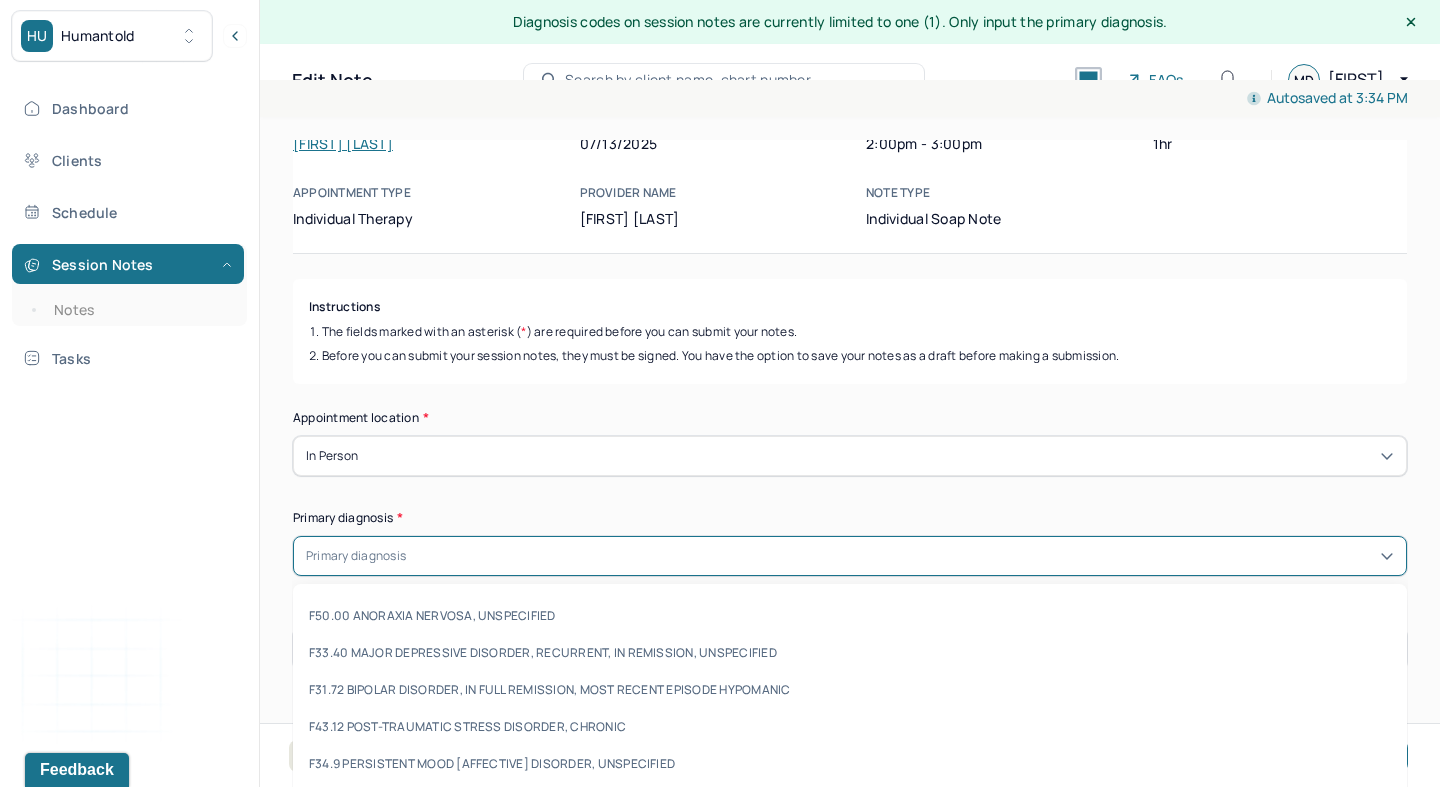 click on "Primary diagnosis" at bounding box center [850, 556] 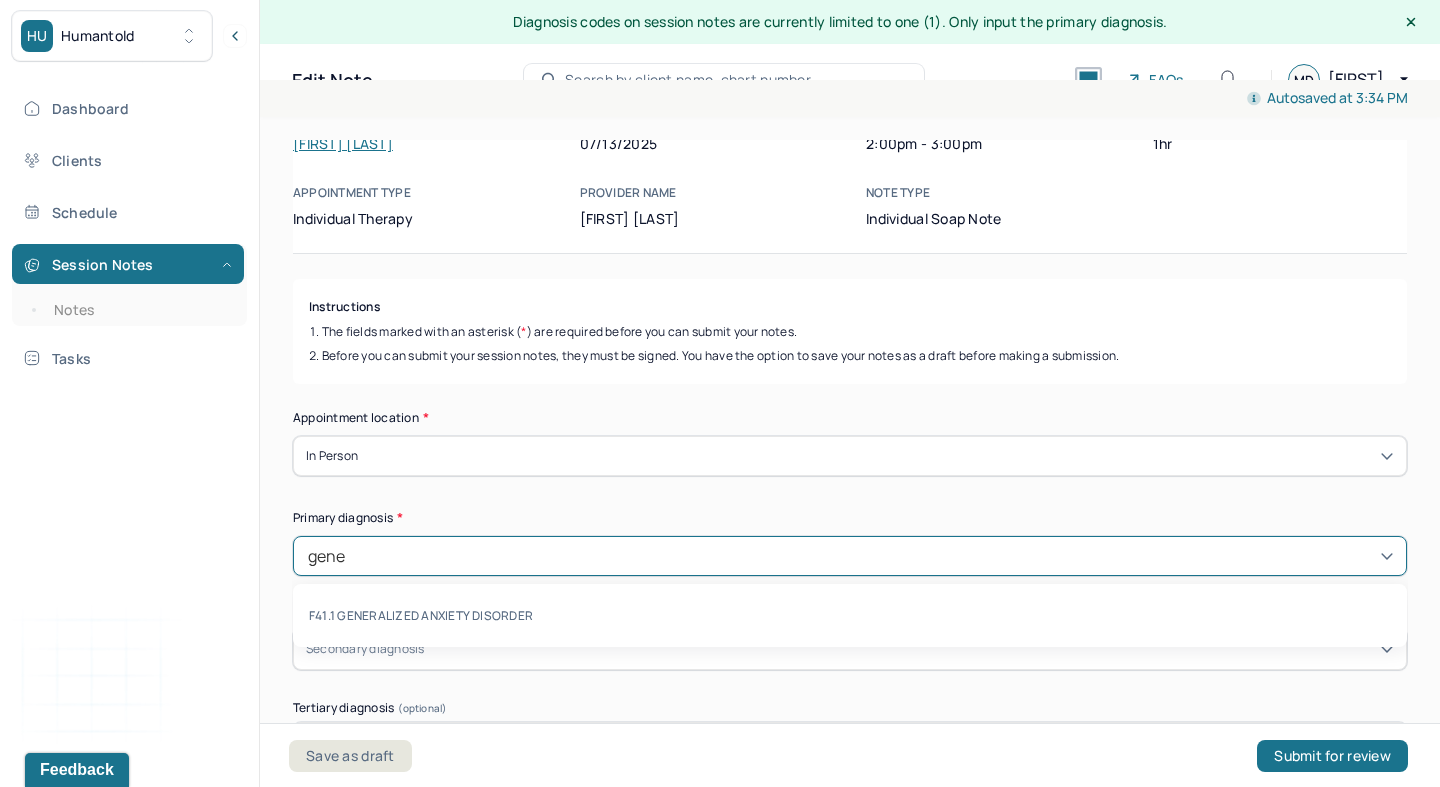 type on "gener" 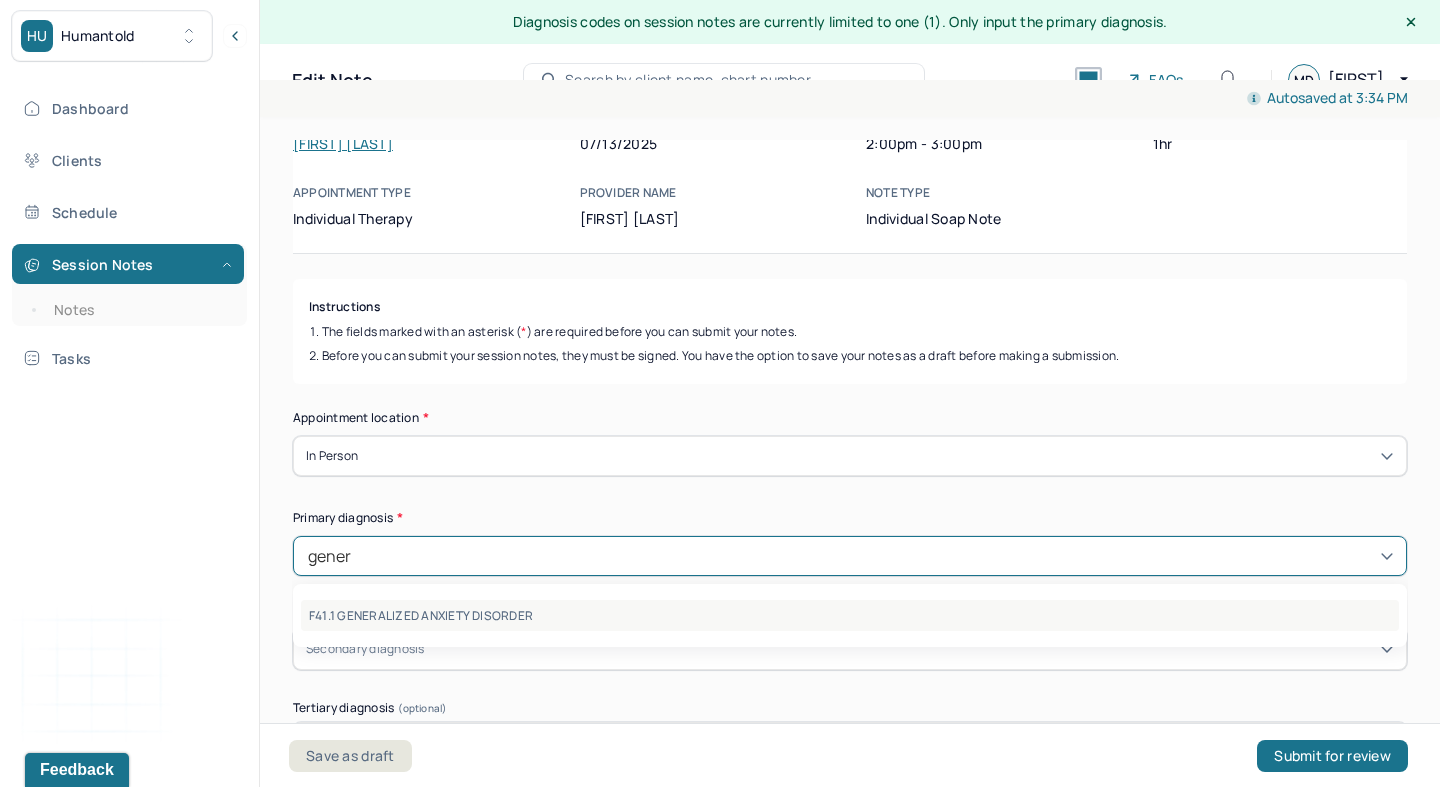 click on "F41.1 GENERALIZED ANXIETY DISORDER" at bounding box center [850, 615] 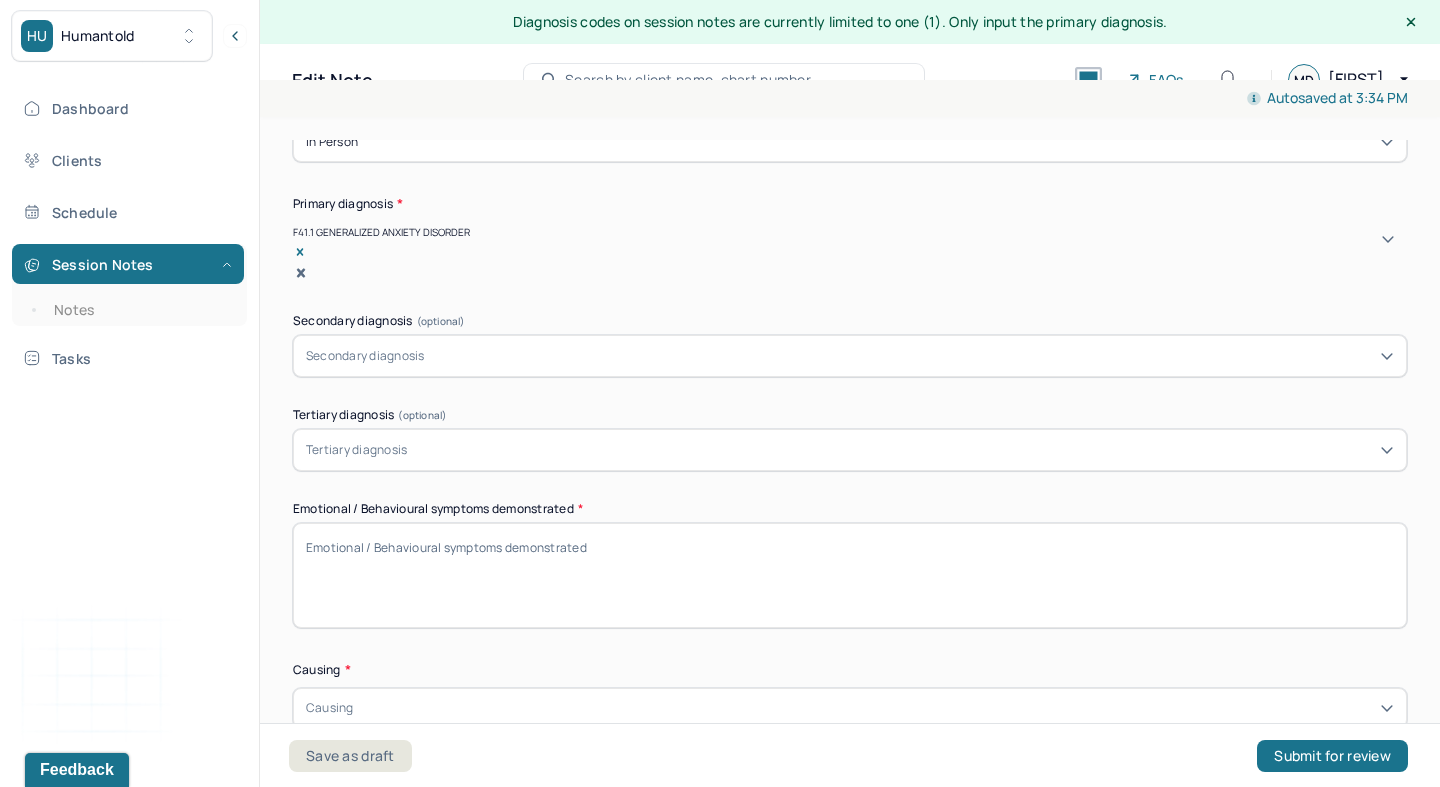scroll, scrollTop: 418, scrollLeft: 0, axis: vertical 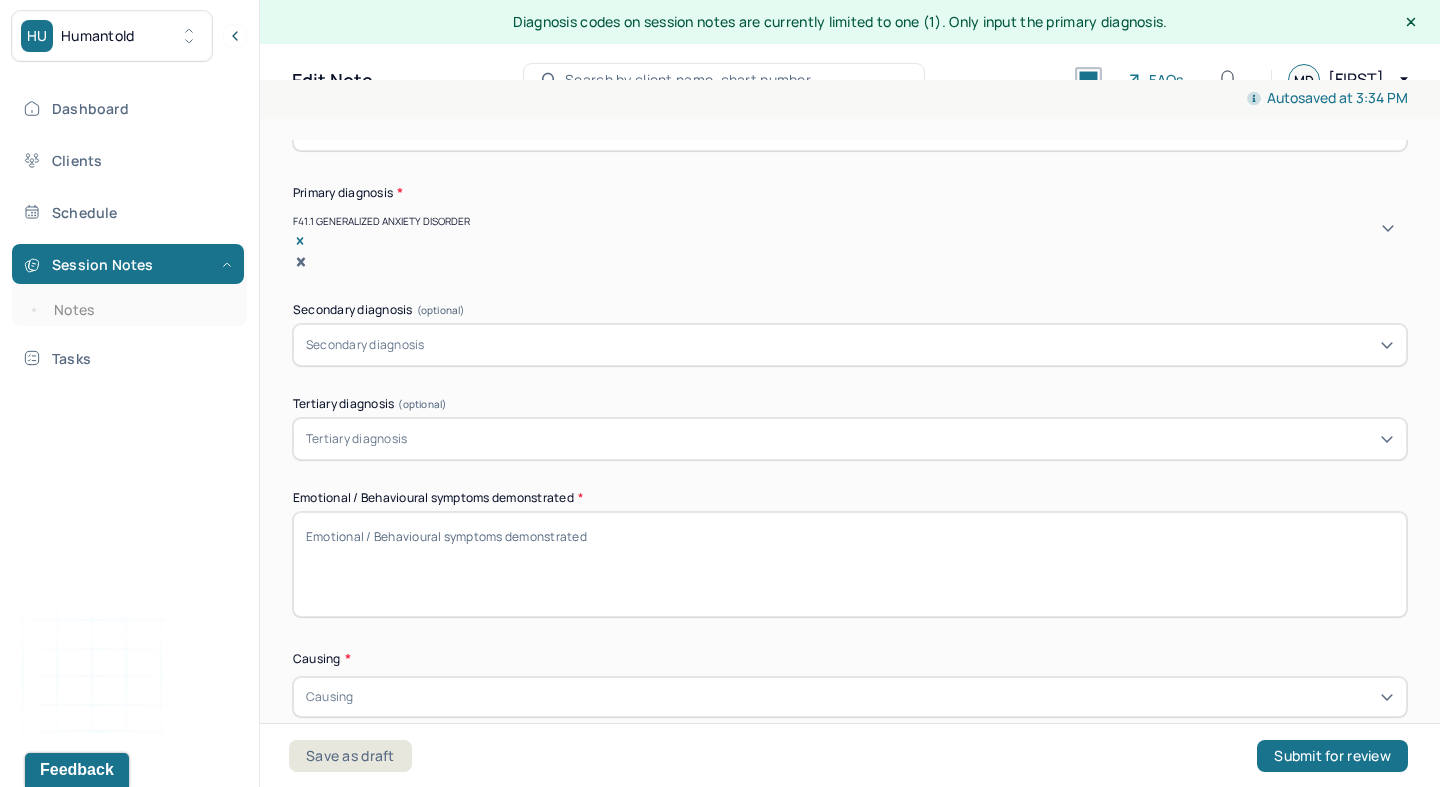 click on "Emotional / Behavioural symptoms demonstrated *" at bounding box center [850, 564] 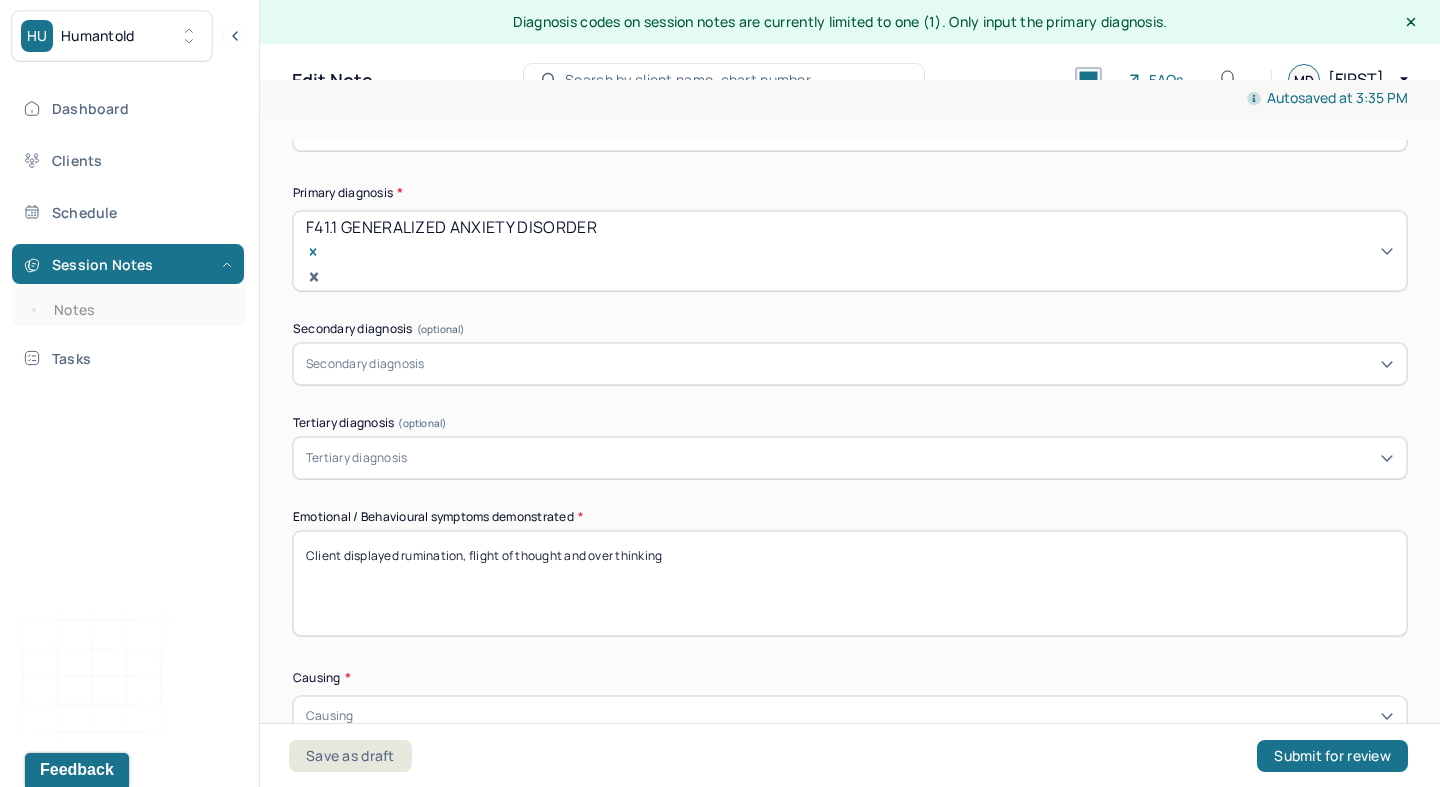 click on "Client displayed rumination, flight of thought and over" at bounding box center (850, 583) 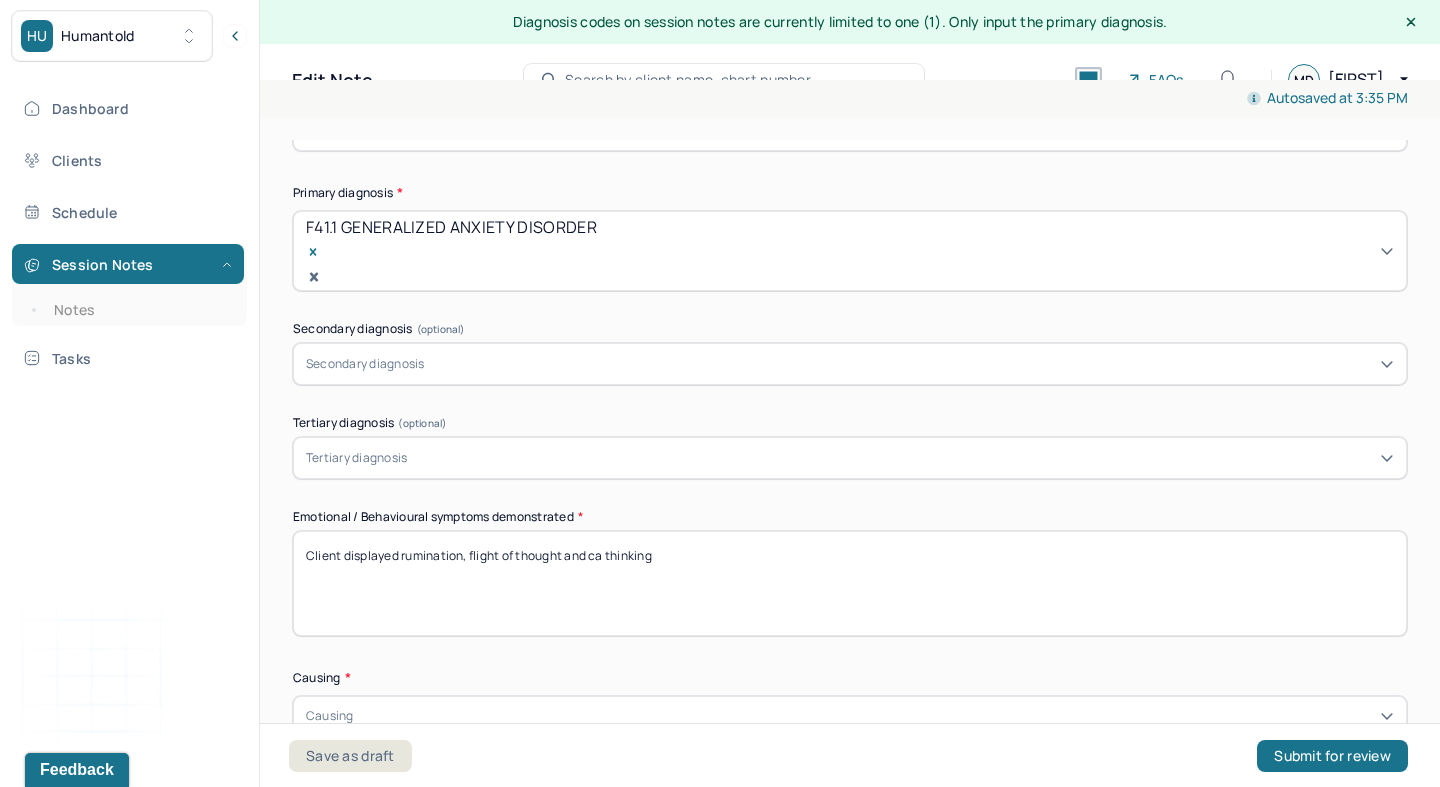 drag, startPoint x: 671, startPoint y: 512, endPoint x: 589, endPoint y: 515, distance: 82.05486 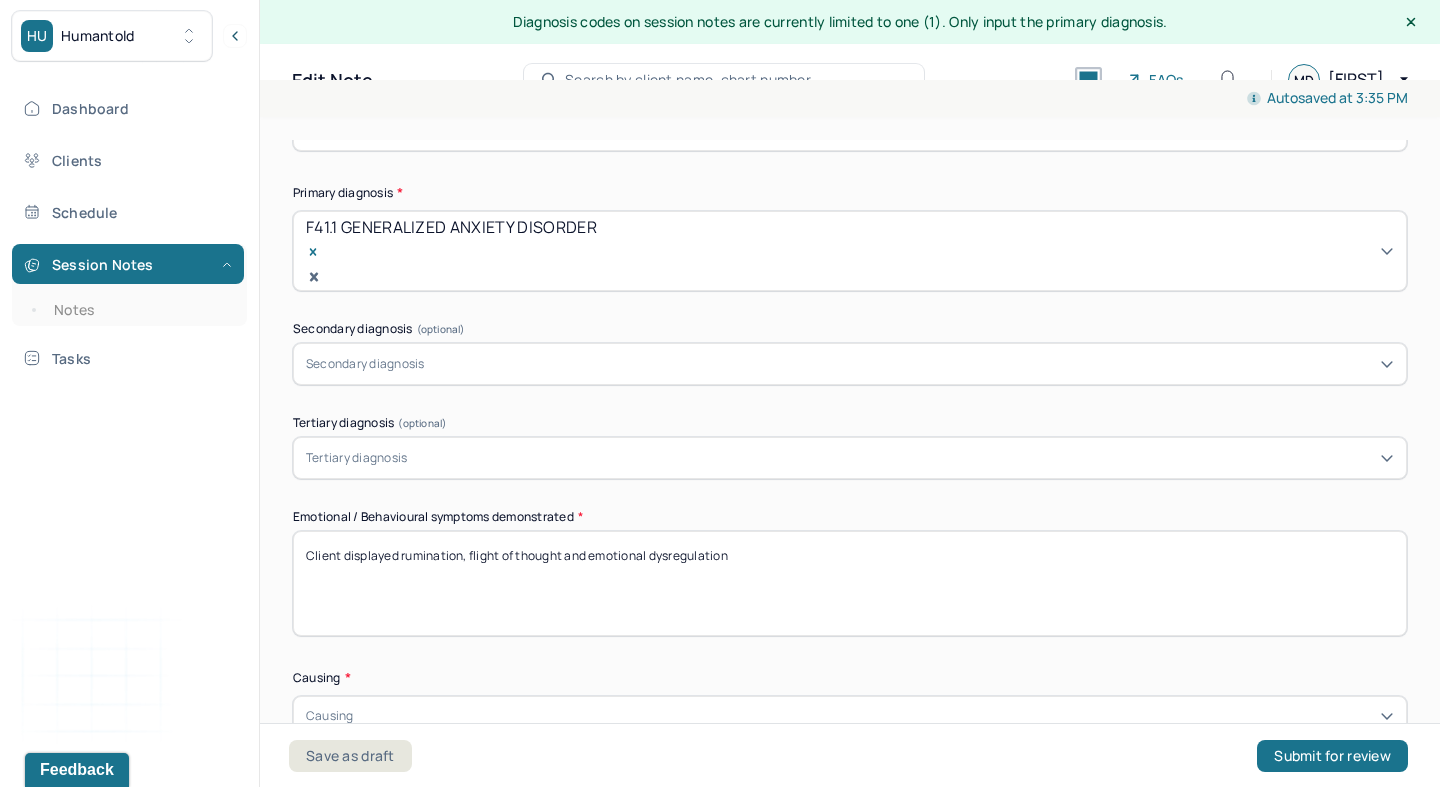 drag, startPoint x: 730, startPoint y: 510, endPoint x: 400, endPoint y: 514, distance: 330.02423 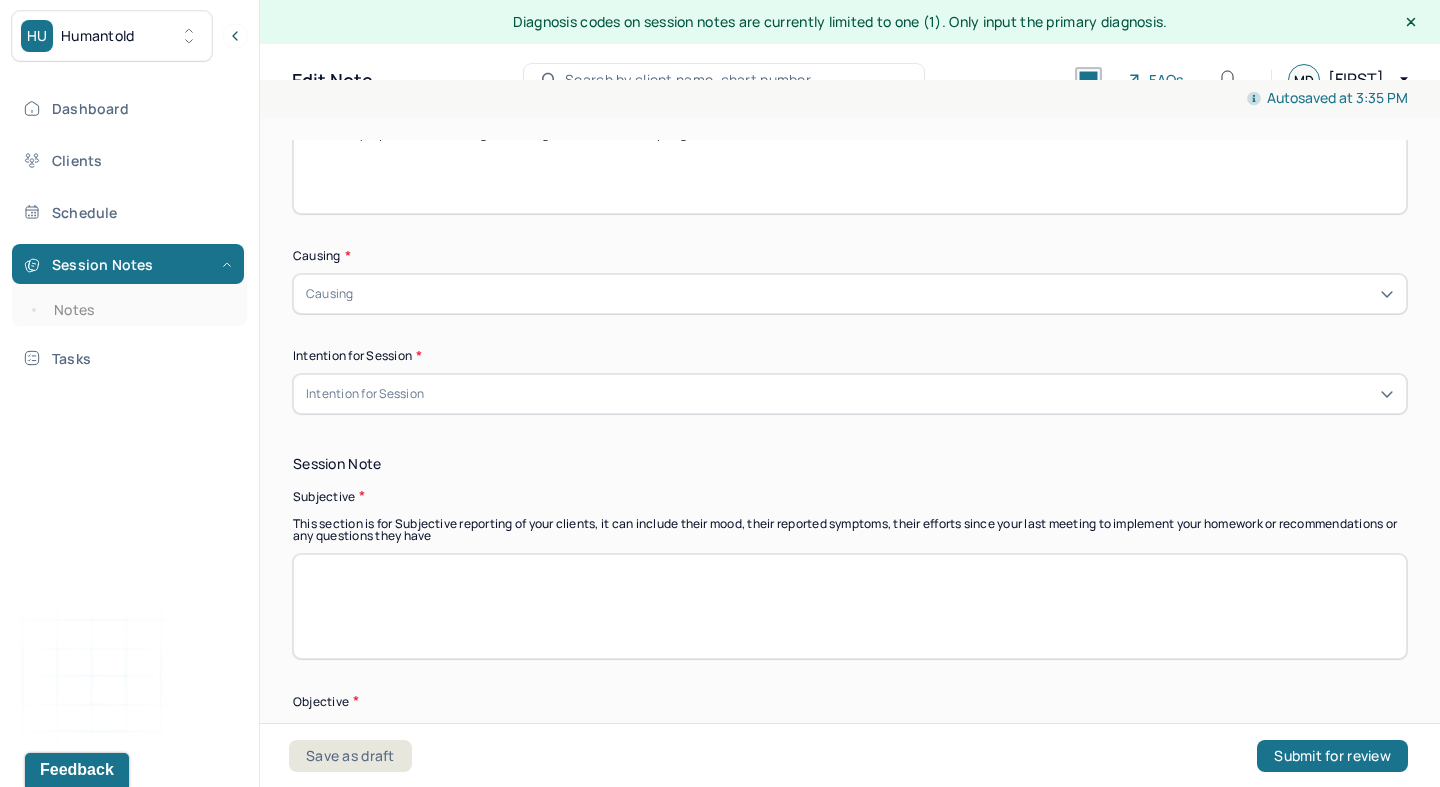 scroll, scrollTop: 856, scrollLeft: 0, axis: vertical 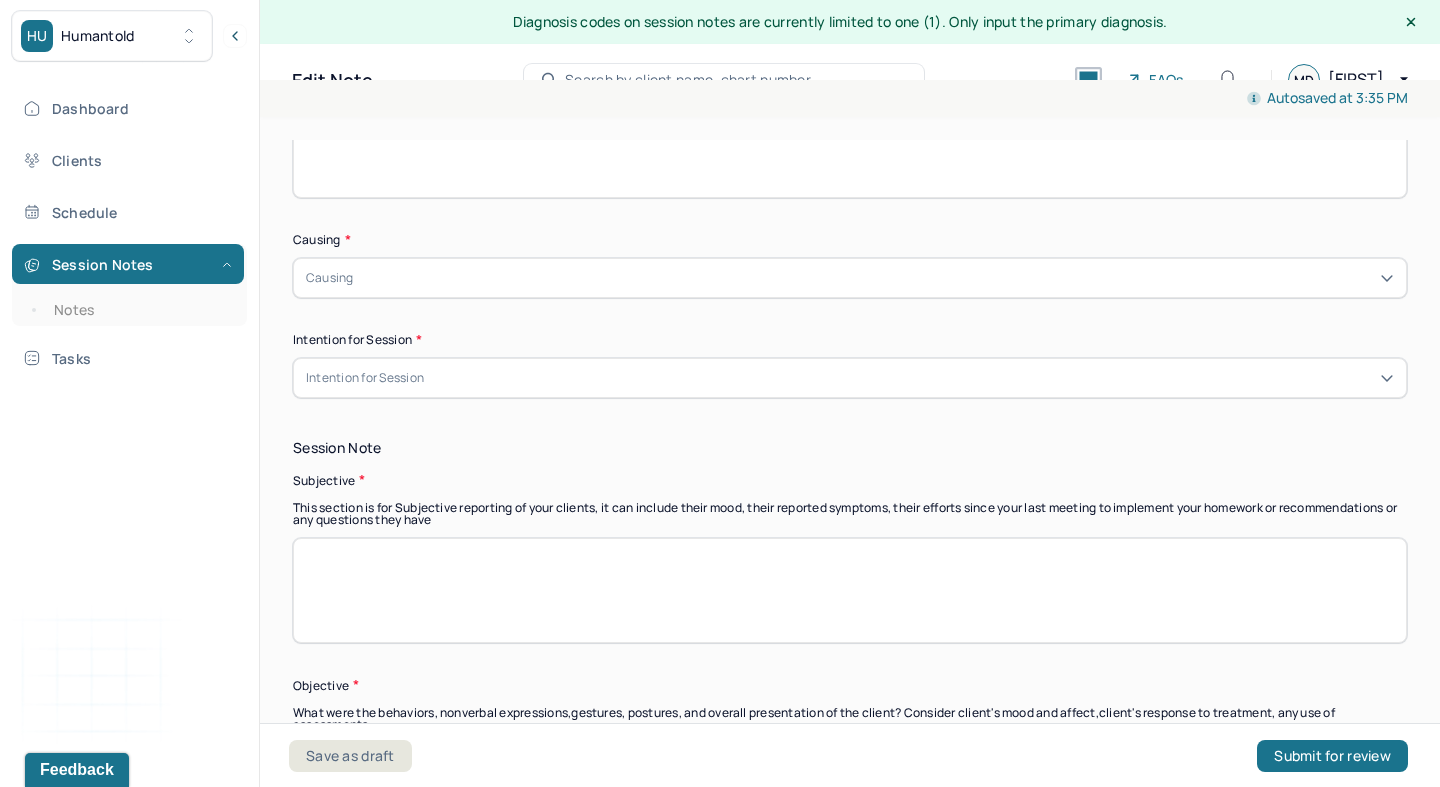 type on "Client displayed rumination, flight of thought and emotional dysregulation" 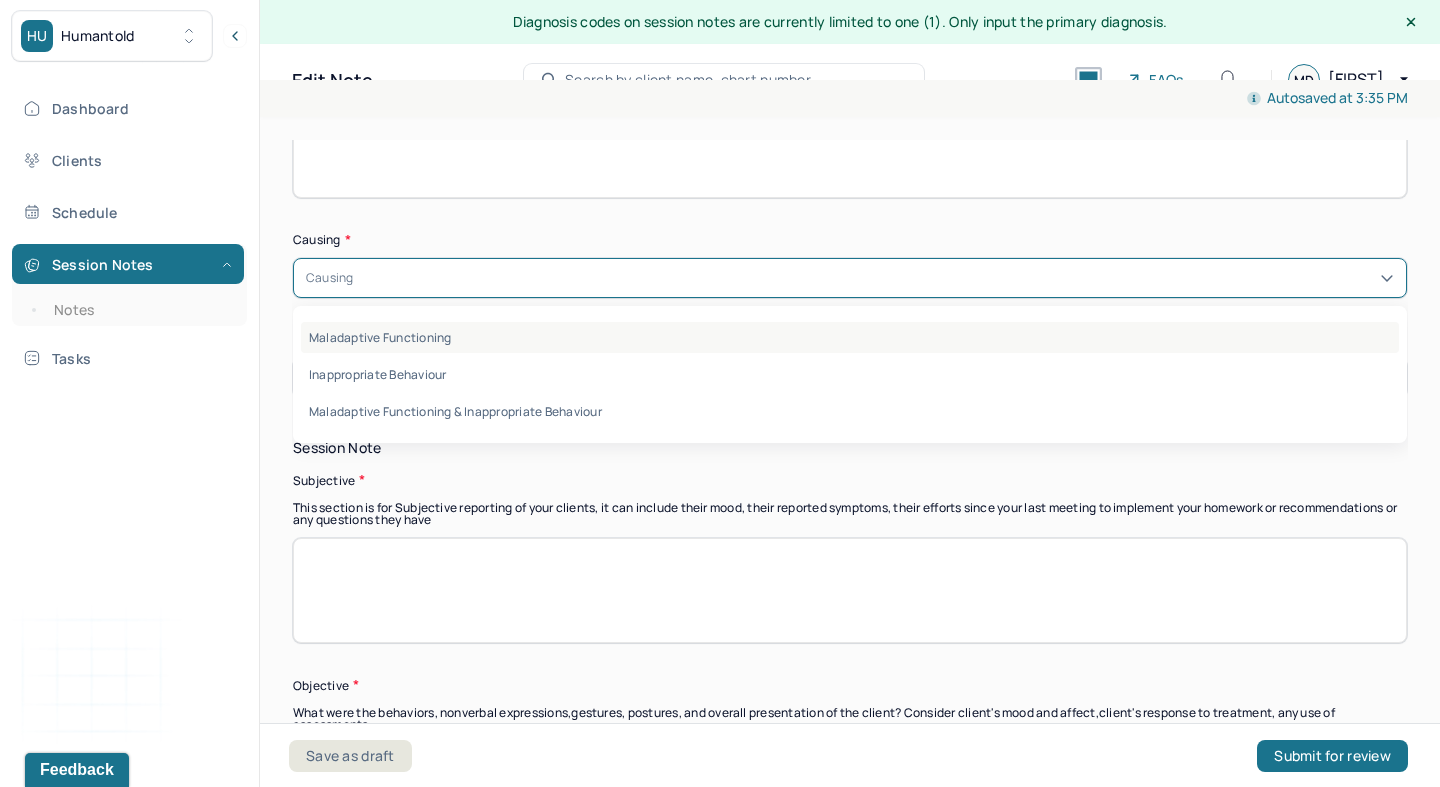 click on "Maladaptive Functioning" at bounding box center [850, 337] 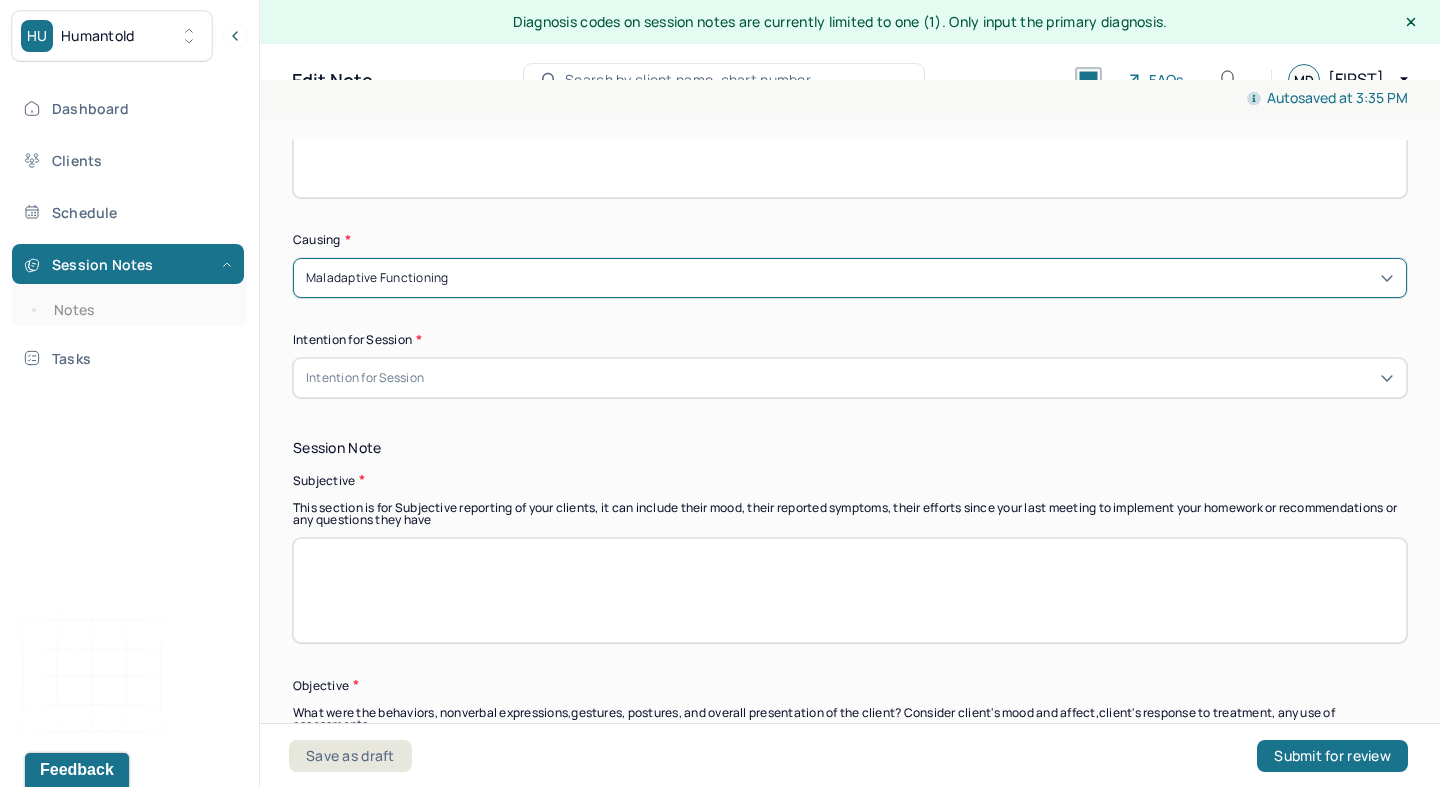 click on "Intention for Session" at bounding box center (850, 378) 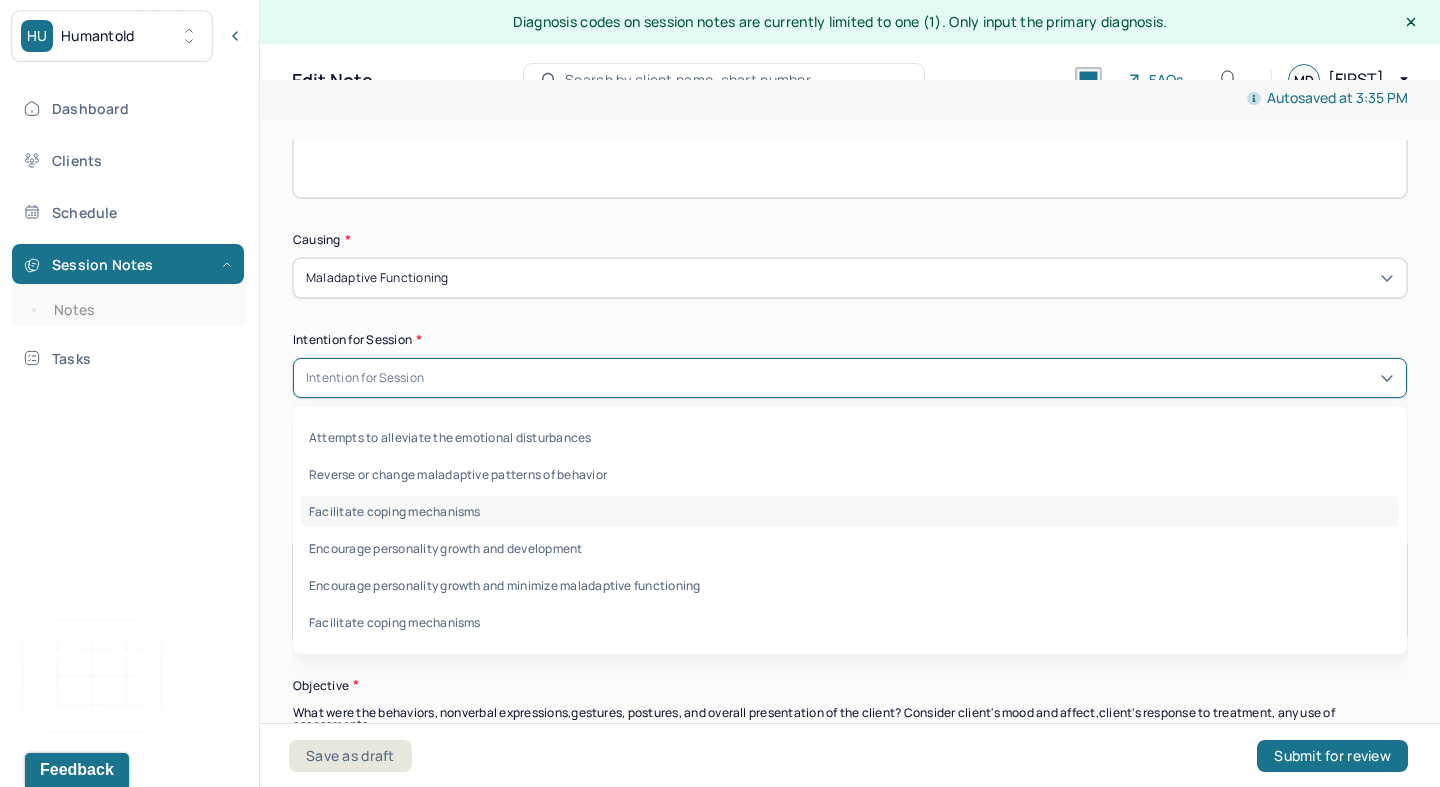 click on "Facilitate coping mechanisms" at bounding box center [850, 511] 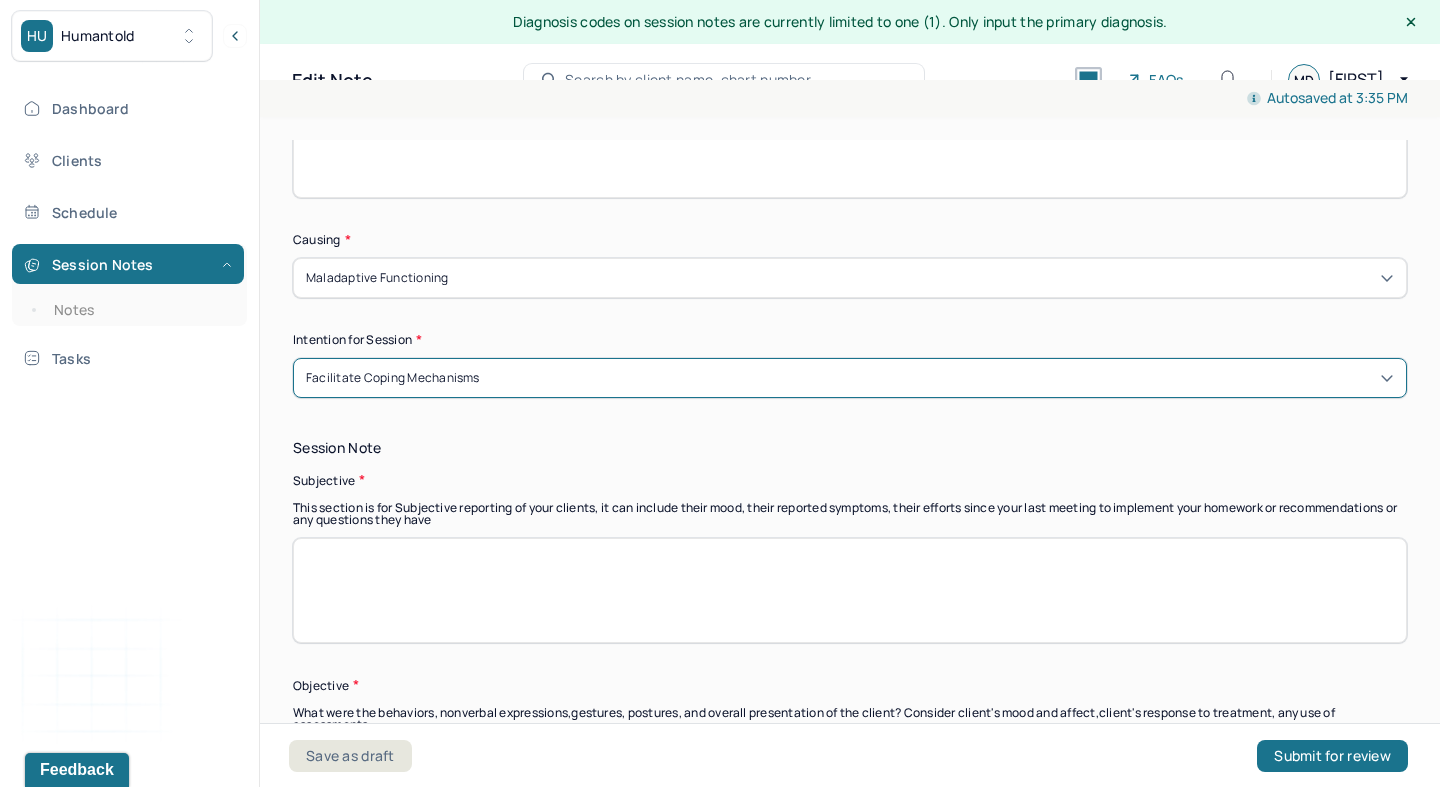 click at bounding box center [850, 590] 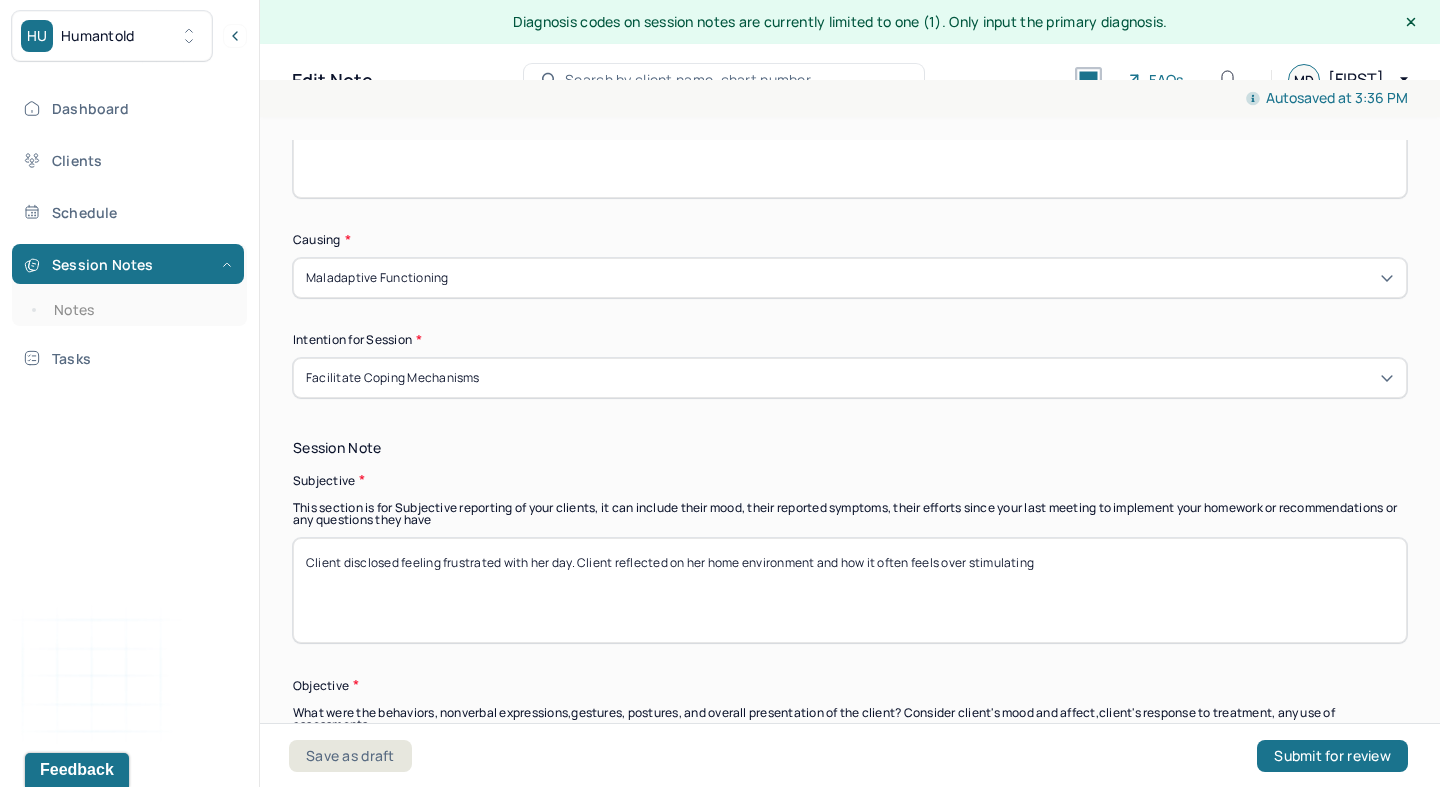 click on "Client disclosed feeling frustrated with her day. Client reflected on her home envinronment and how it often feels over stimulating" at bounding box center (850, 590) 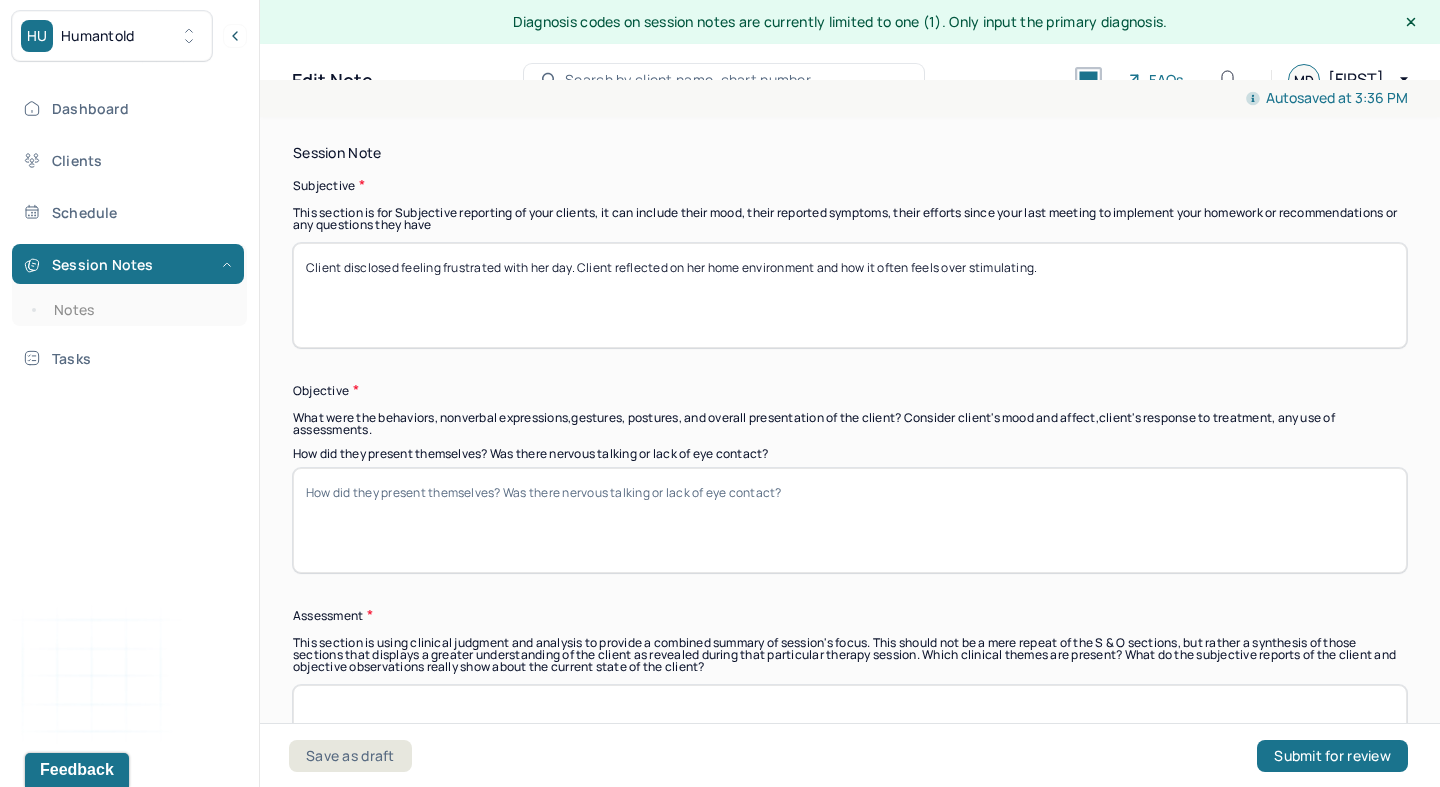 scroll, scrollTop: 1160, scrollLeft: 0, axis: vertical 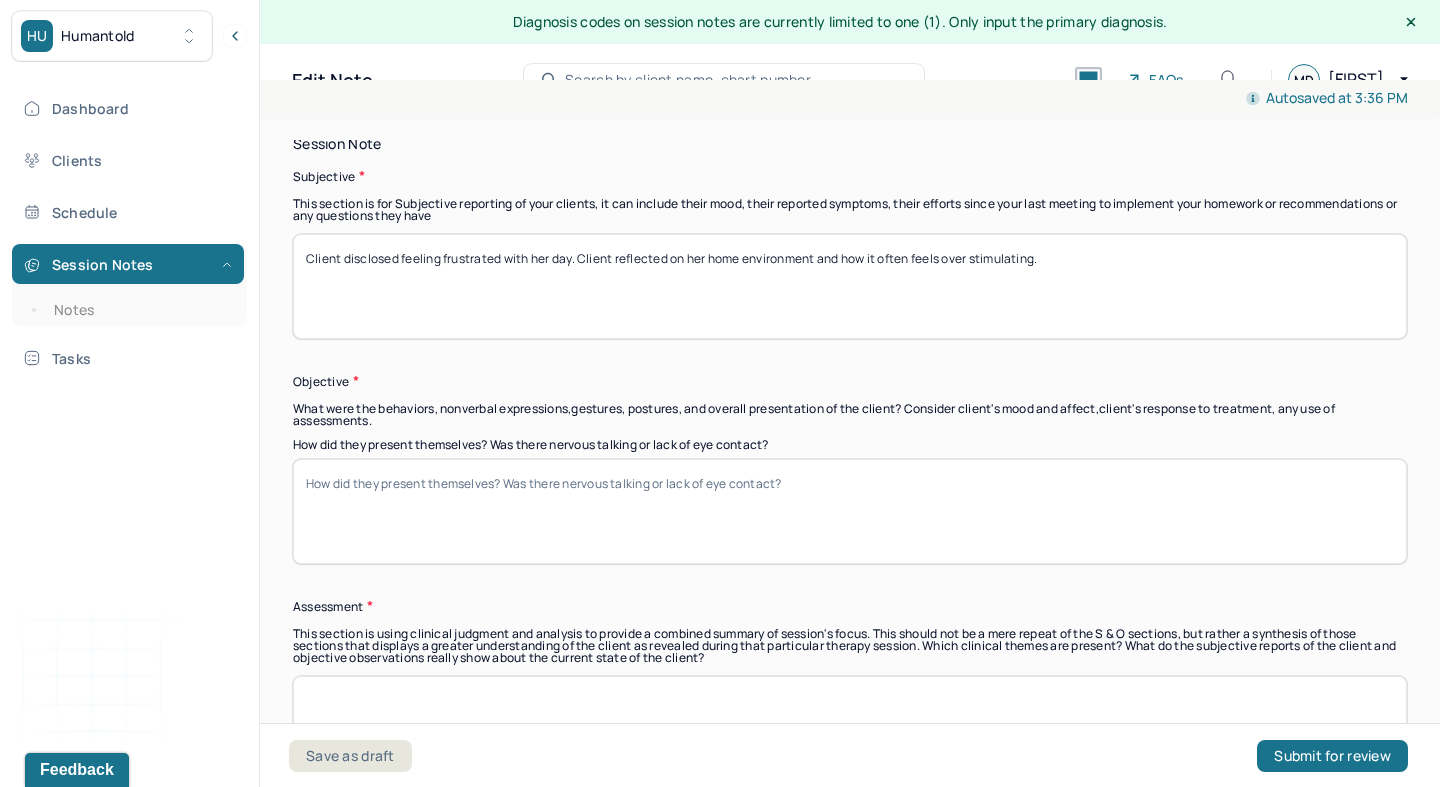 type on "Client disclosed feeling frustrated with her day. Client reflected on her home environment and how it often feels over stimulating." 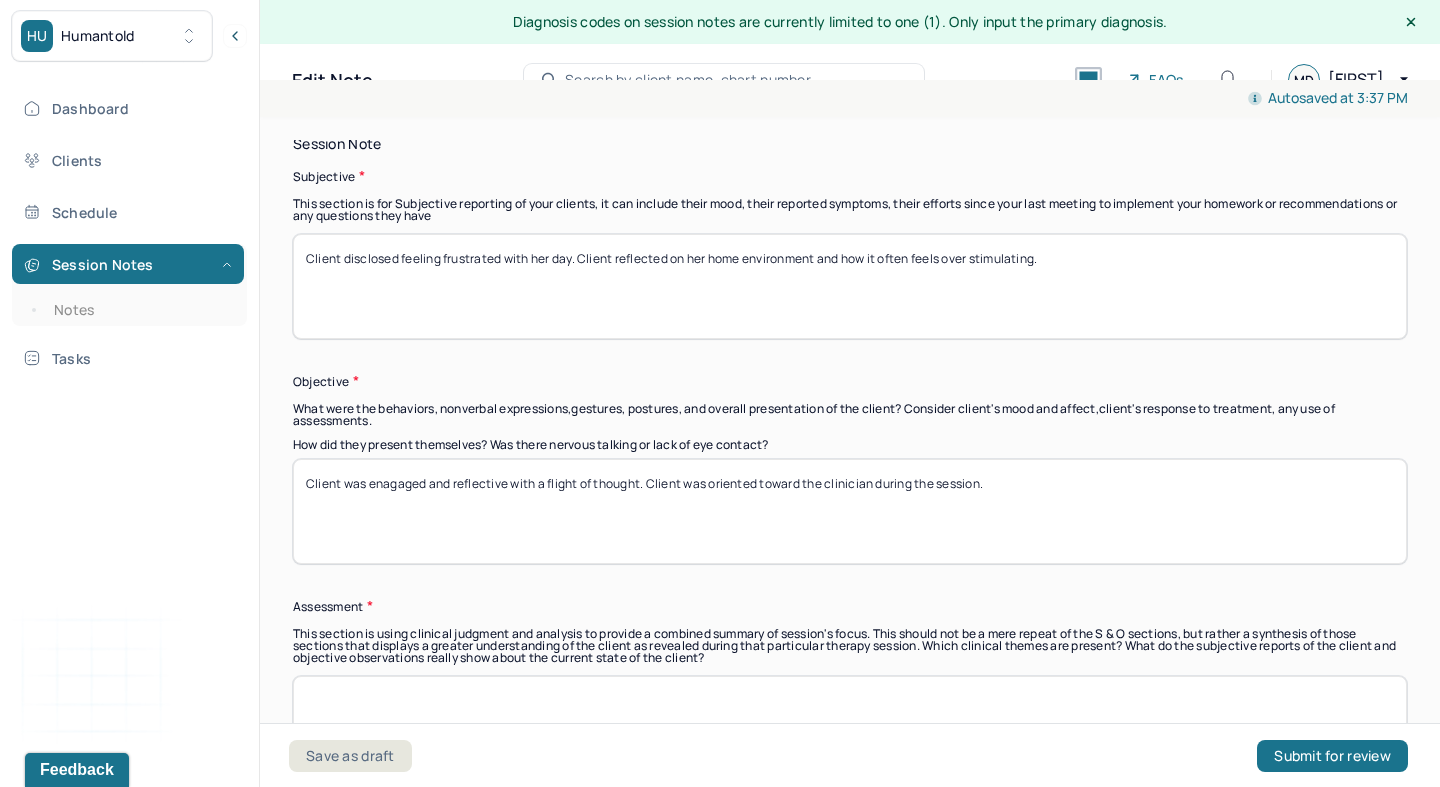 click on "Client was enagaged and reflective with a flight of thought. Client was oriented toward the clinician during the session." at bounding box center [850, 511] 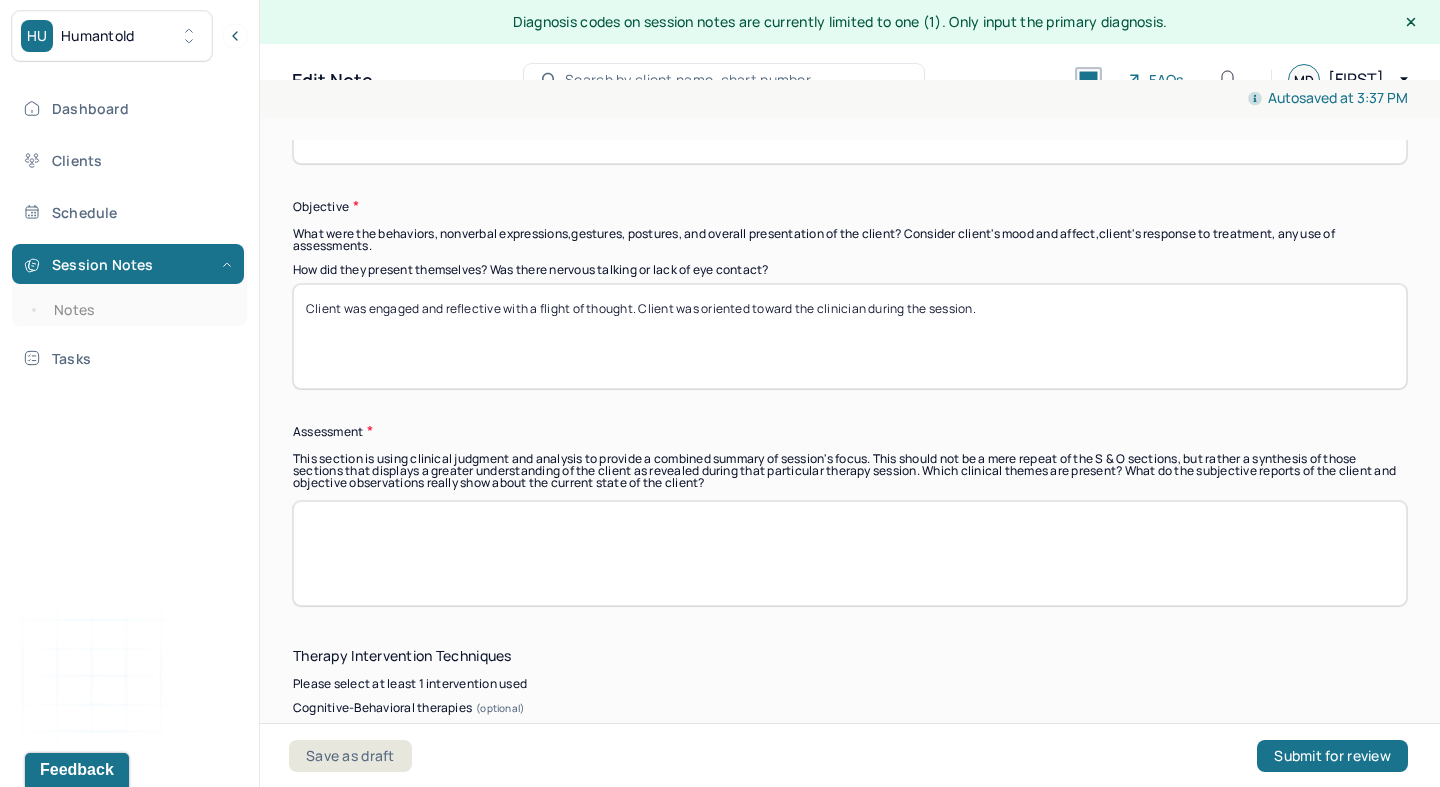 scroll, scrollTop: 1336, scrollLeft: 0, axis: vertical 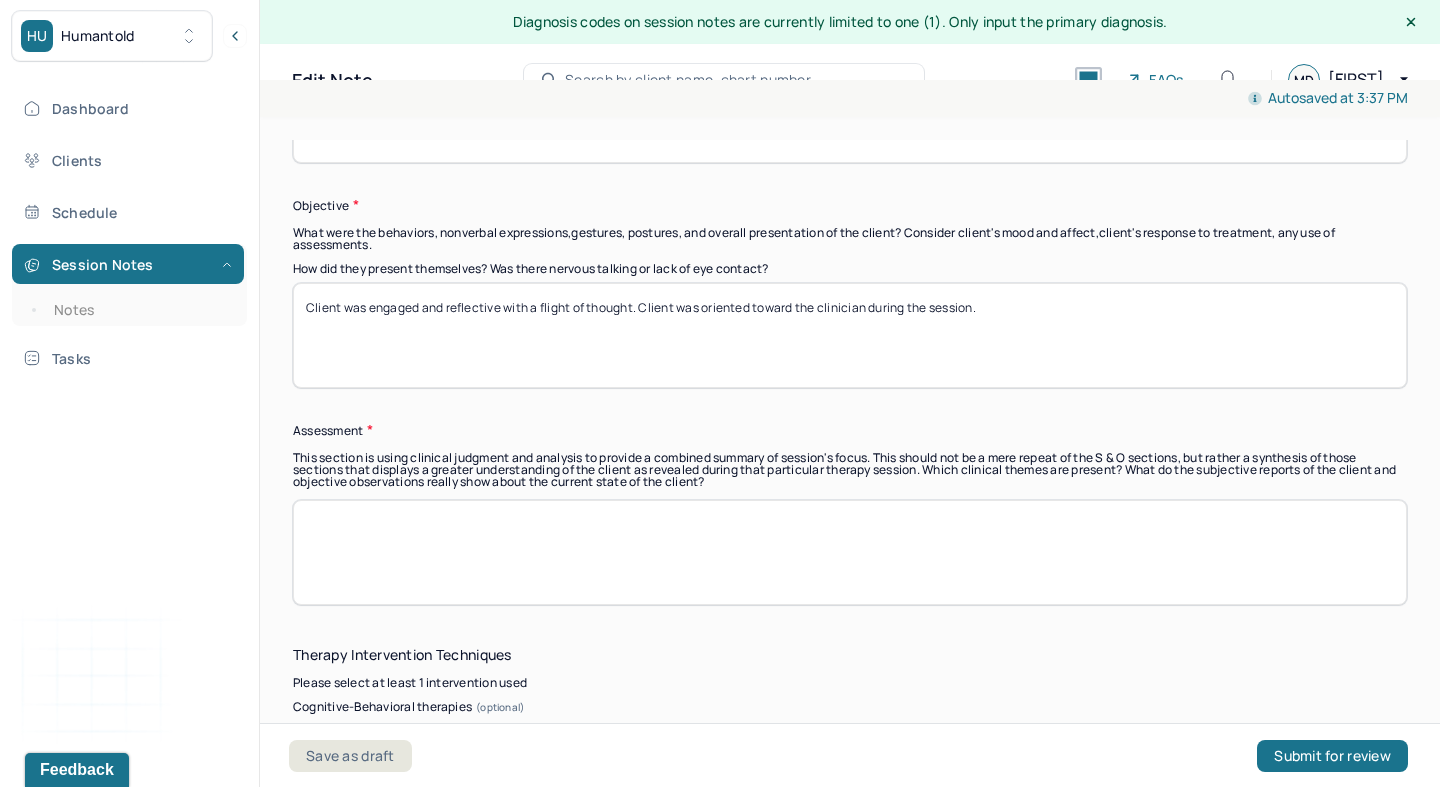 type on "Client was engaged and reflective with a flight of thought. Client was oriented toward the clinician during the session." 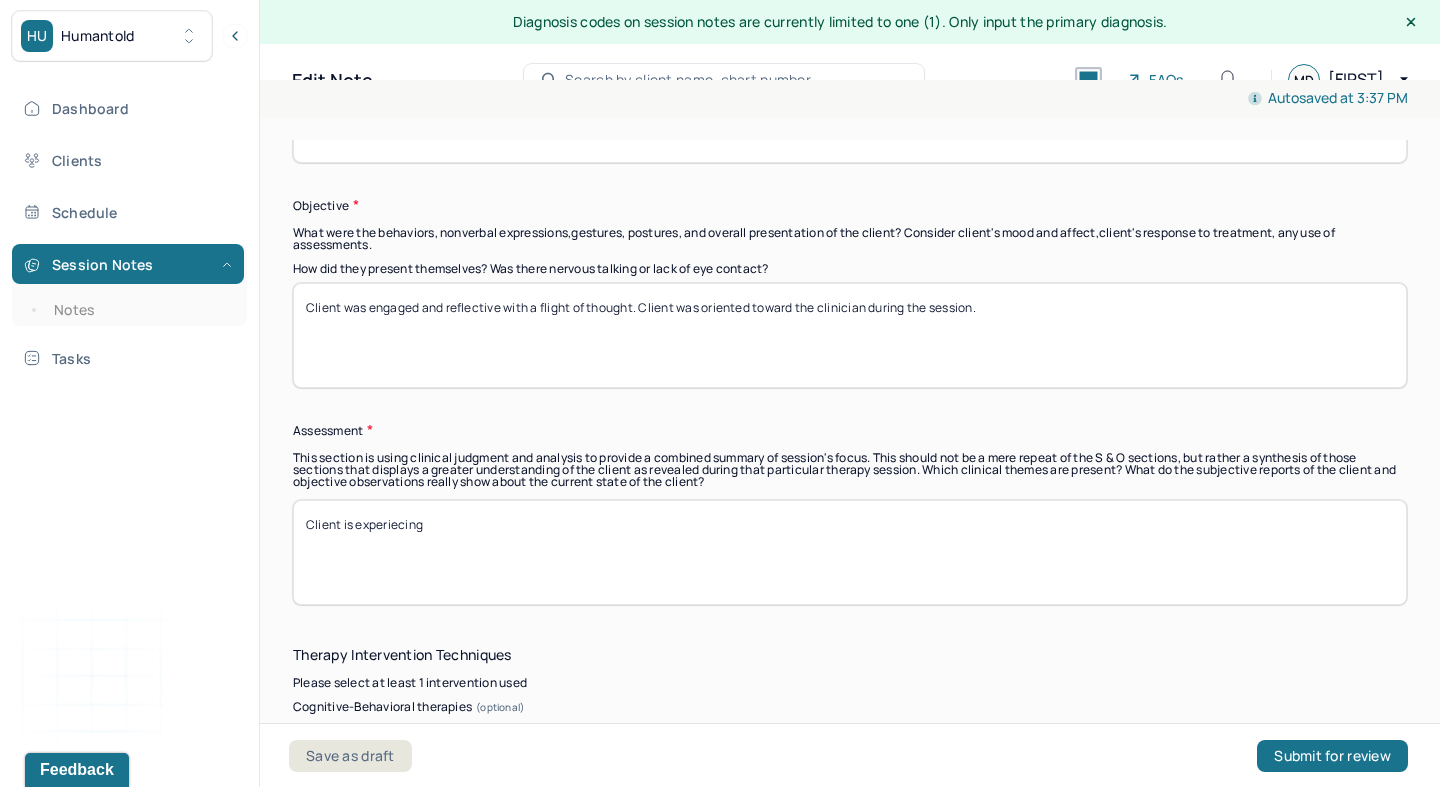 paste on "rumination, flight of thought and emotional dysregulation" 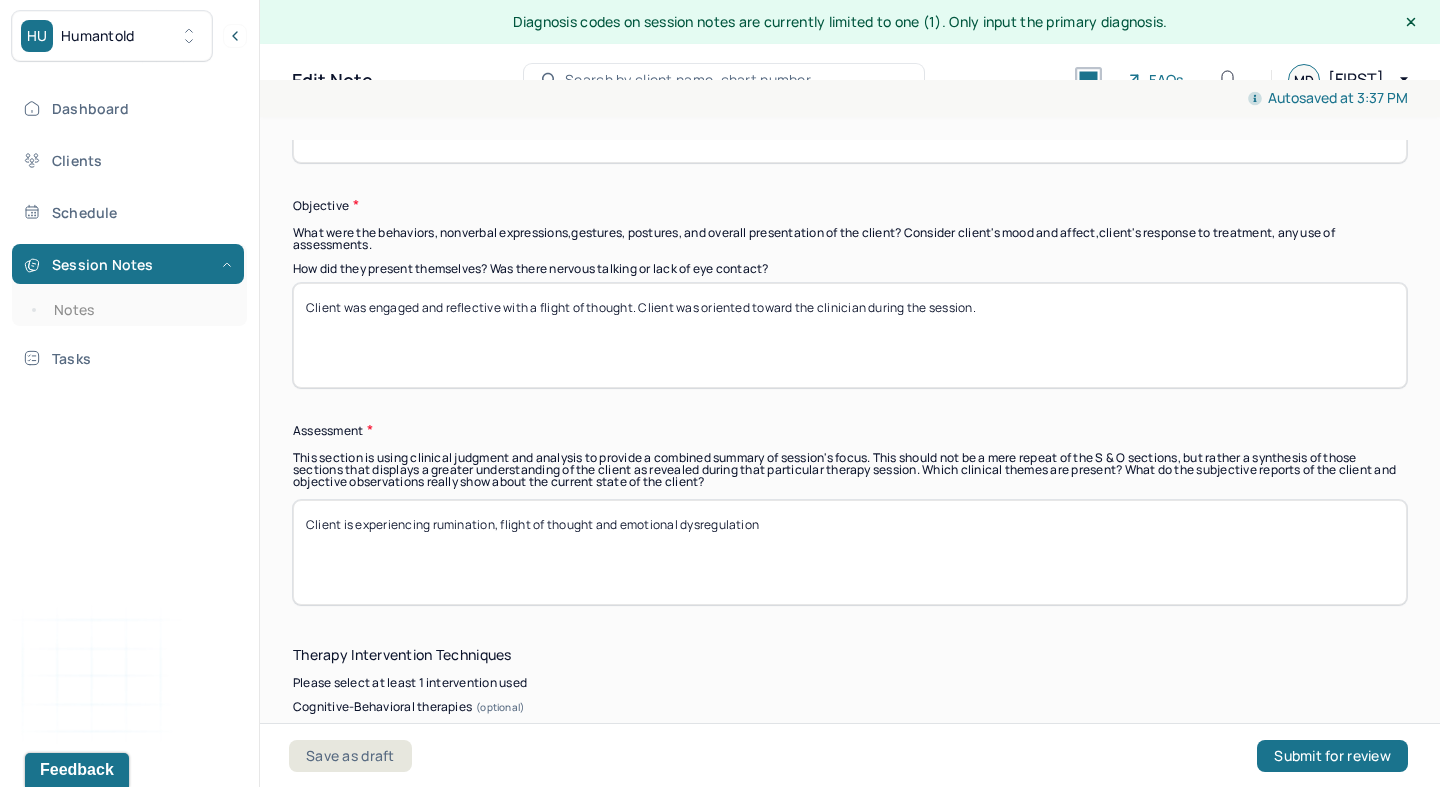 click on "Client is experiecing rumination, flight of thought and emotional dysregulation" at bounding box center (850, 552) 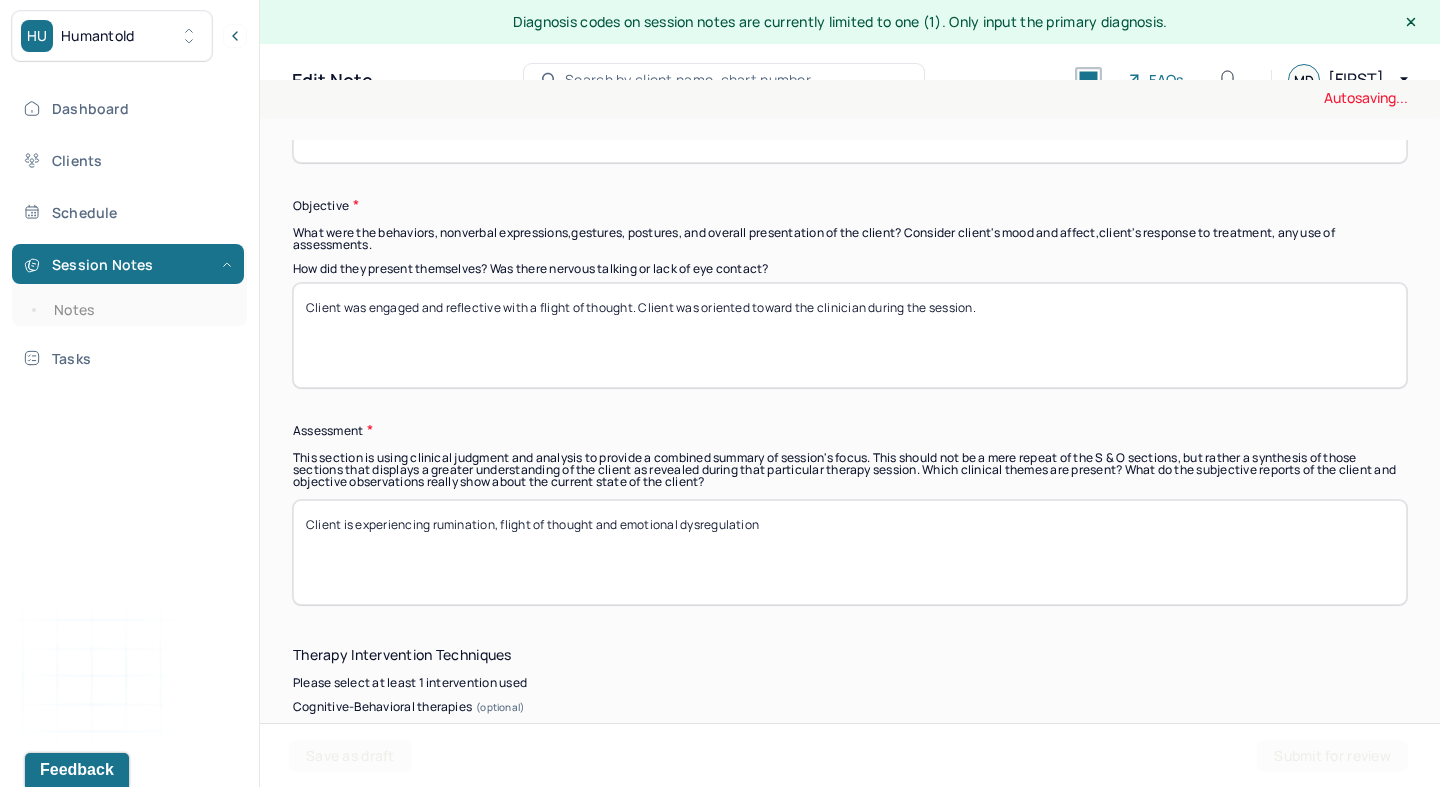 click on "Client is experiecing rumination, flight of thought and emotional dysregulation" at bounding box center [850, 552] 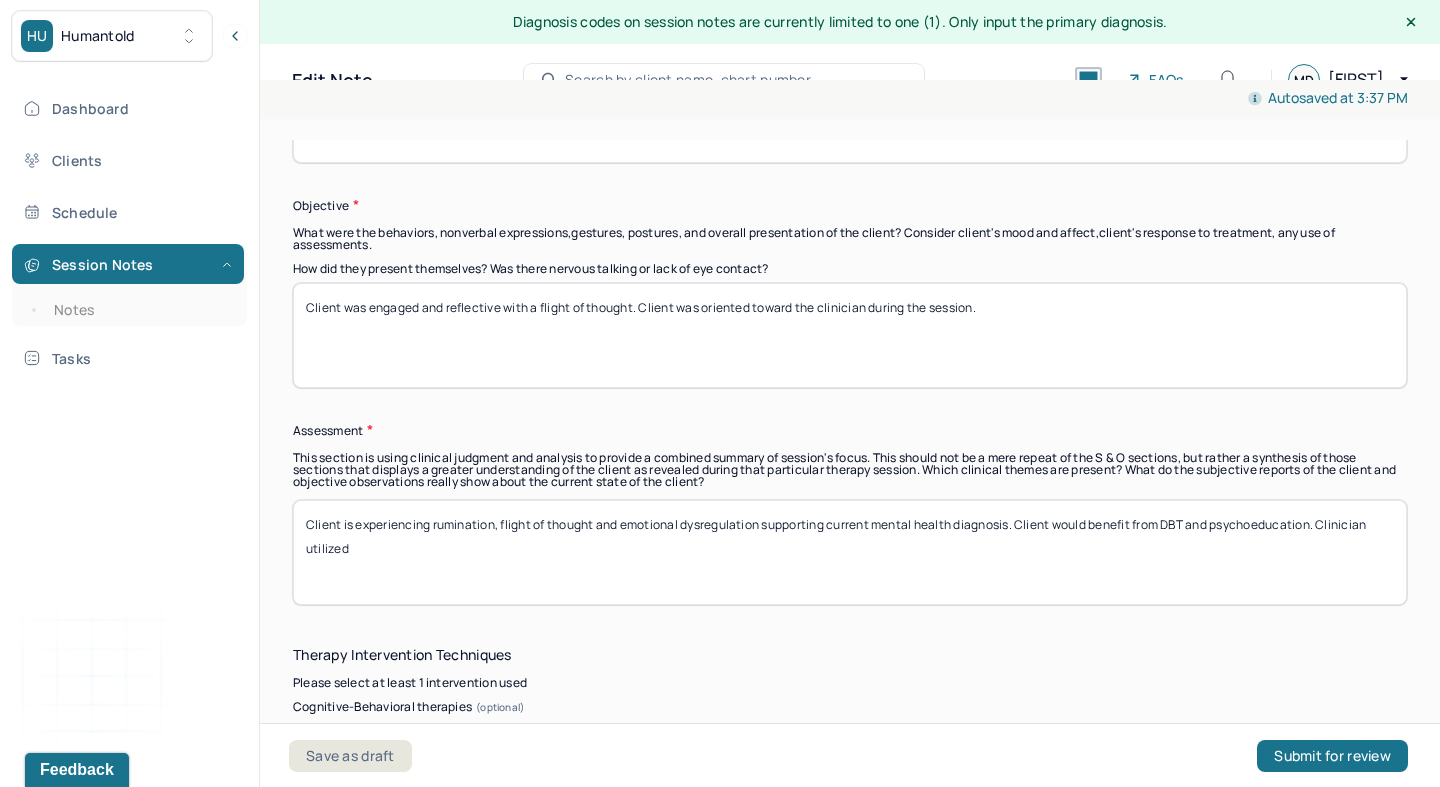 drag, startPoint x: 1316, startPoint y: 485, endPoint x: 1166, endPoint y: 481, distance: 150.05333 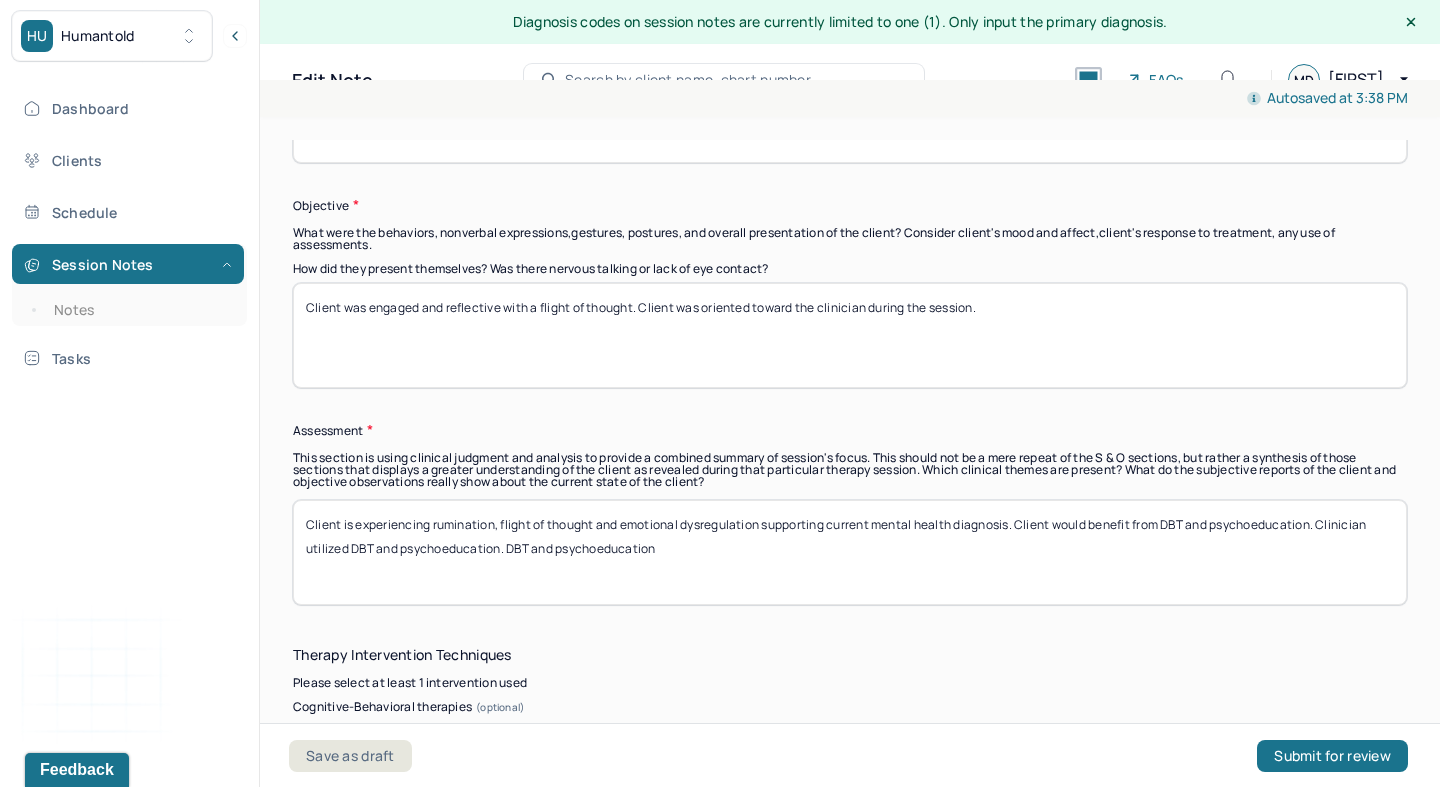 click on "Client is experiencing rumination, flight of thought and emotional dysregulation supporting current mental health diagnosis. Client would benefit from DBT and psychoeducation. Clinician utilized DBT and psychoeducation" at bounding box center (850, 552) 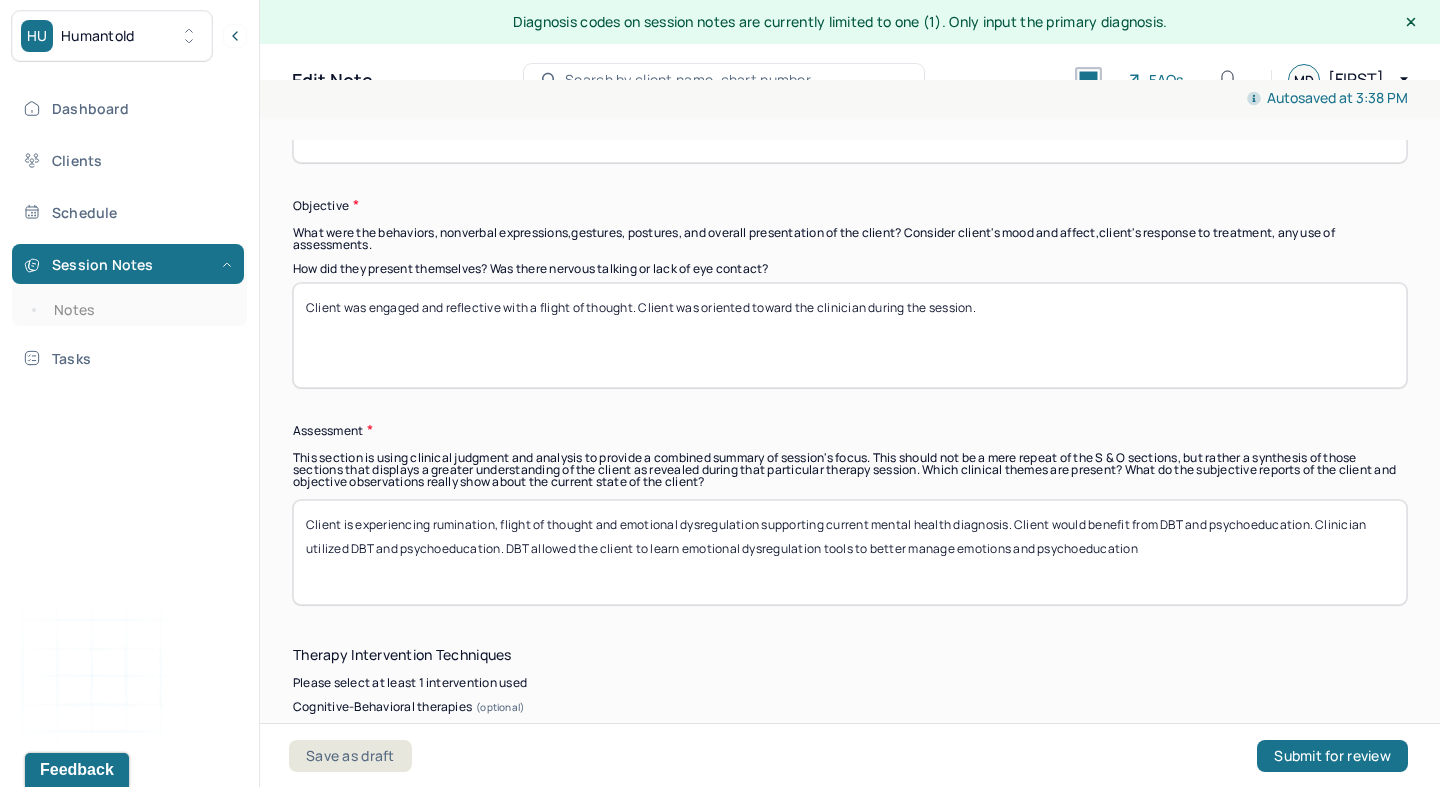 click on "Client is experiencing rumination, flight of thought and emotional dysregulation supporting current mental health diagnosis. Client would benefit from DBT and psychoeducation. Clinician utilized DBT and psychoeducation. DBT allowed the client to learn emotional dysregulation tools to better manage emotions and psychoeducation" at bounding box center (850, 552) 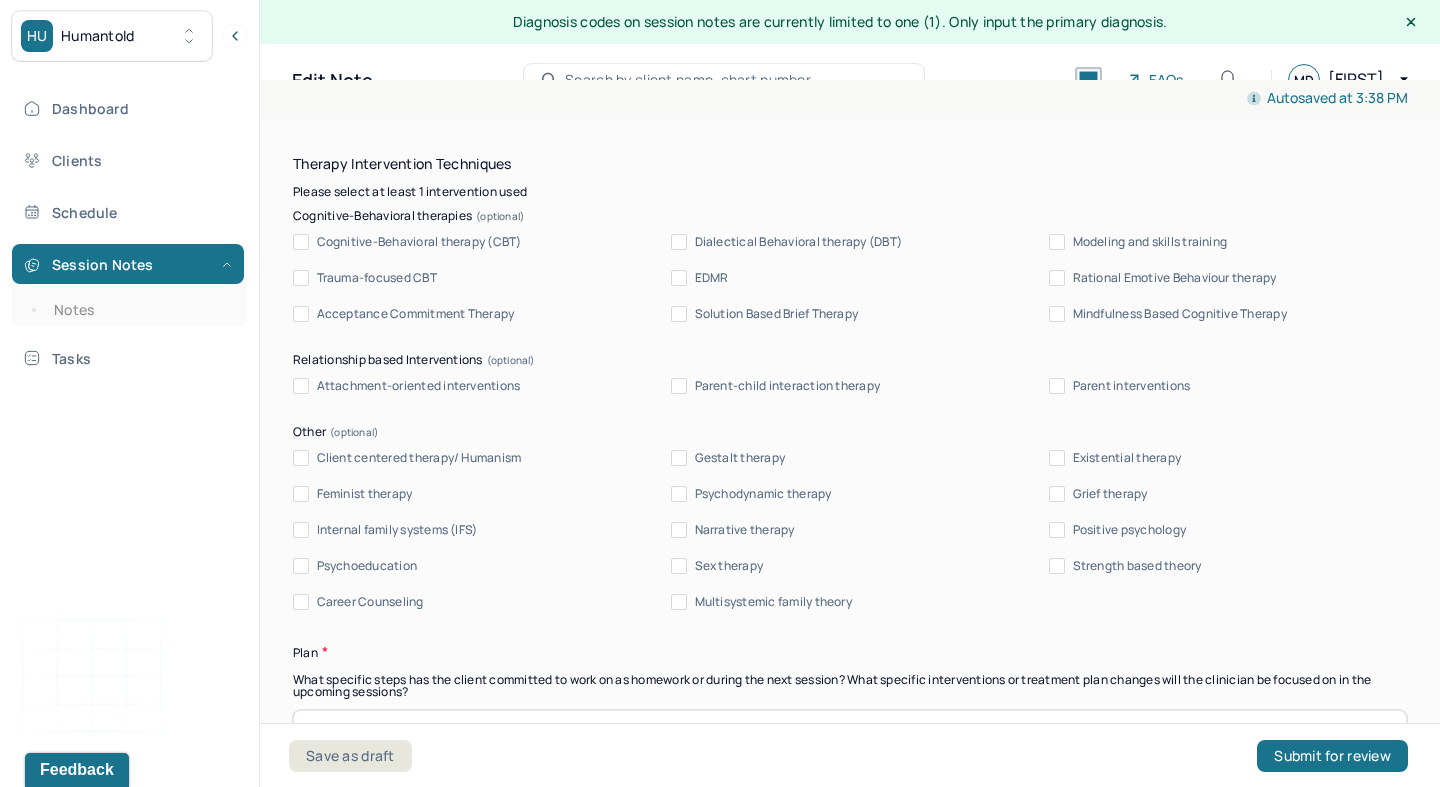 scroll, scrollTop: 1829, scrollLeft: 0, axis: vertical 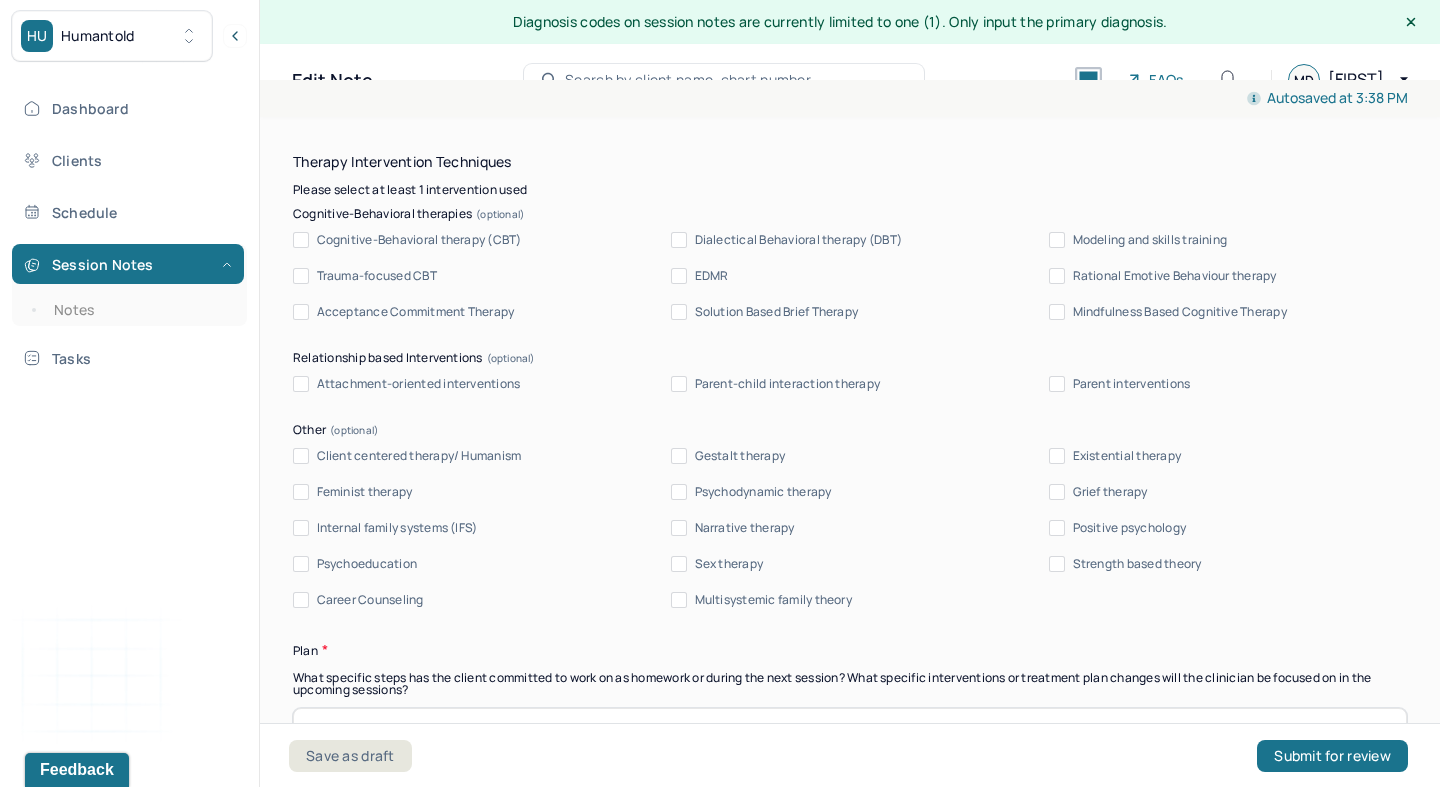 type on "Client is experiencing rumination, flight of thought and emotional dysregulation supporting current mental health diagnosis. Client would benefit from DBT and psychoeducation. Clinician utilized DBT and psychoeducation. DBT allowed the client to learn emotional dysregulation tools to better manage emotions and psychoeducation on overstimulation and dysregulation allowed the client to better understand the origin of her upset." 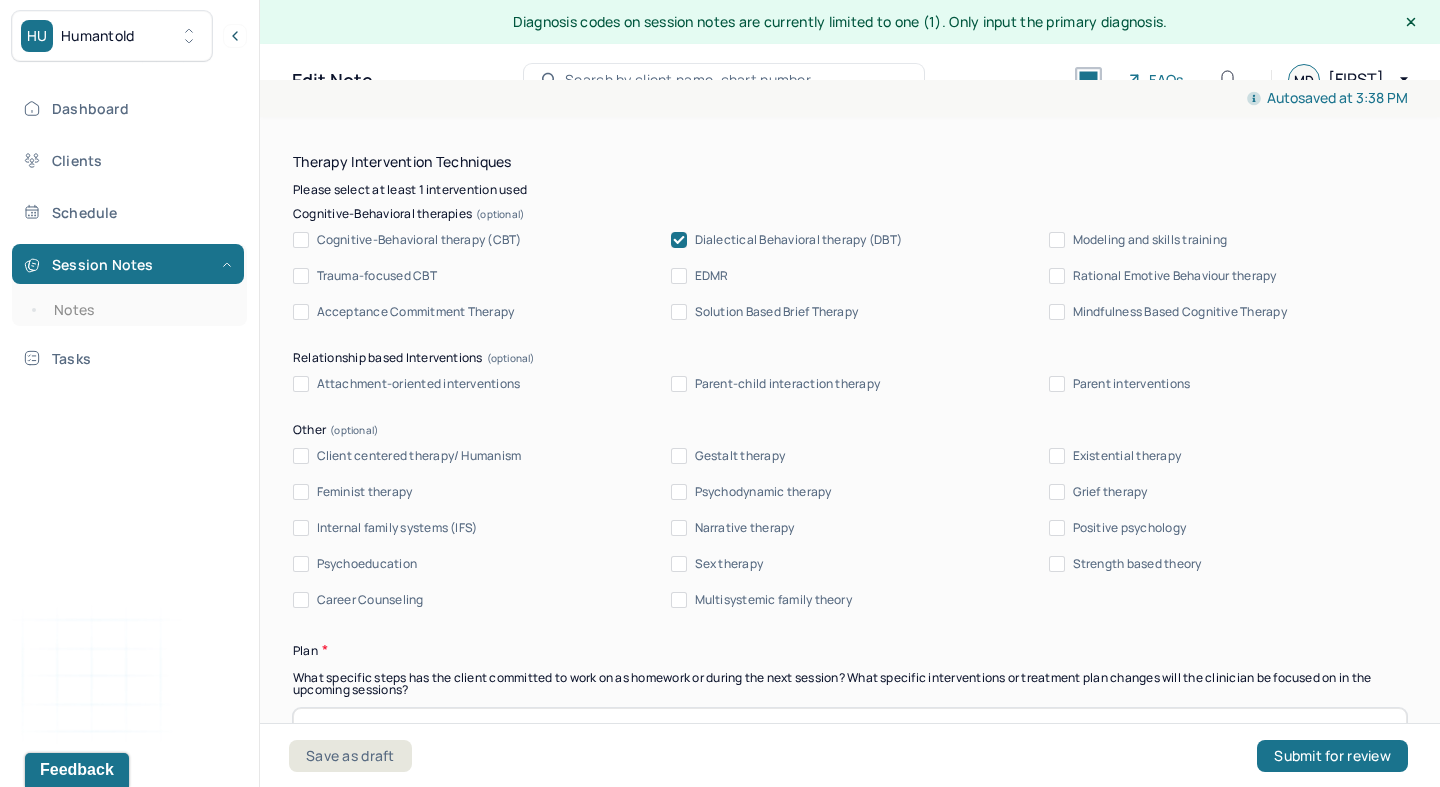 click on "Psychoeducation" at bounding box center [301, 564] 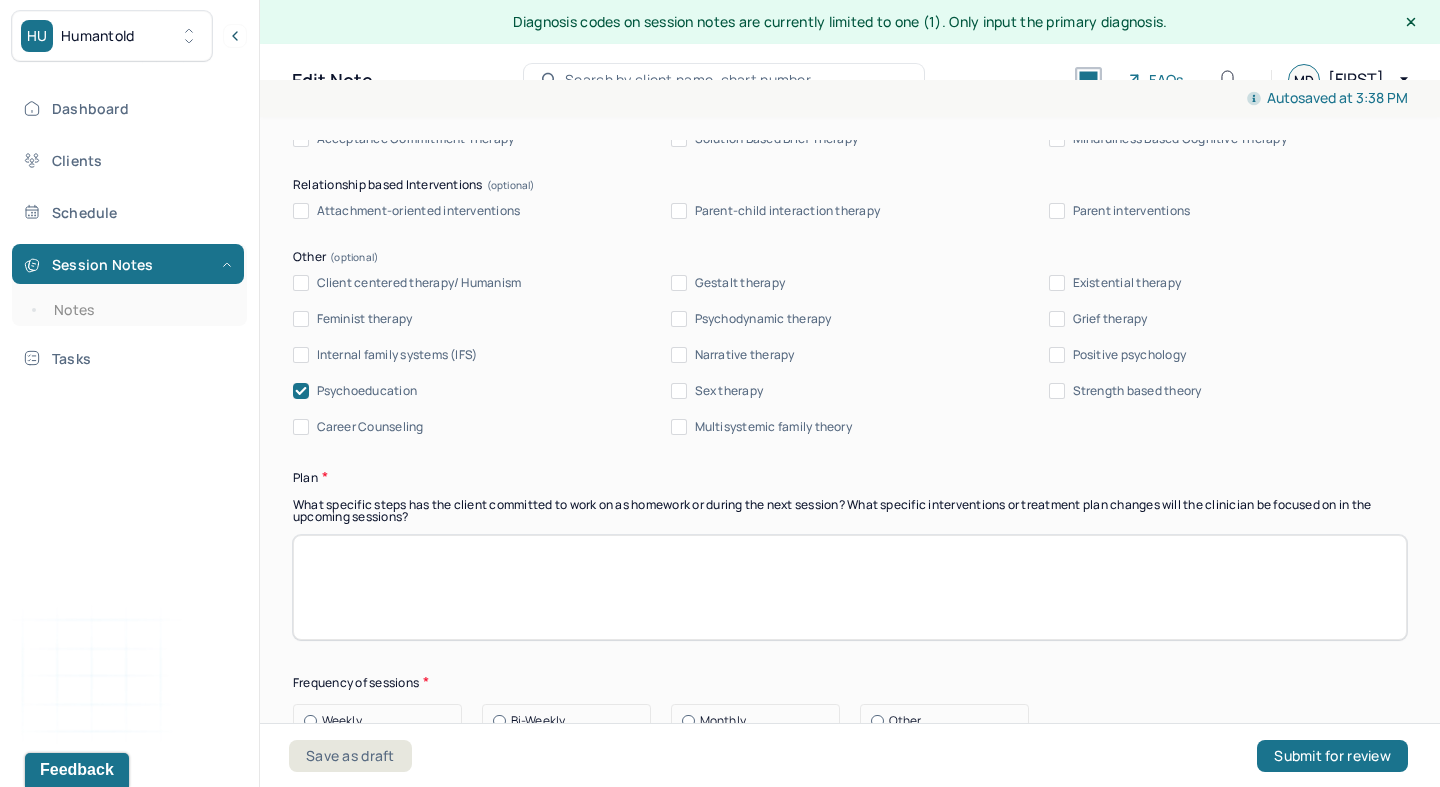 scroll, scrollTop: 2016, scrollLeft: 0, axis: vertical 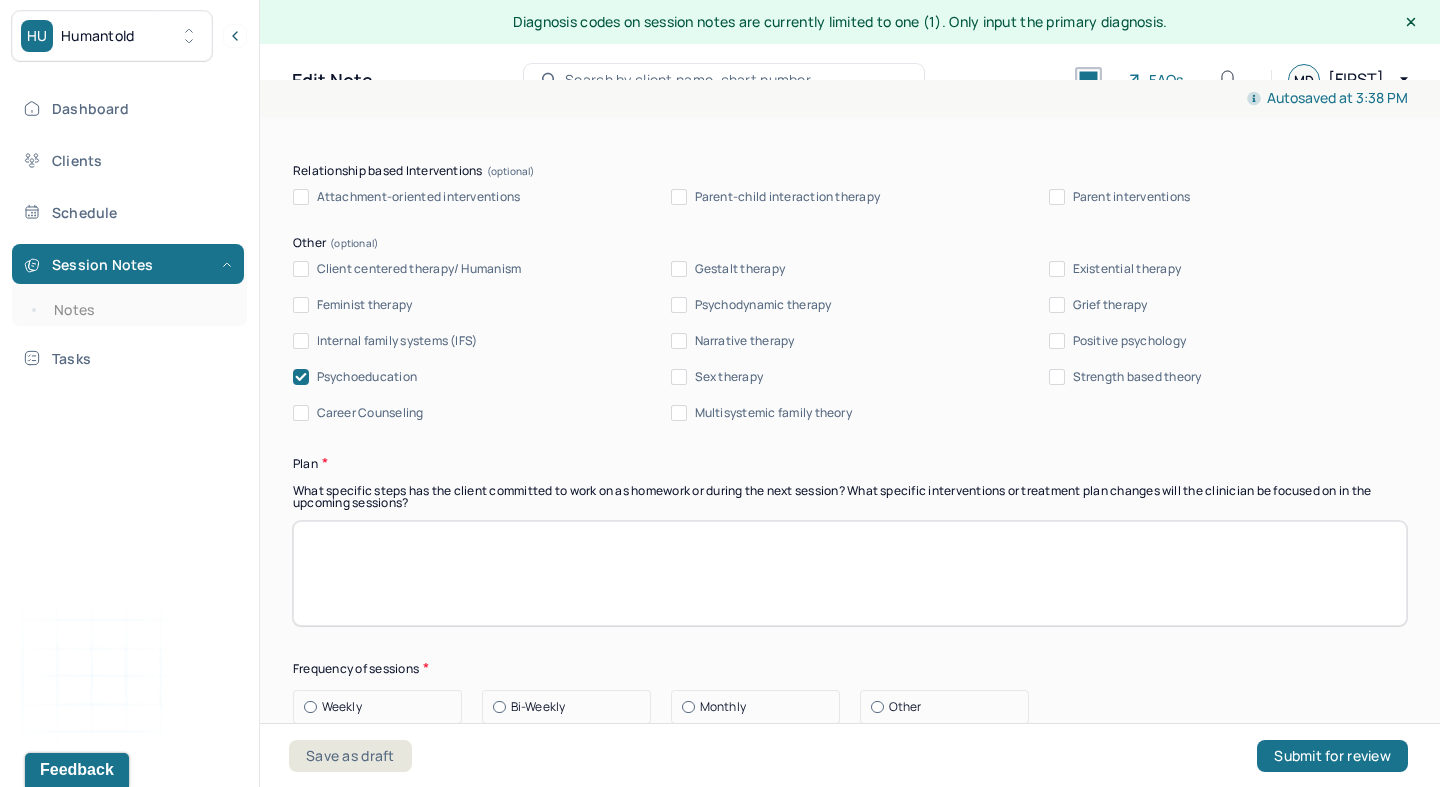 click at bounding box center (850, 573) 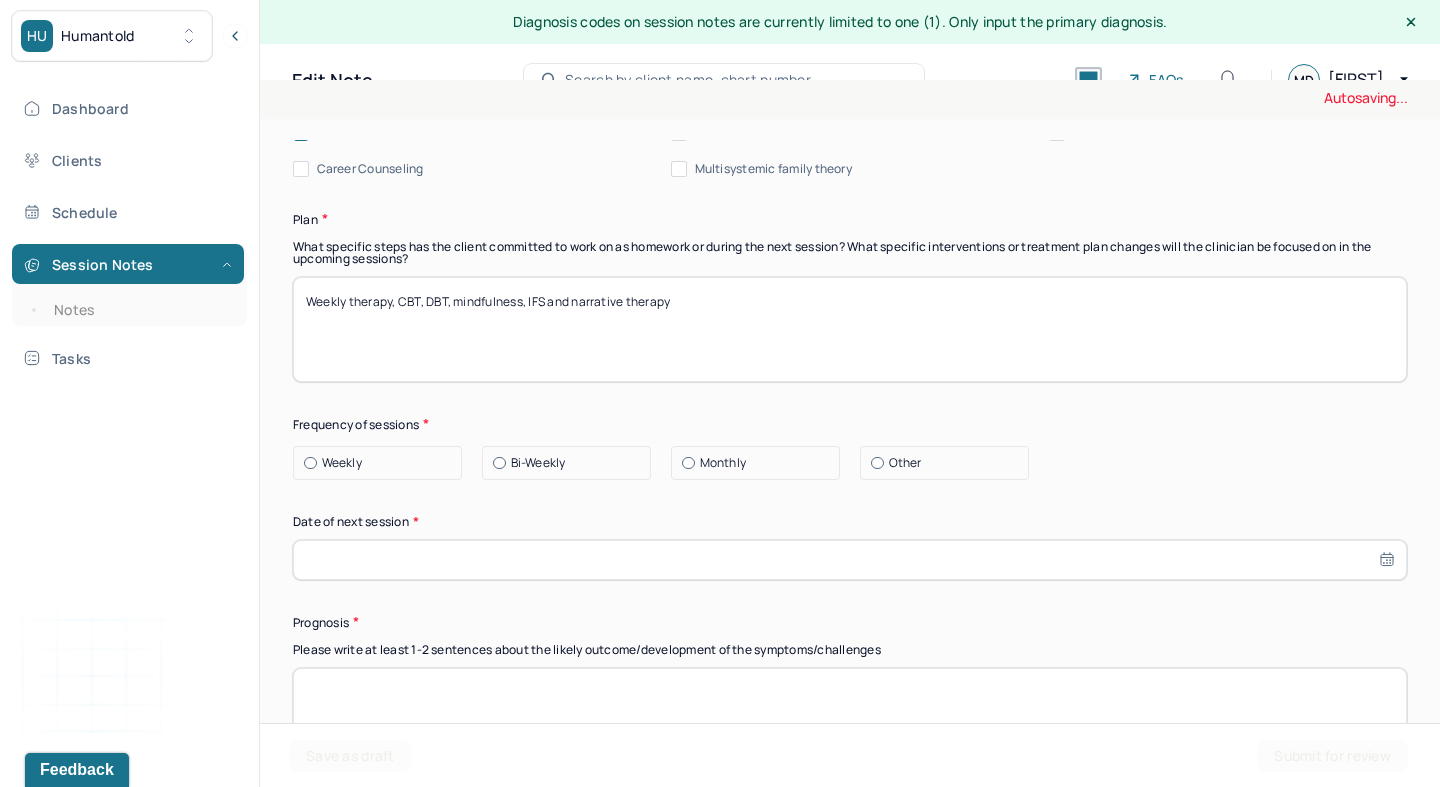 scroll, scrollTop: 2271, scrollLeft: 0, axis: vertical 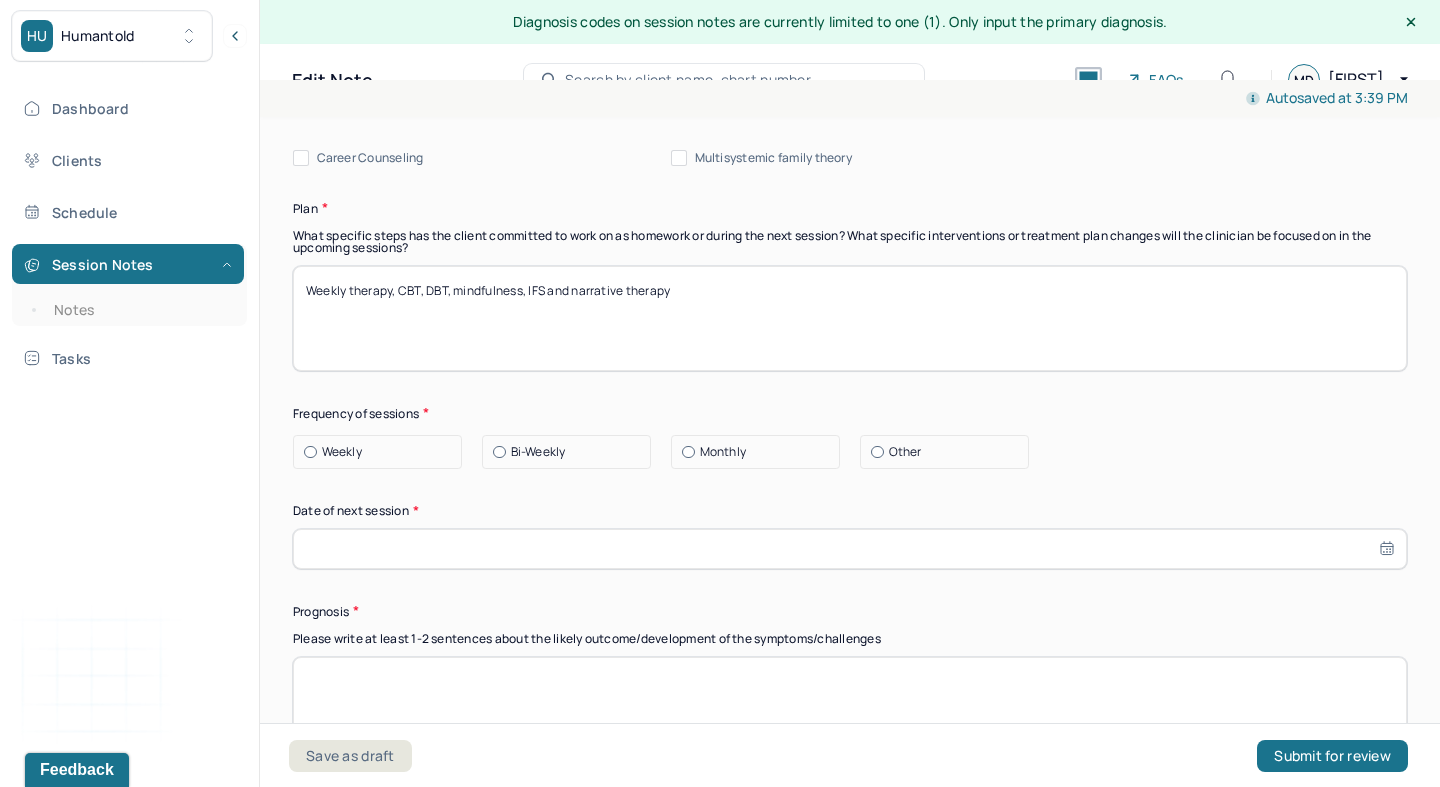 type on "Weekly therapy, CBT, DBT, mindfulness, IFS and narrative therapy" 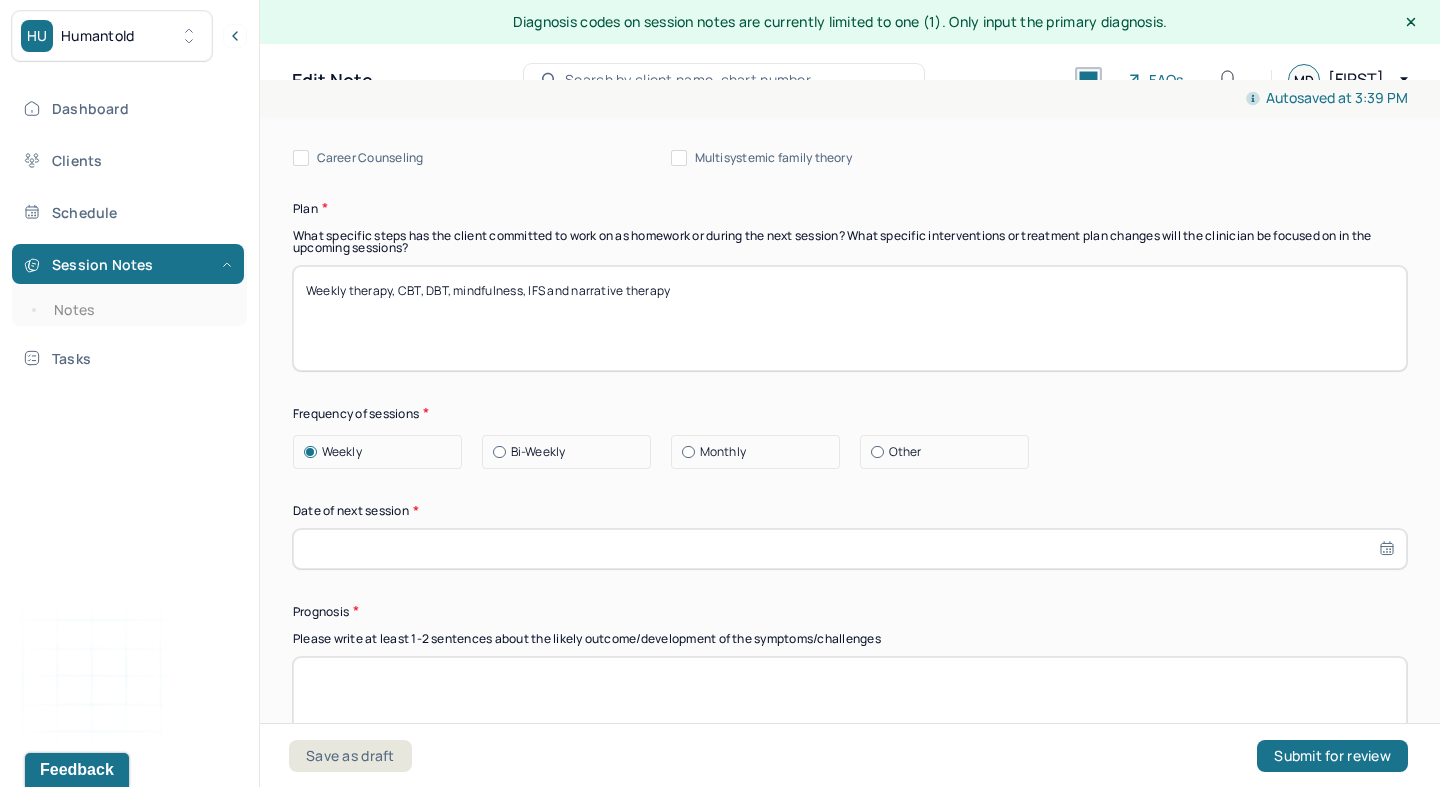 click at bounding box center (850, 549) 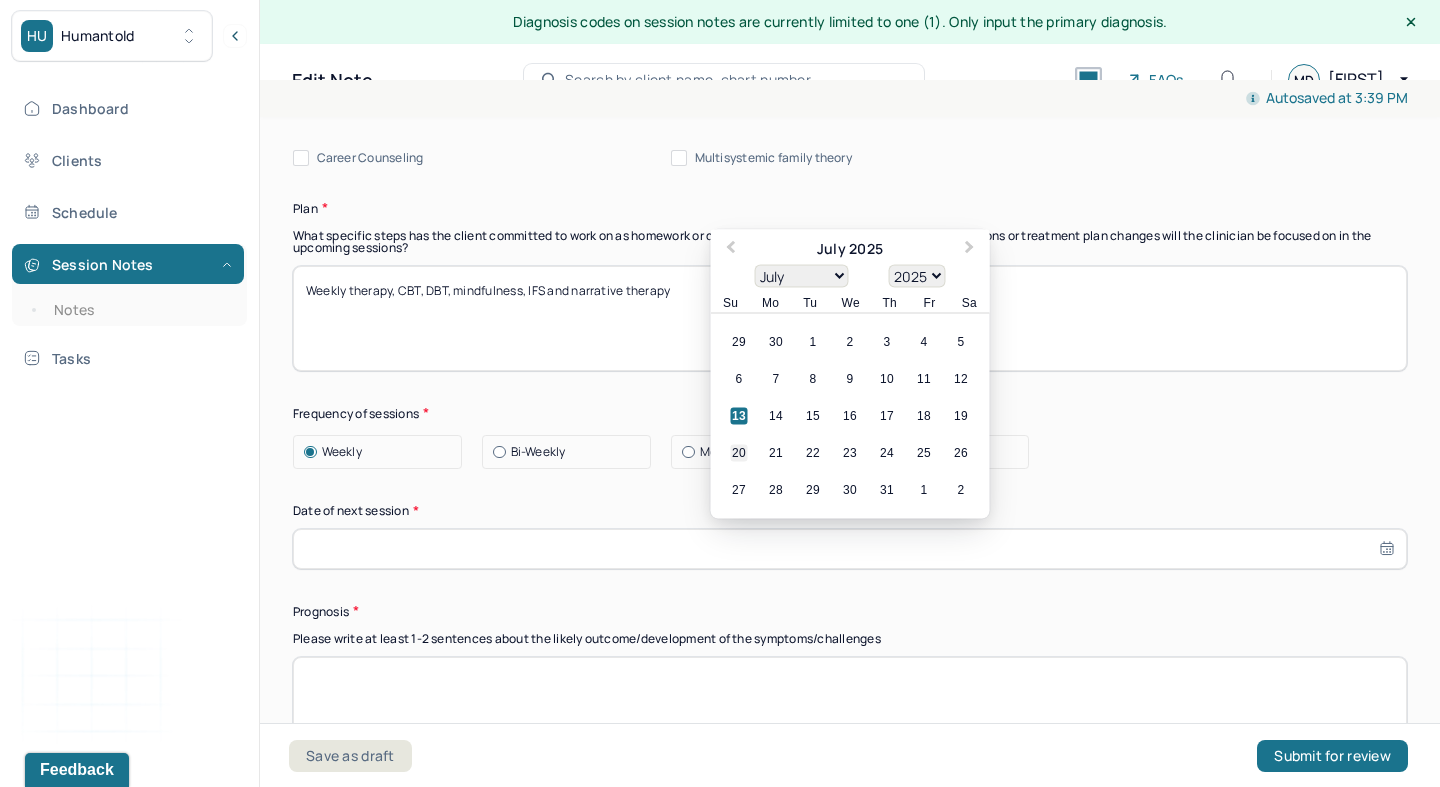click on "20" at bounding box center [739, 452] 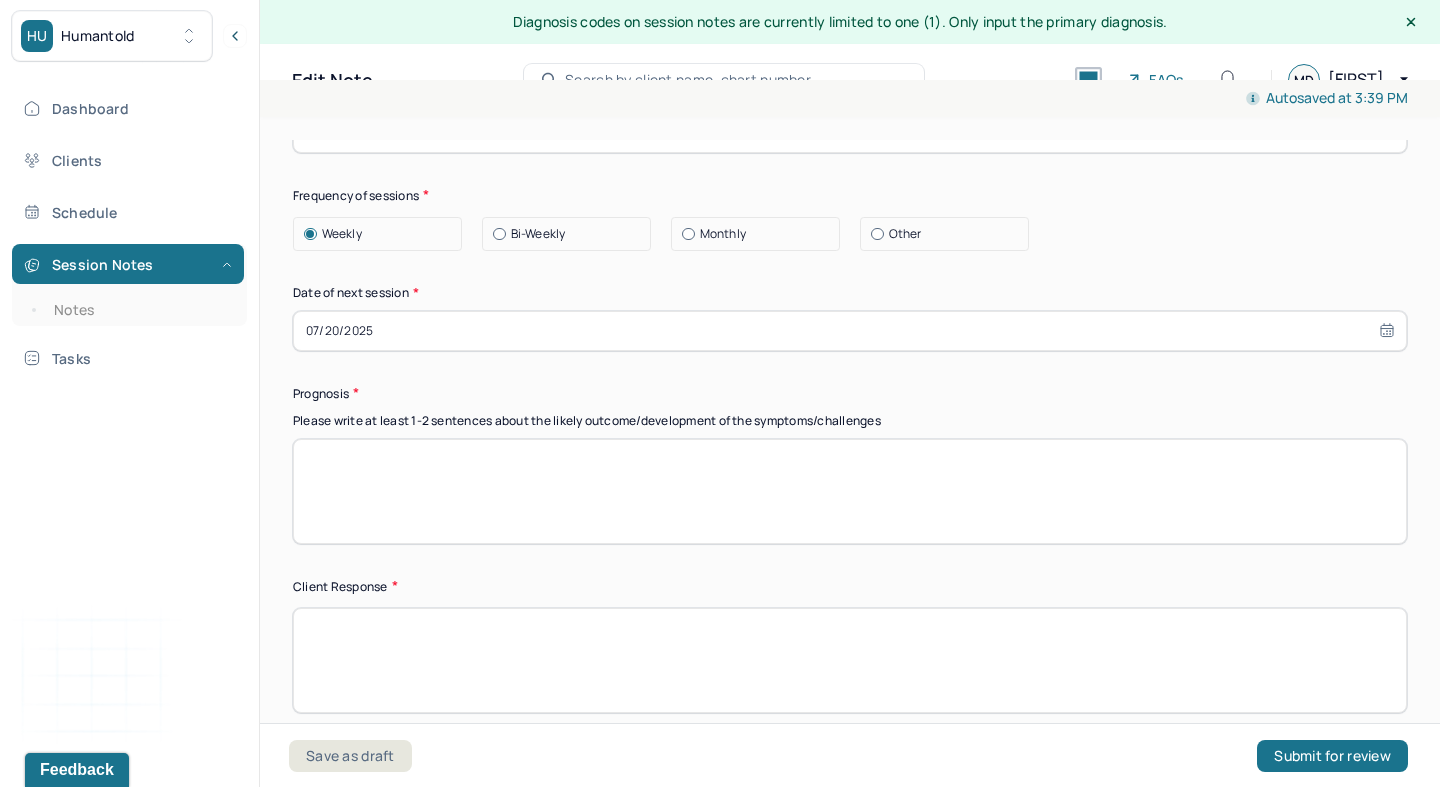 scroll, scrollTop: 2499, scrollLeft: 0, axis: vertical 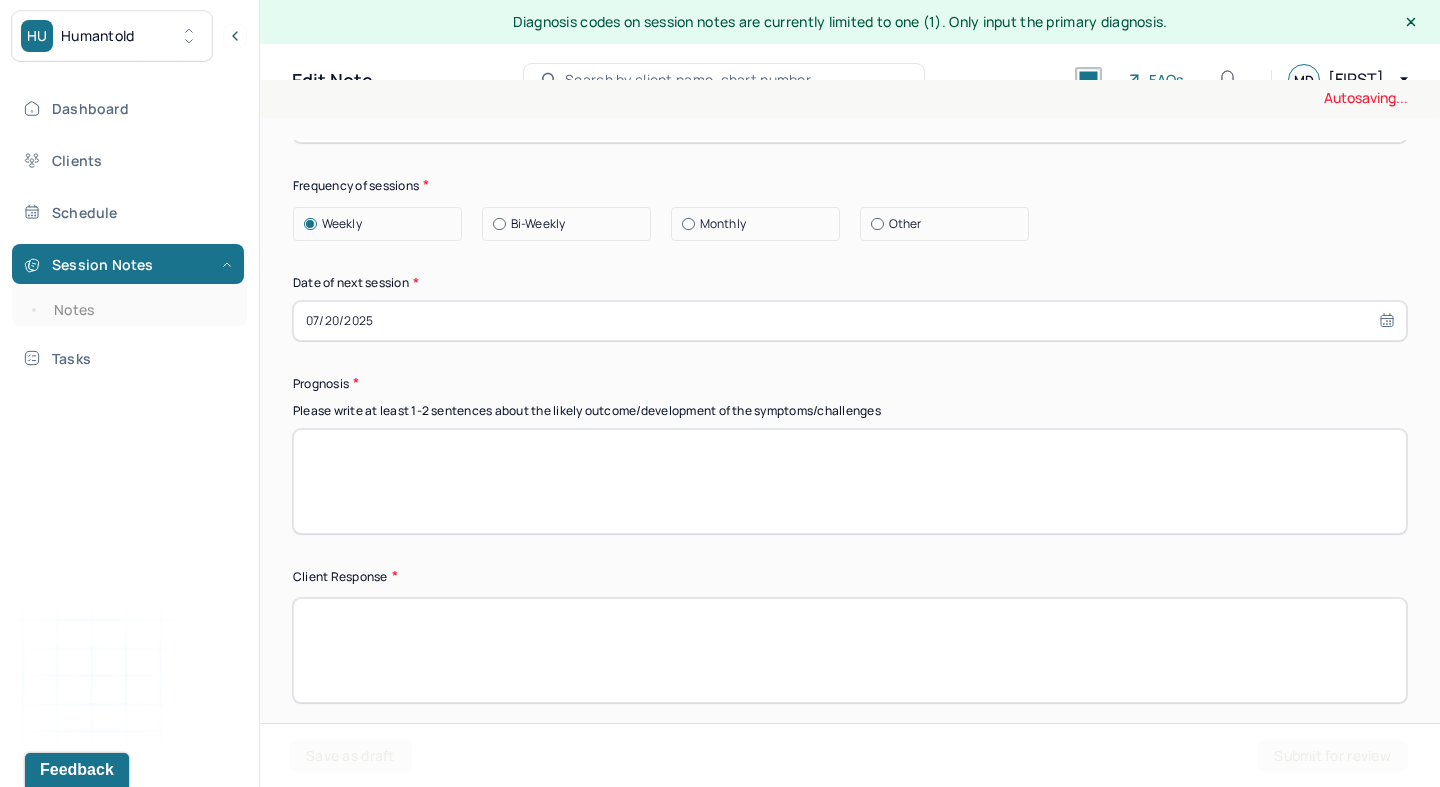 click at bounding box center [850, 481] 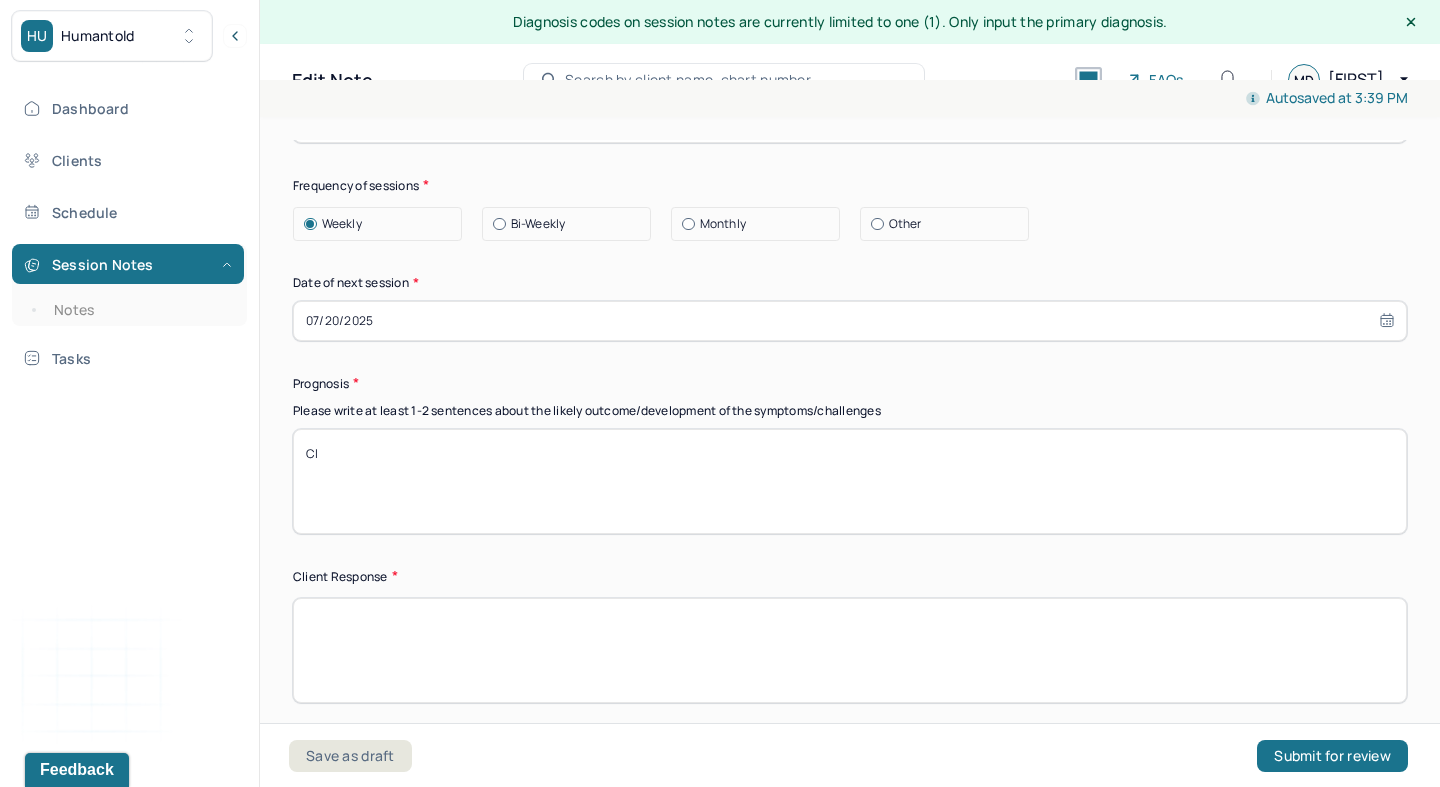 type on "C" 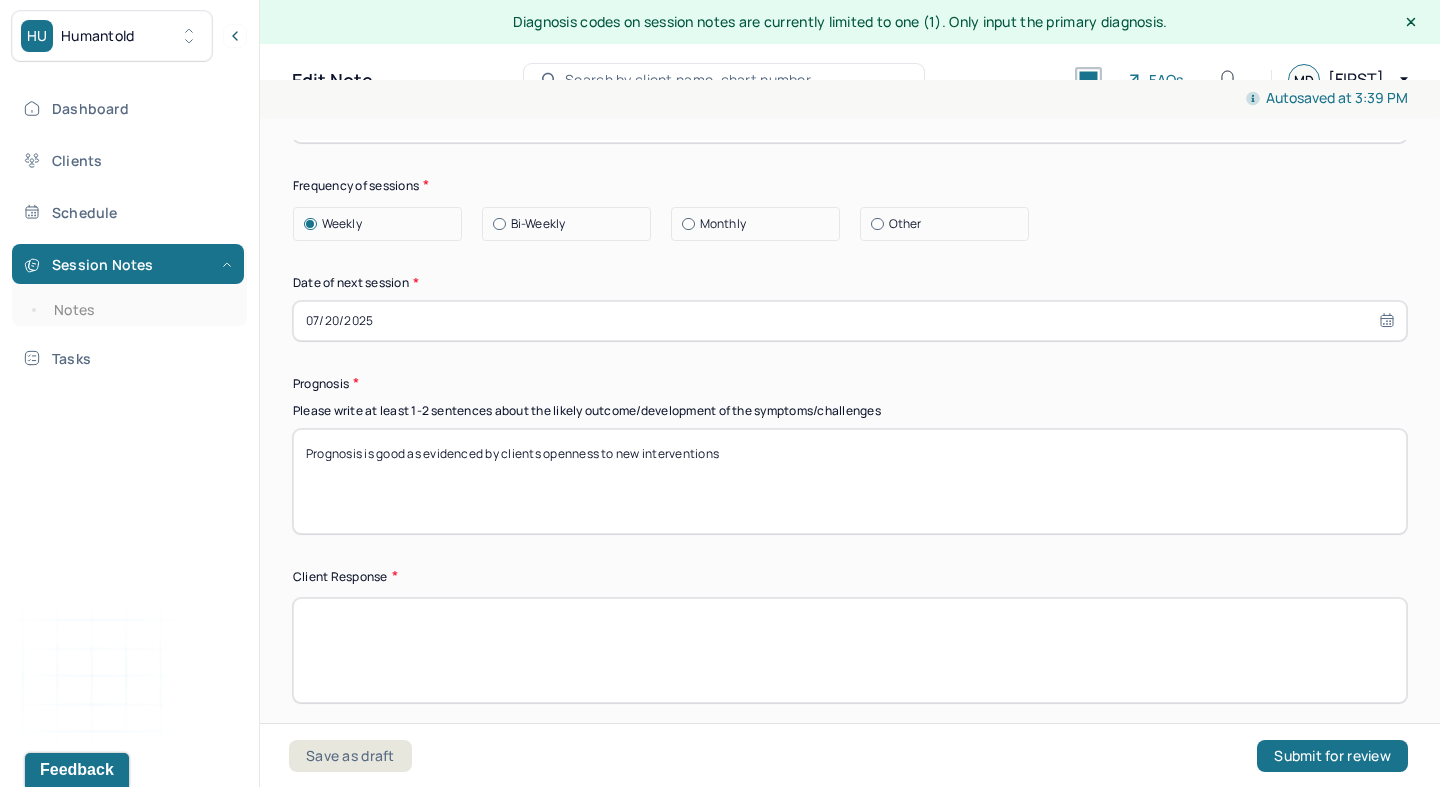 type on "Prognosis is good as evidenced by clients openness to new interventions" 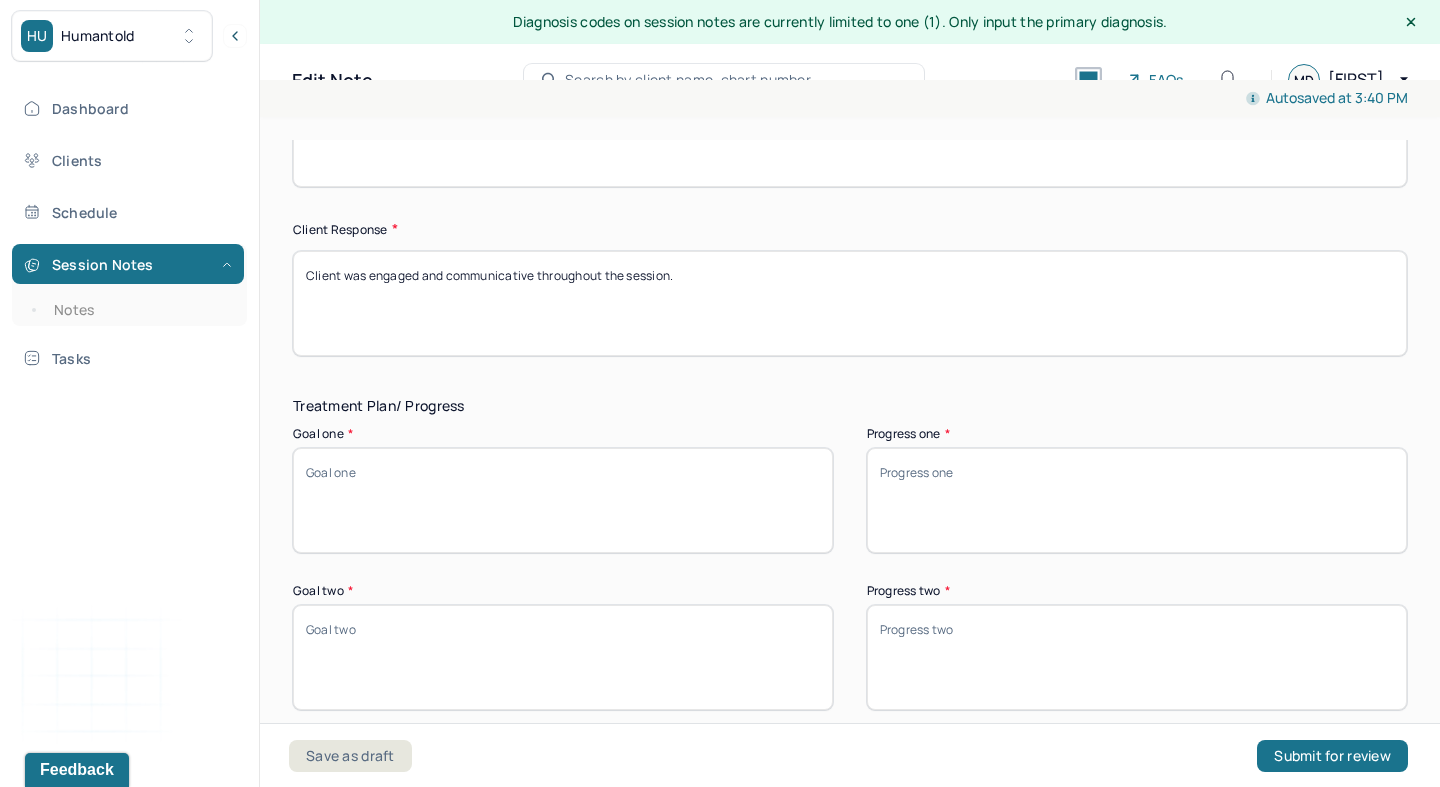 scroll, scrollTop: 2848, scrollLeft: 0, axis: vertical 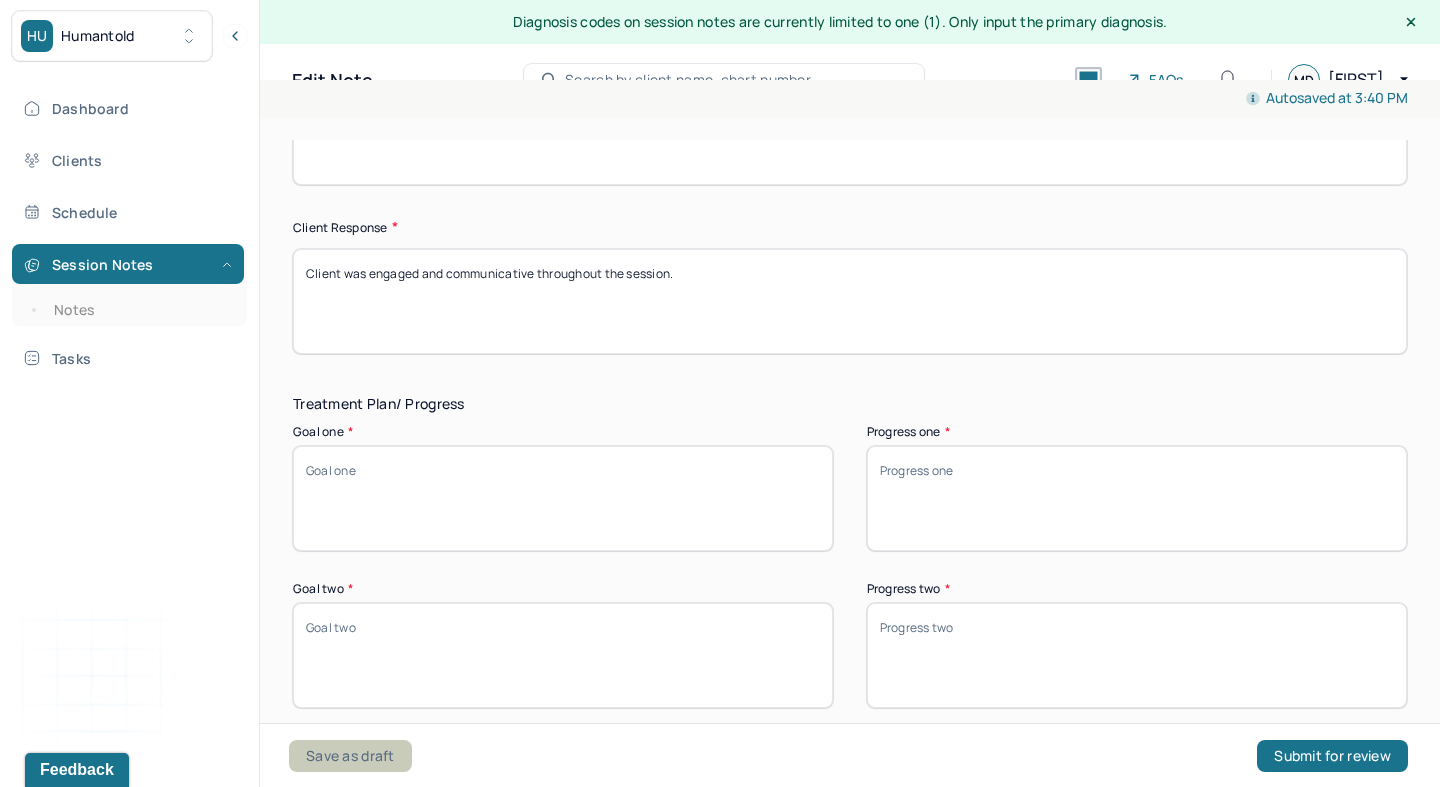 type on "Client was engaged and communicative throughout the session." 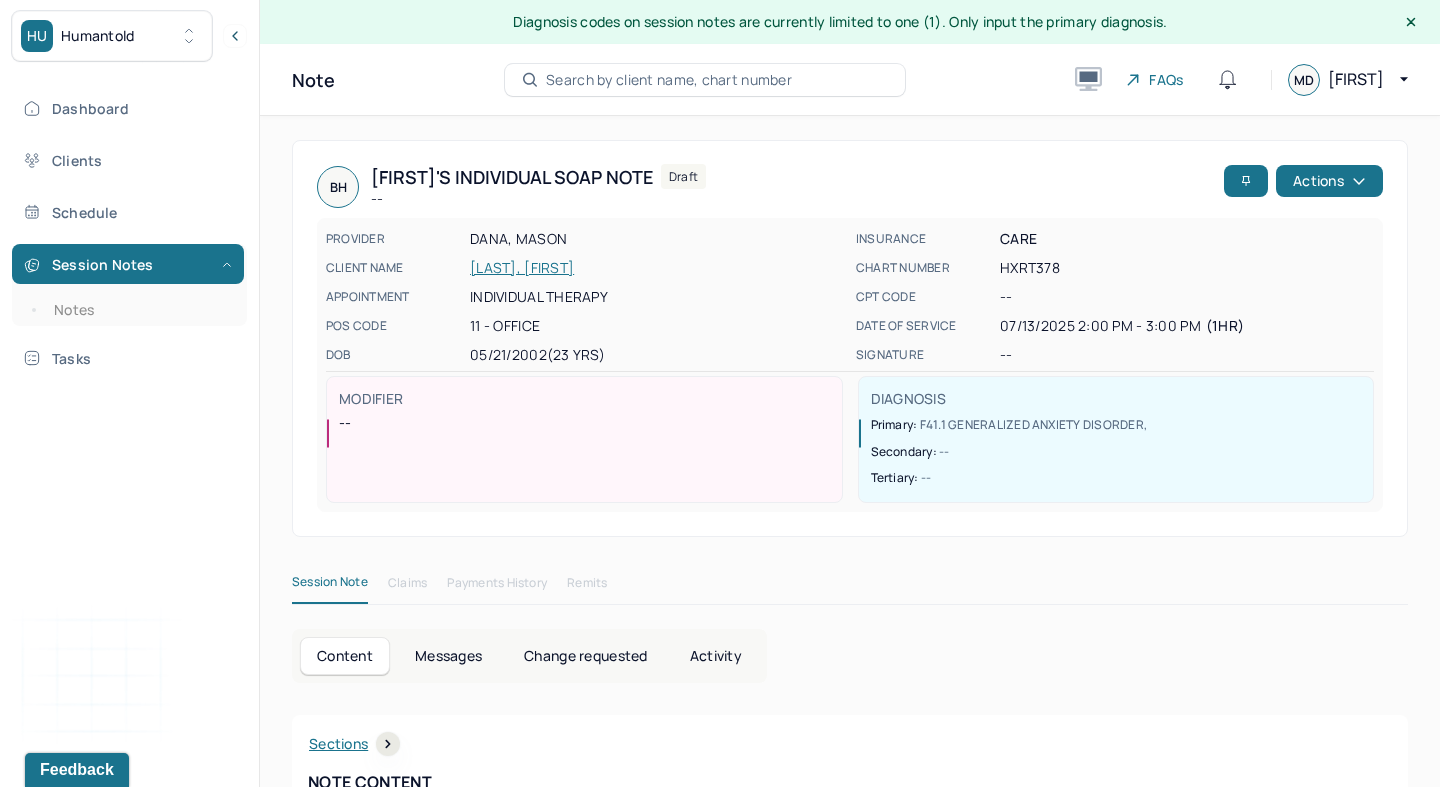 click on "[LAST], [FIRST]" at bounding box center [657, 268] 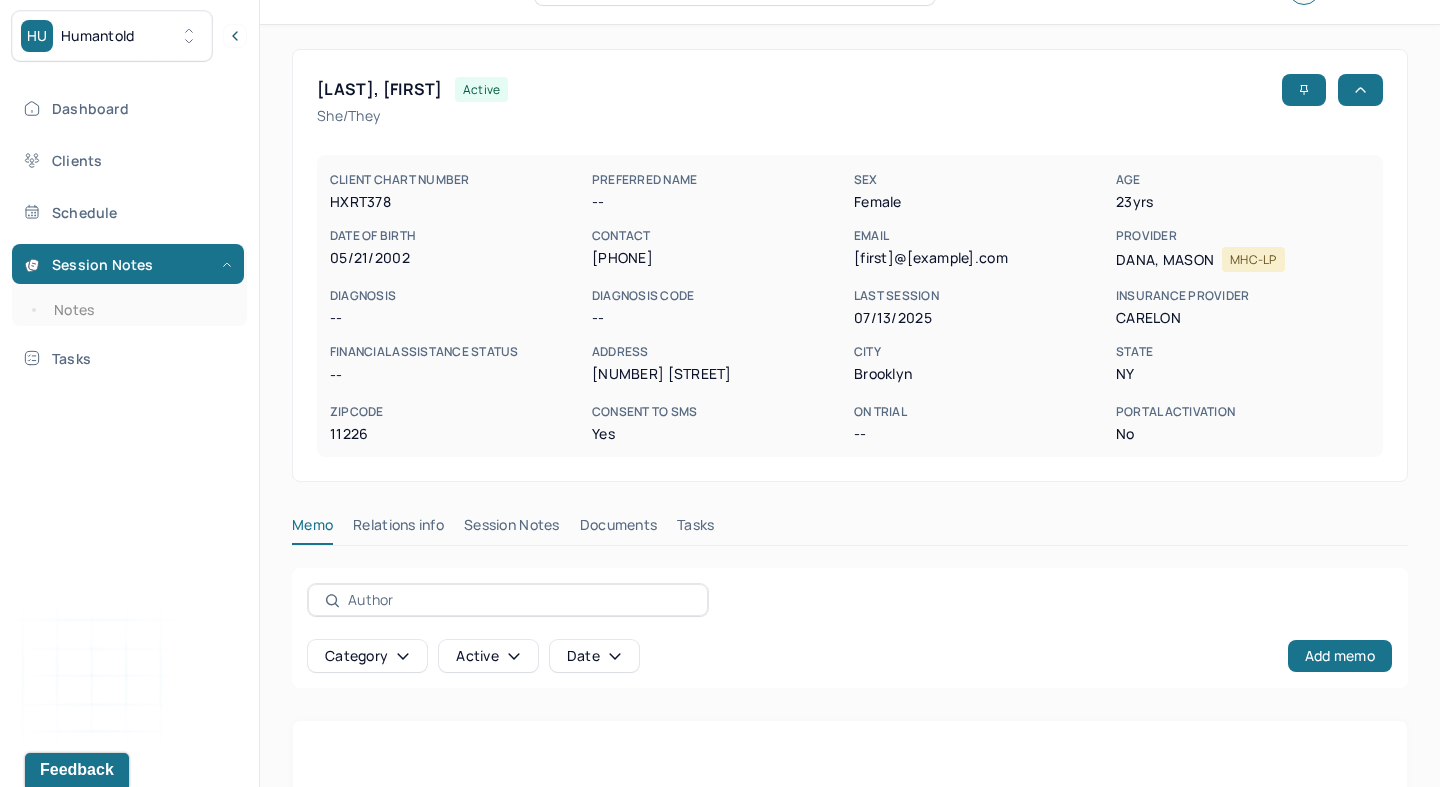 scroll, scrollTop: 92, scrollLeft: 0, axis: vertical 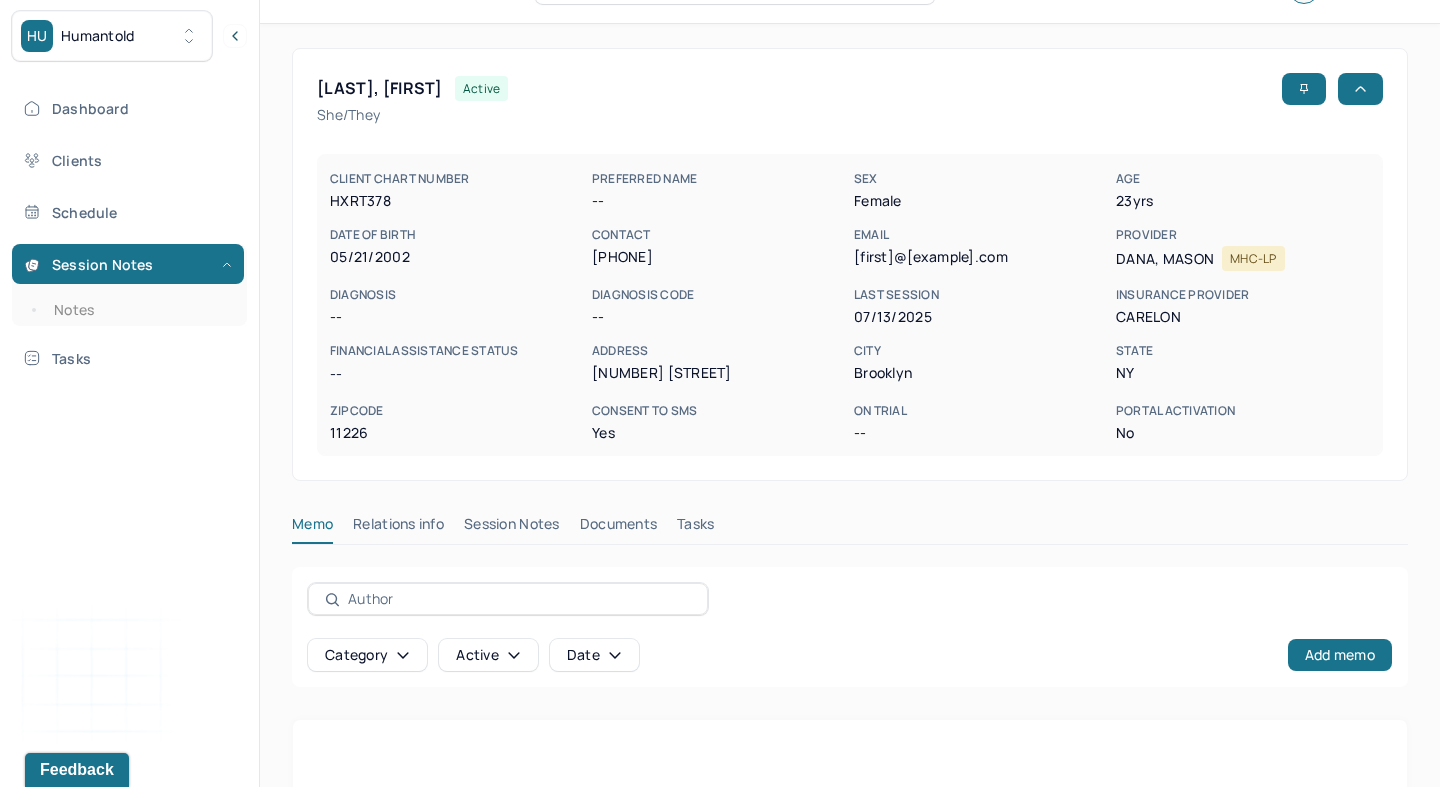 click on "Session Notes" at bounding box center (512, 528) 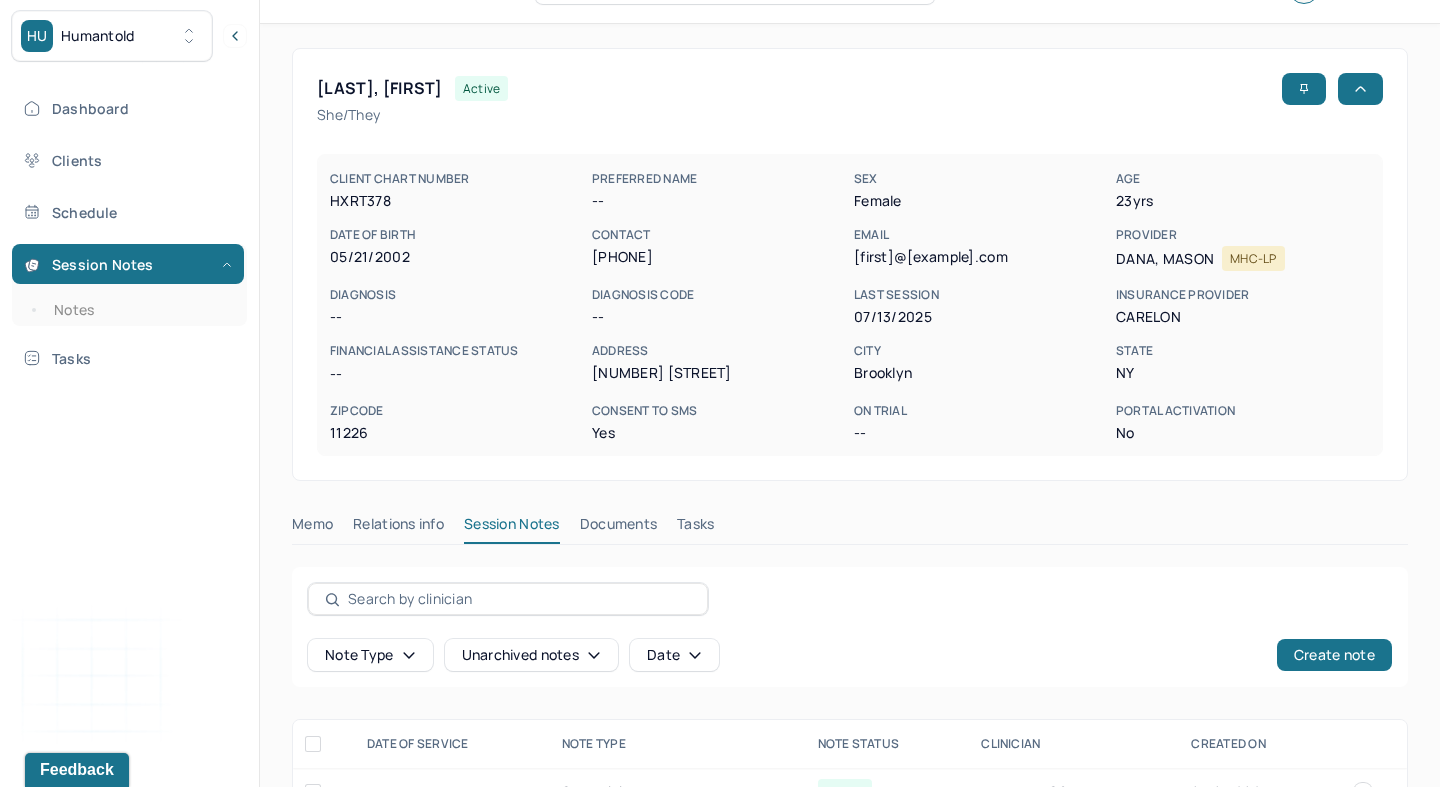 scroll, scrollTop: 294, scrollLeft: 0, axis: vertical 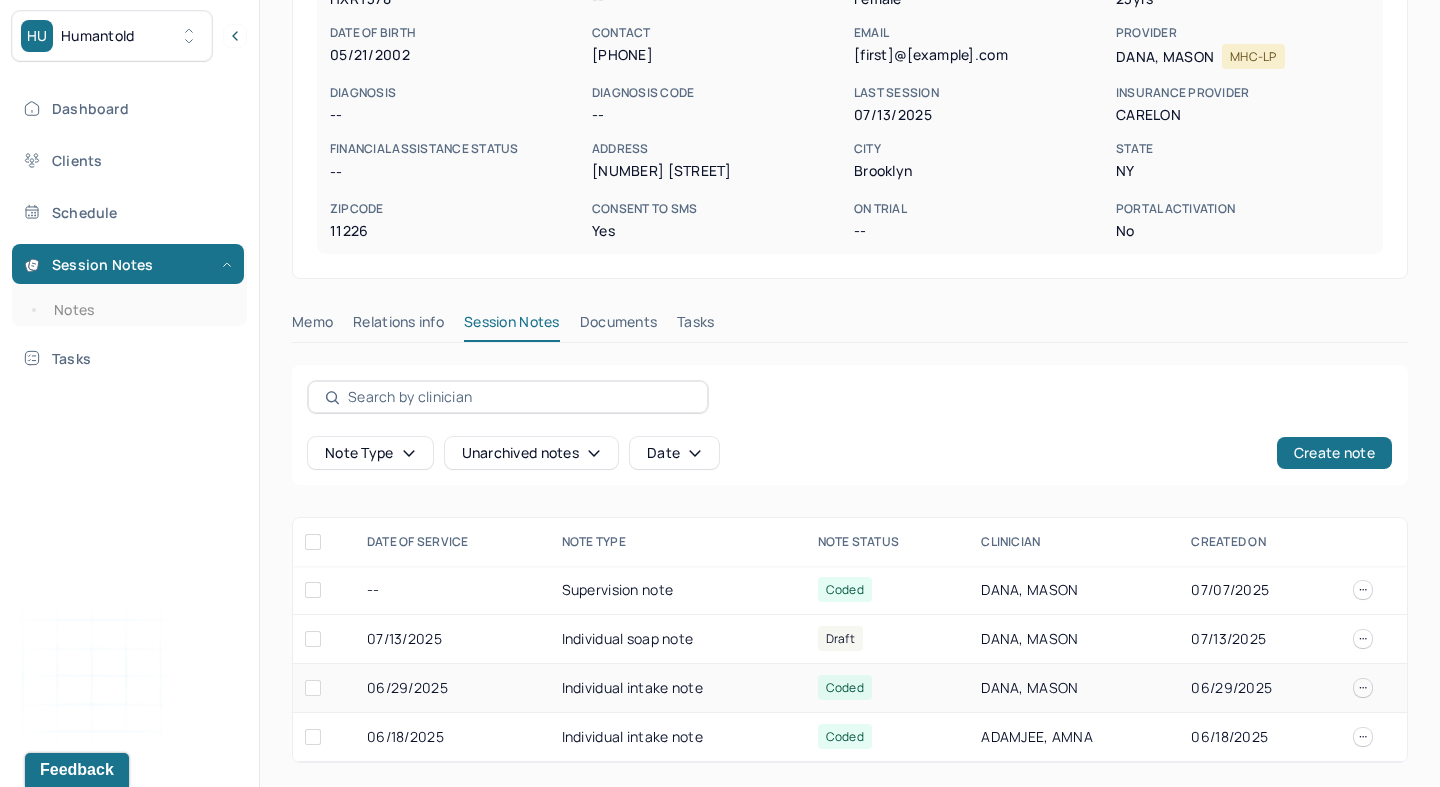 click on "Individual intake note" at bounding box center [678, 688] 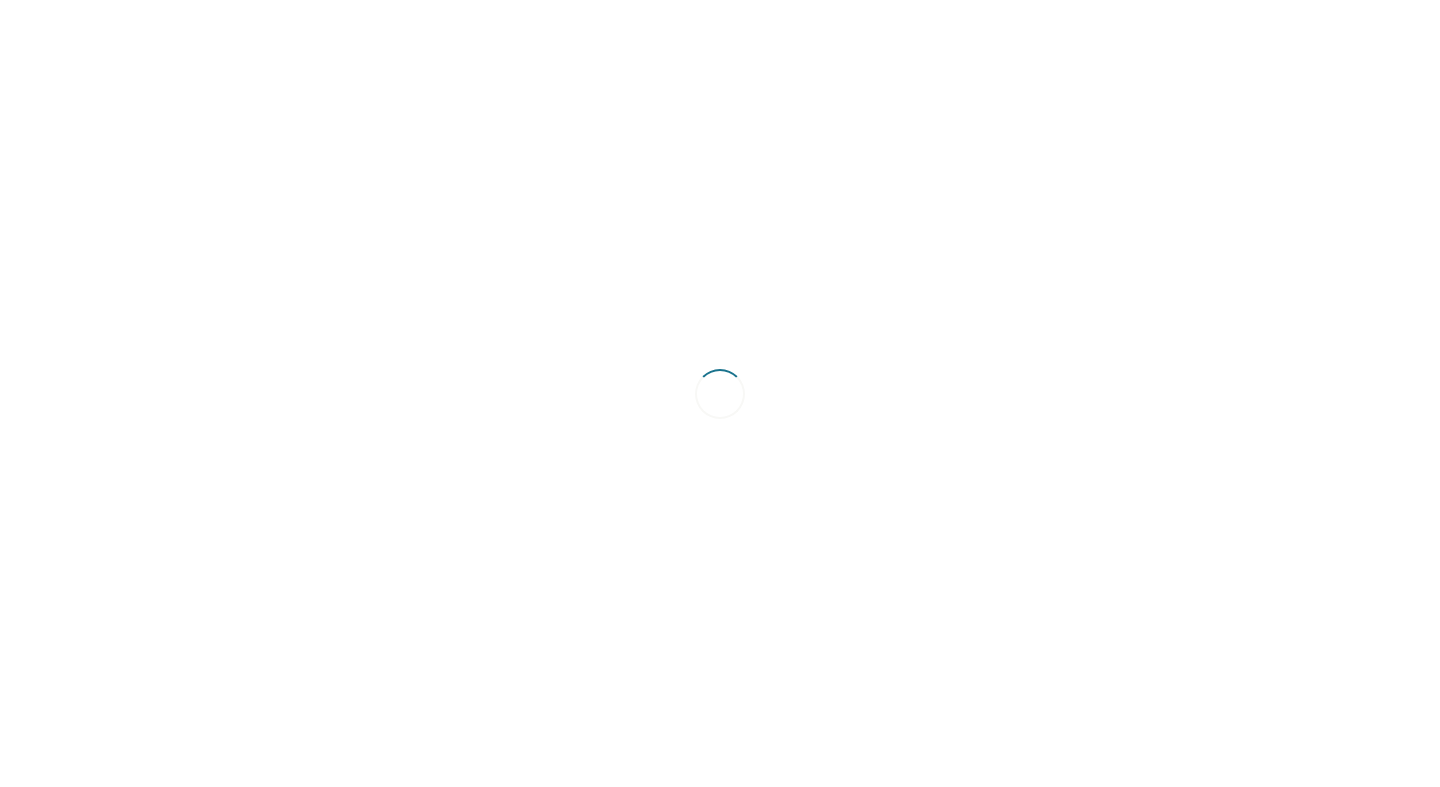 scroll, scrollTop: 0, scrollLeft: 0, axis: both 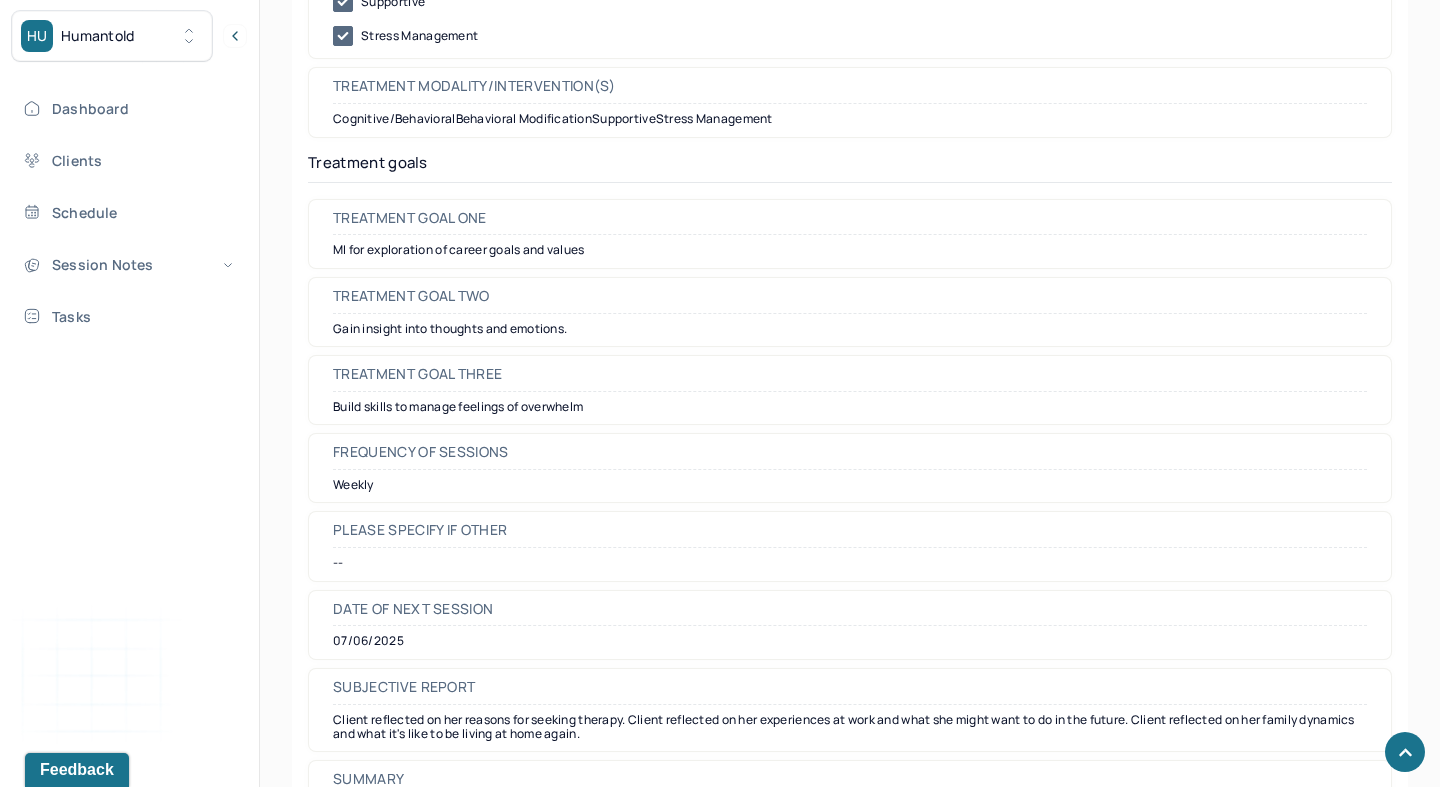 click on "MI for exploration of career goals and values" at bounding box center (850, 250) 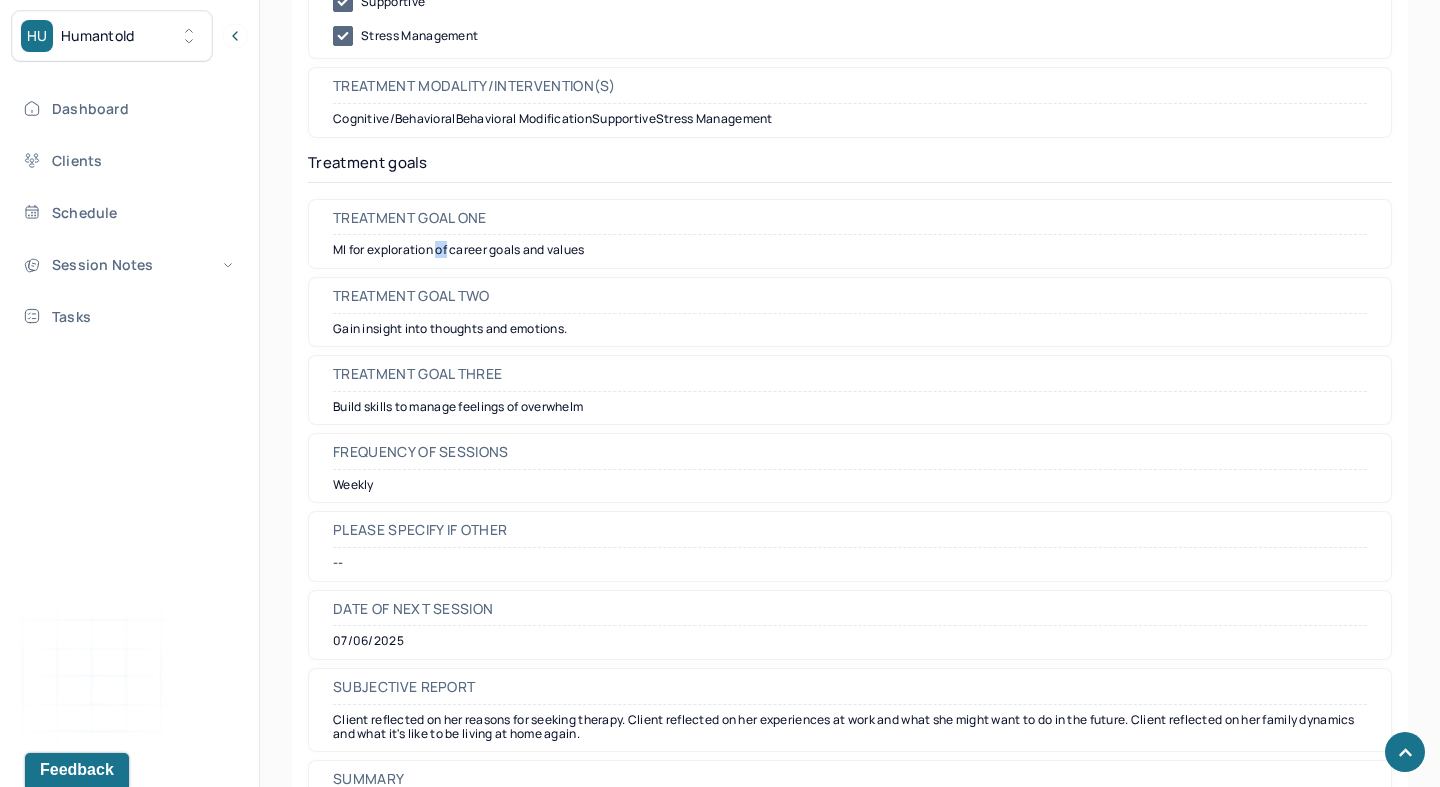 click on "MI for exploration of career goals and values" at bounding box center [850, 250] 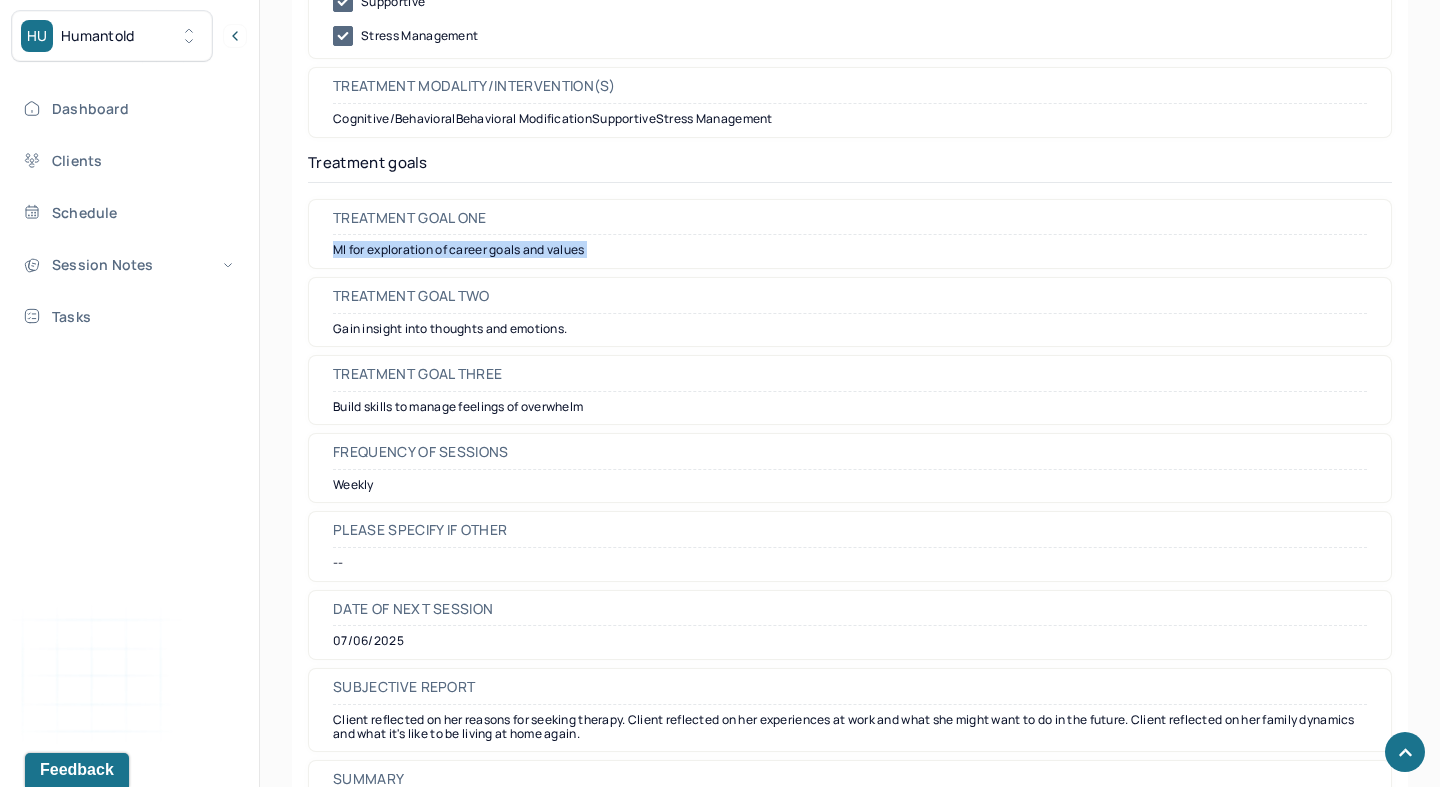 click on "MI for exploration of career goals and values" at bounding box center (850, 250) 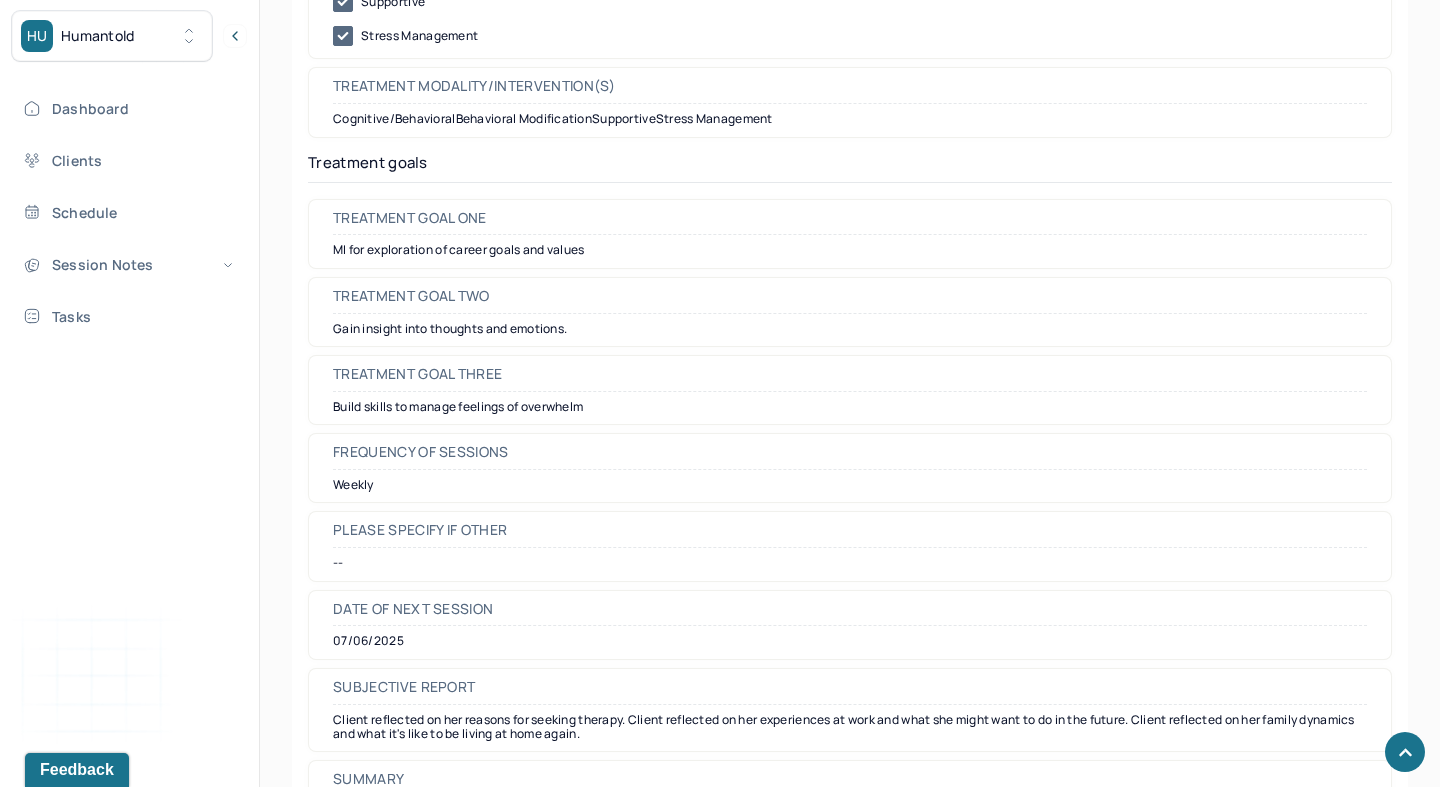 click on "Gain insight into thoughts and emotions." at bounding box center [850, 329] 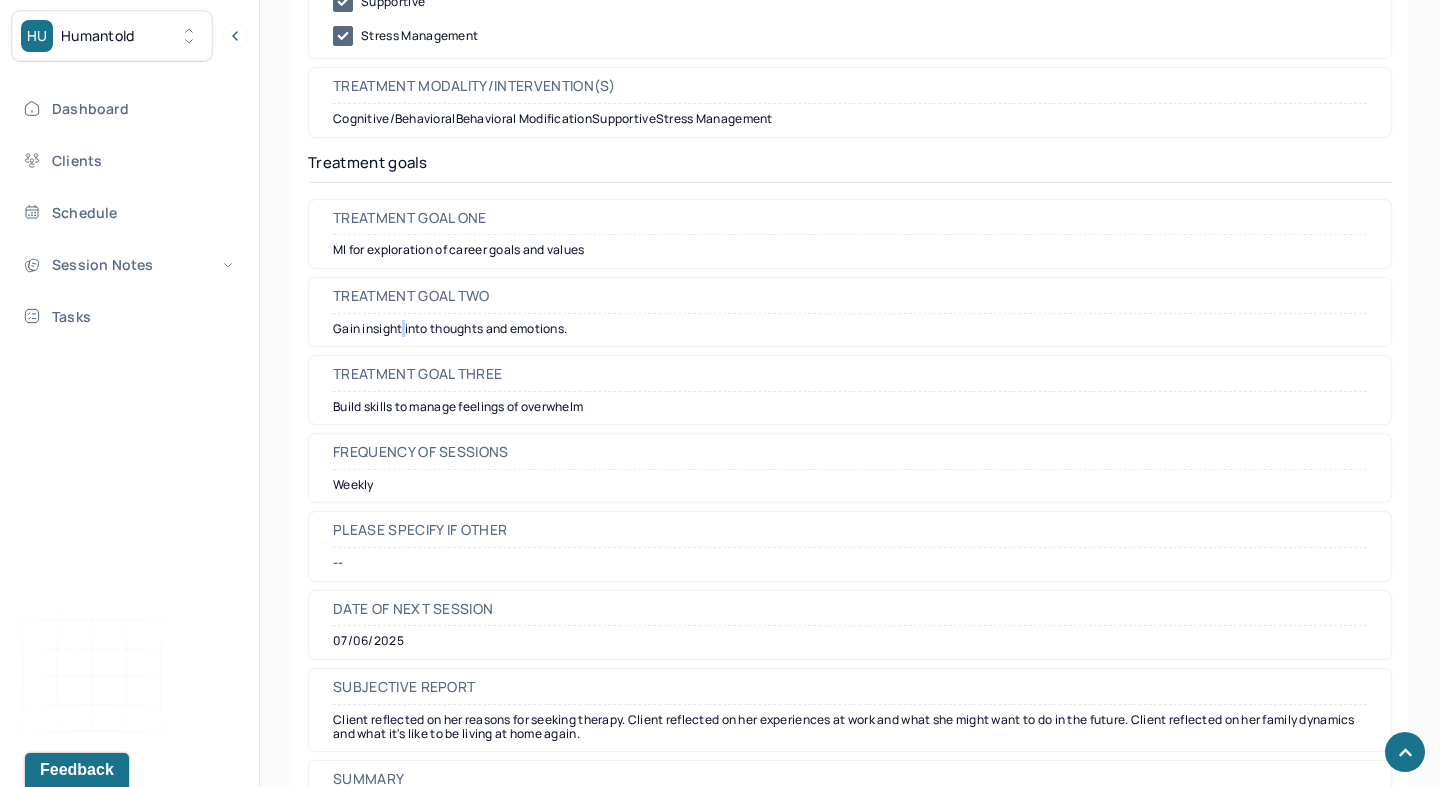 click on "Gain insight into thoughts and emotions." at bounding box center (850, 329) 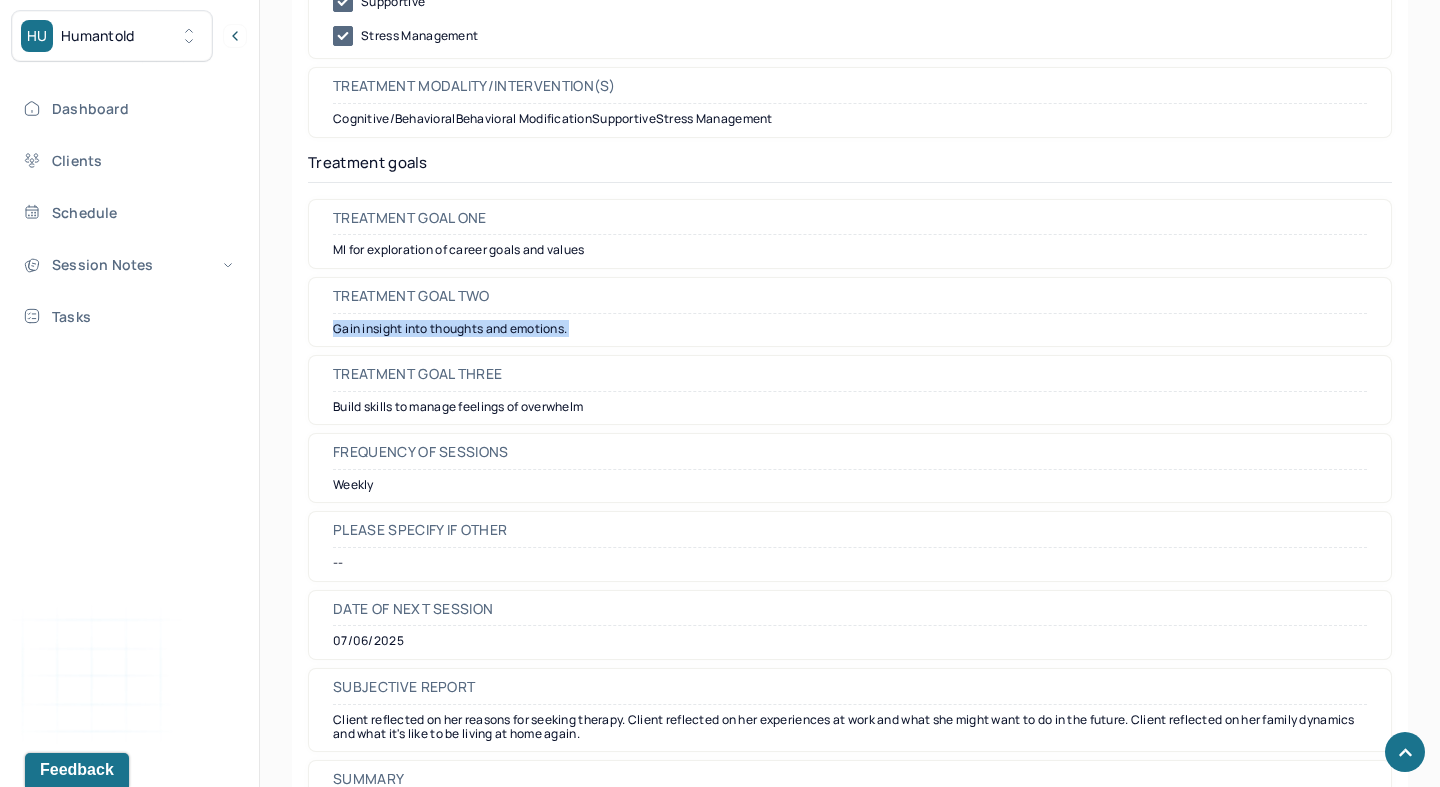 click on "Gain insight into thoughts and emotions." at bounding box center [850, 329] 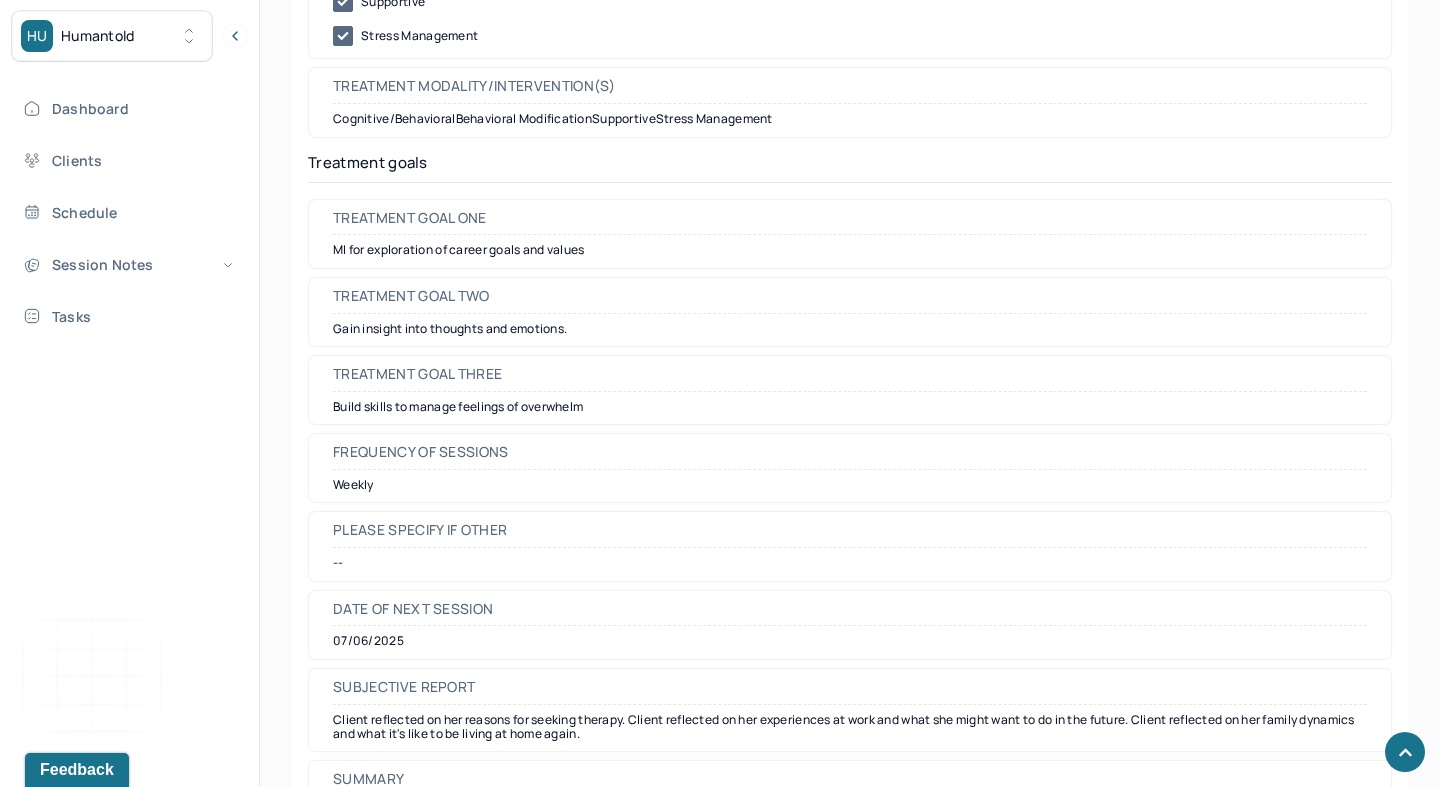 click on "Build skills to manage feelings of overwhelm" at bounding box center (850, 407) 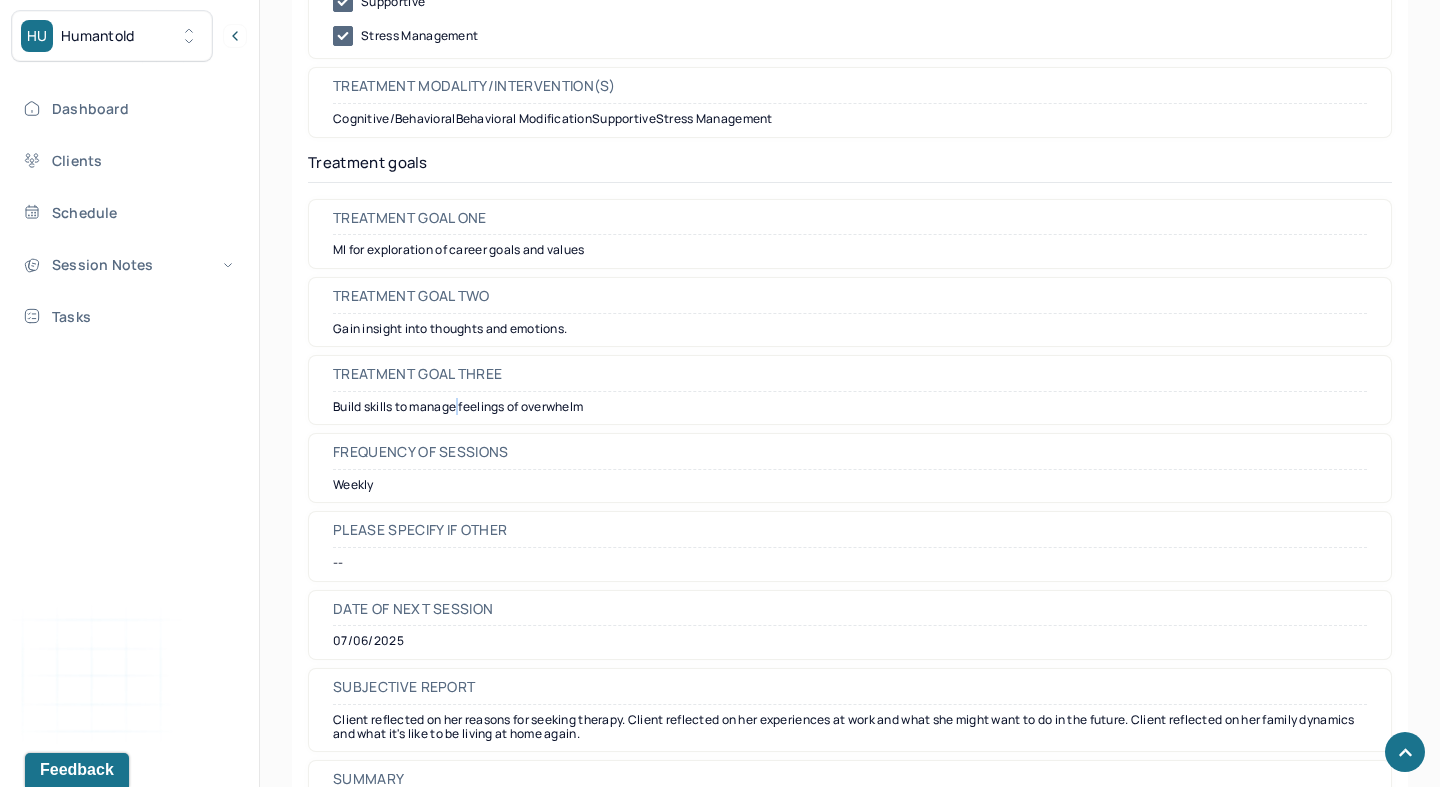 click on "Build skills to manage feelings of overwhelm" at bounding box center (850, 407) 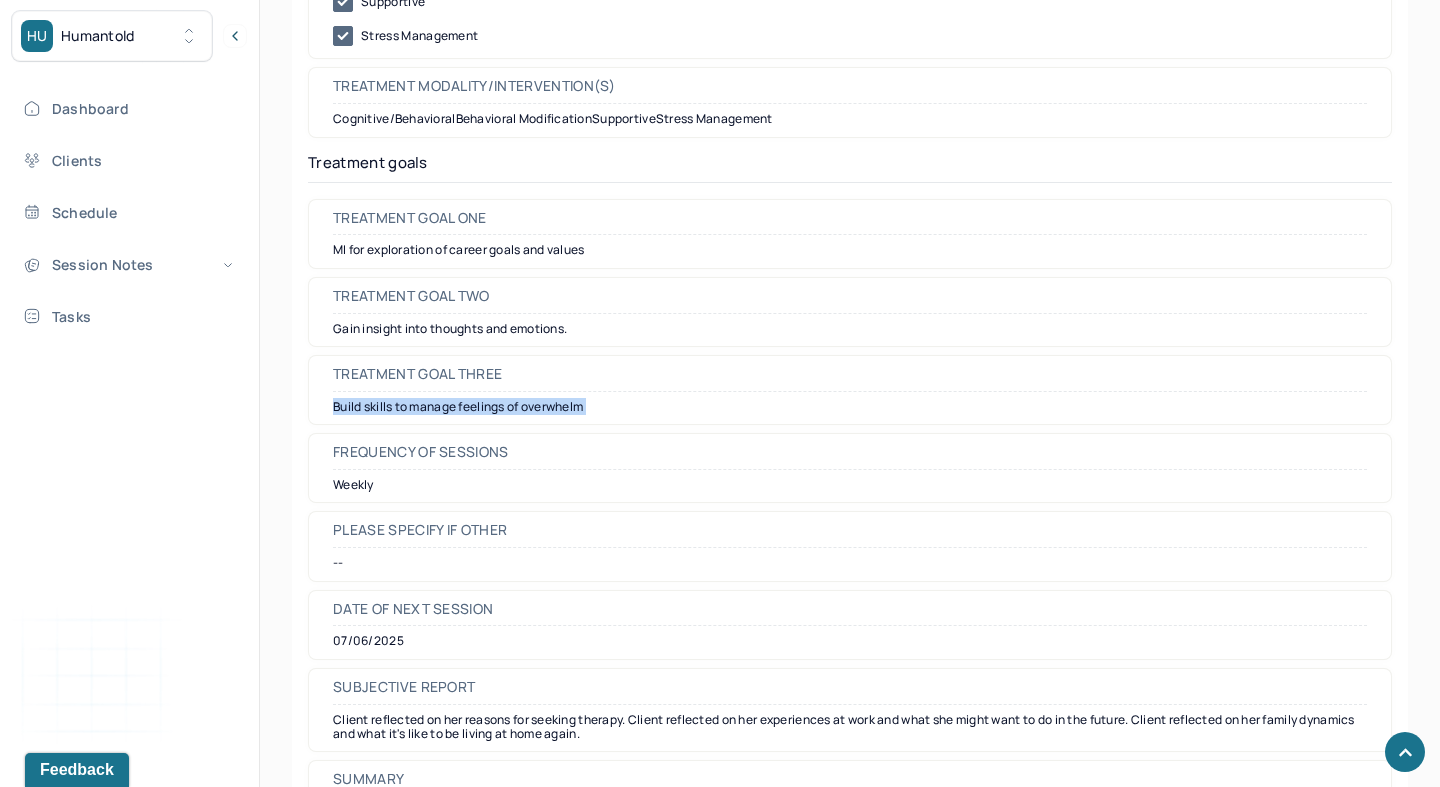click on "Build skills to manage feelings of overwhelm" at bounding box center [850, 407] 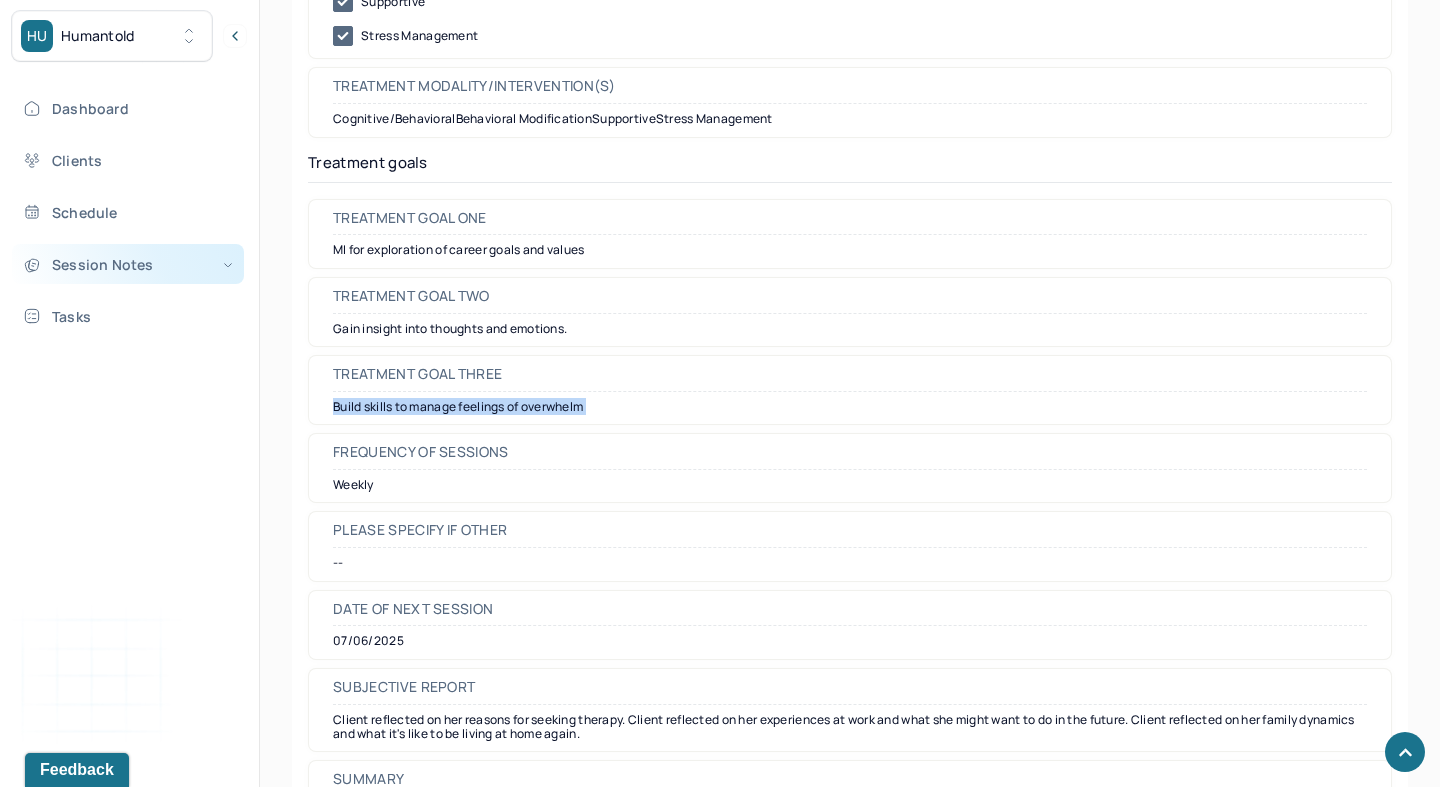 click on "Session Notes" at bounding box center [128, 264] 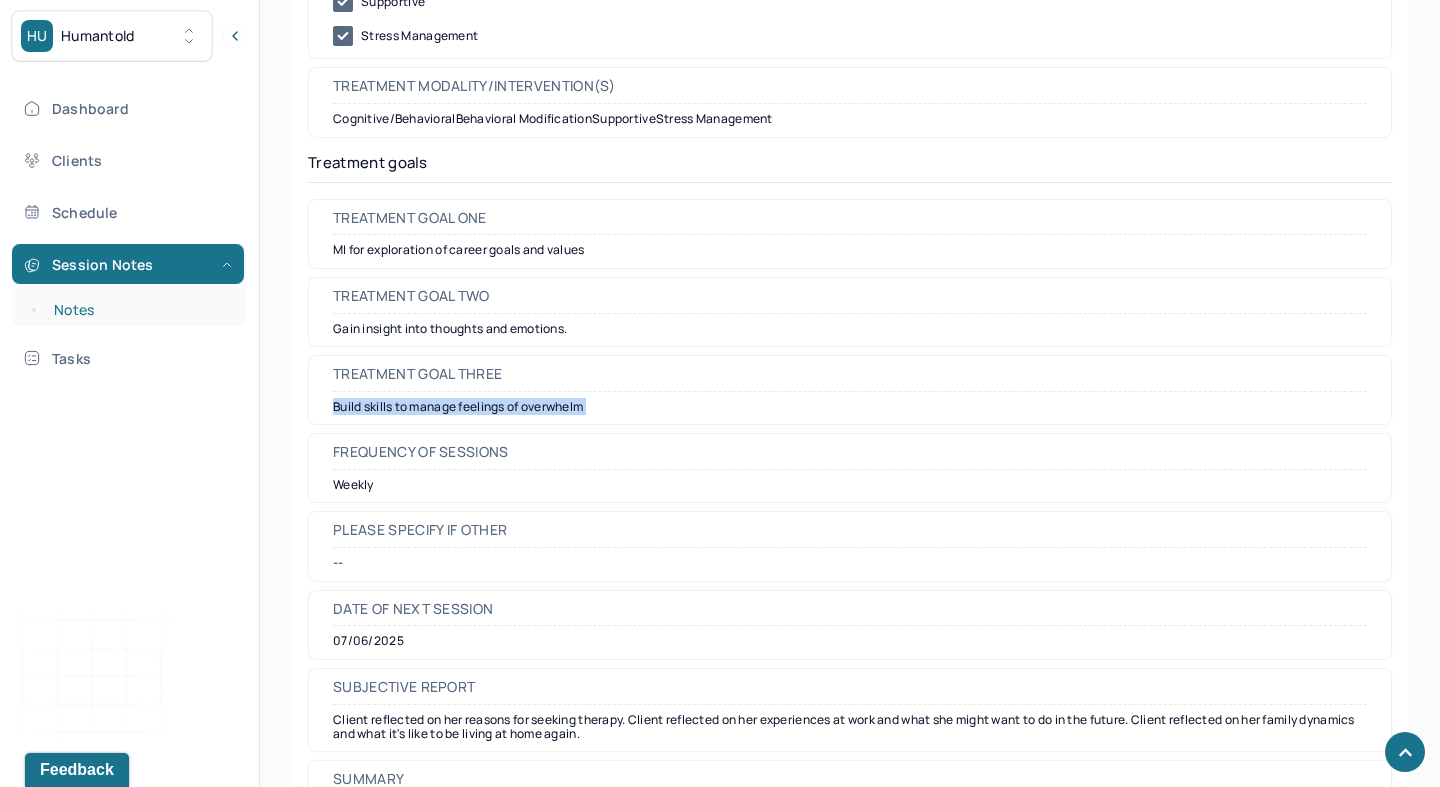 click on "Notes" at bounding box center (139, 310) 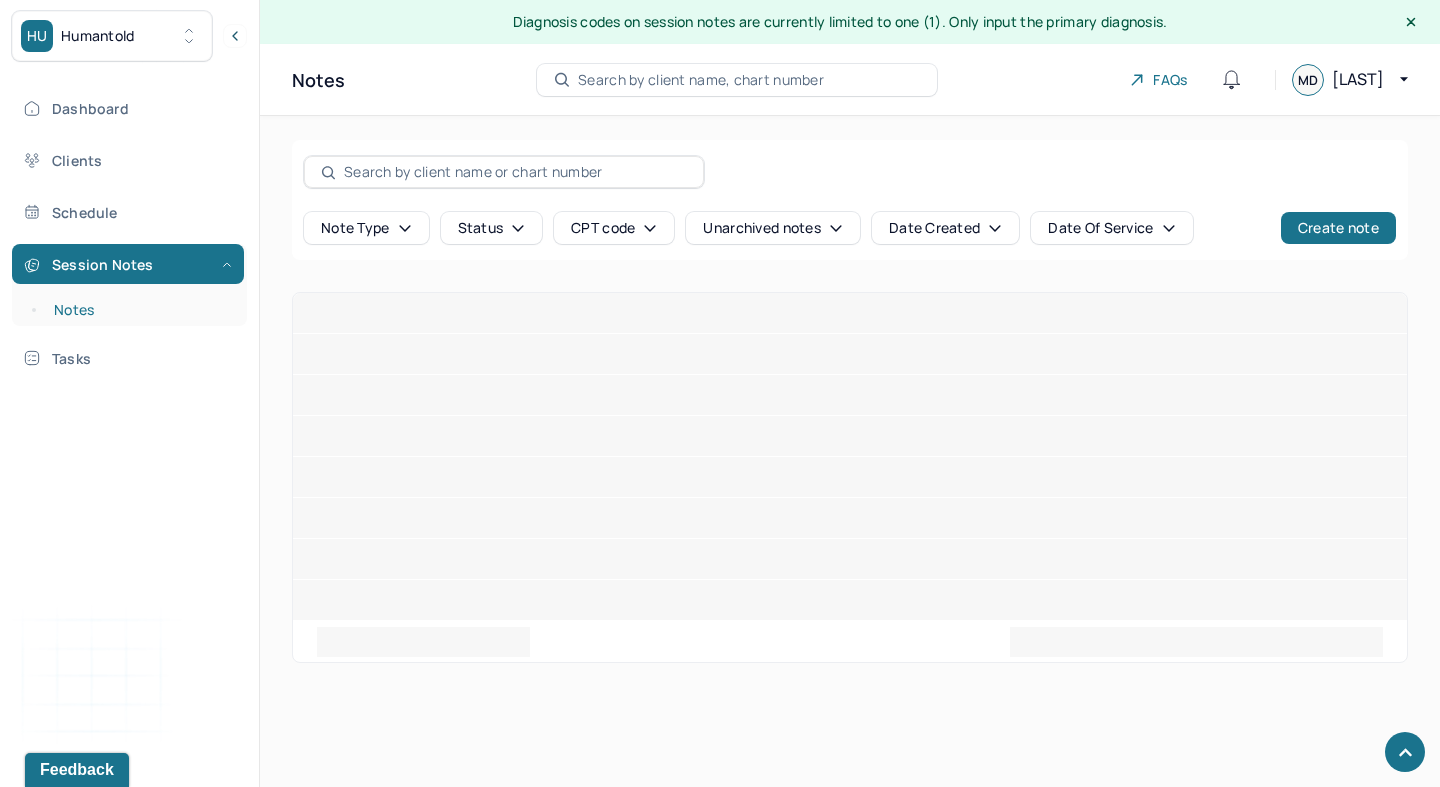 scroll, scrollTop: 0, scrollLeft: 0, axis: both 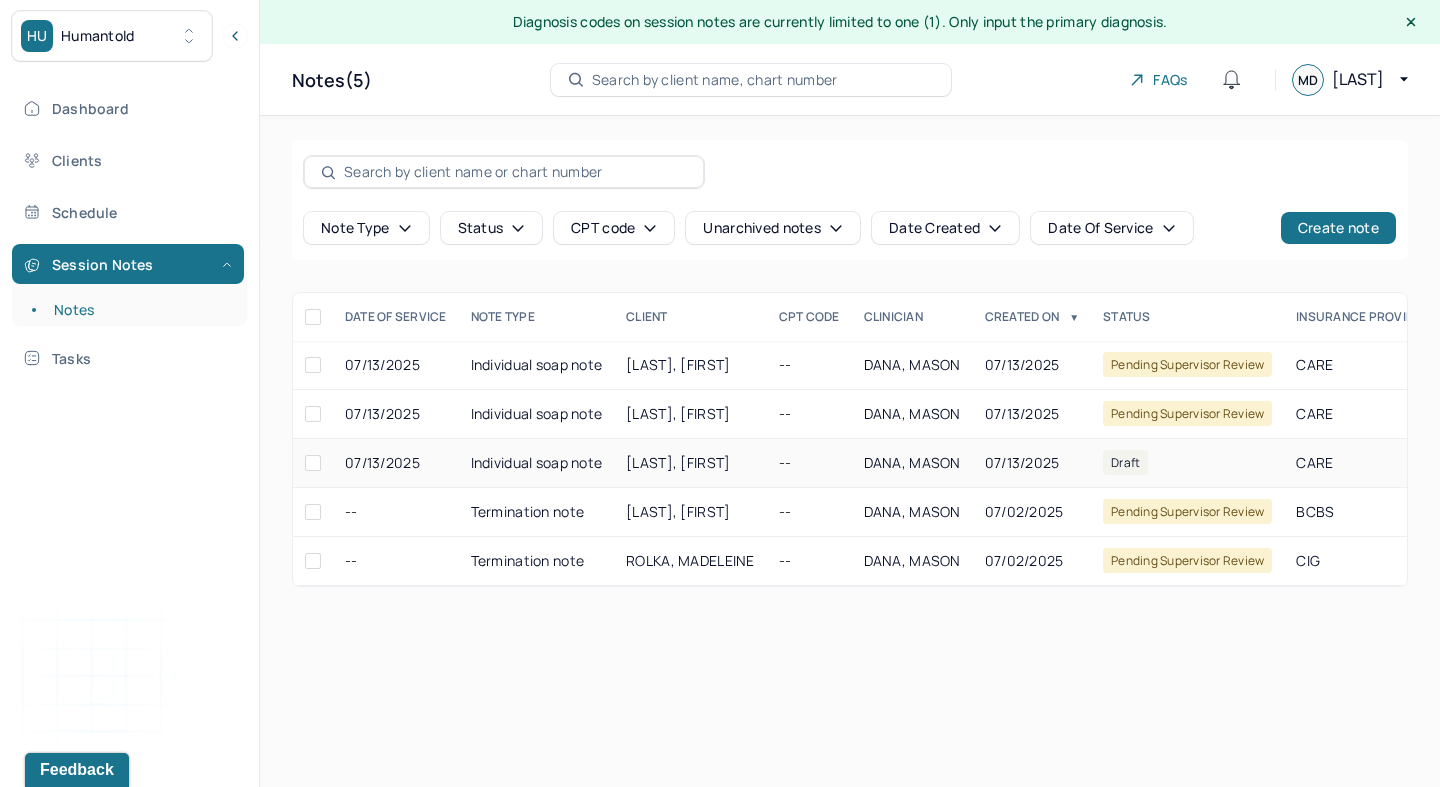 click on "07/13/2025" at bounding box center [1032, 463] 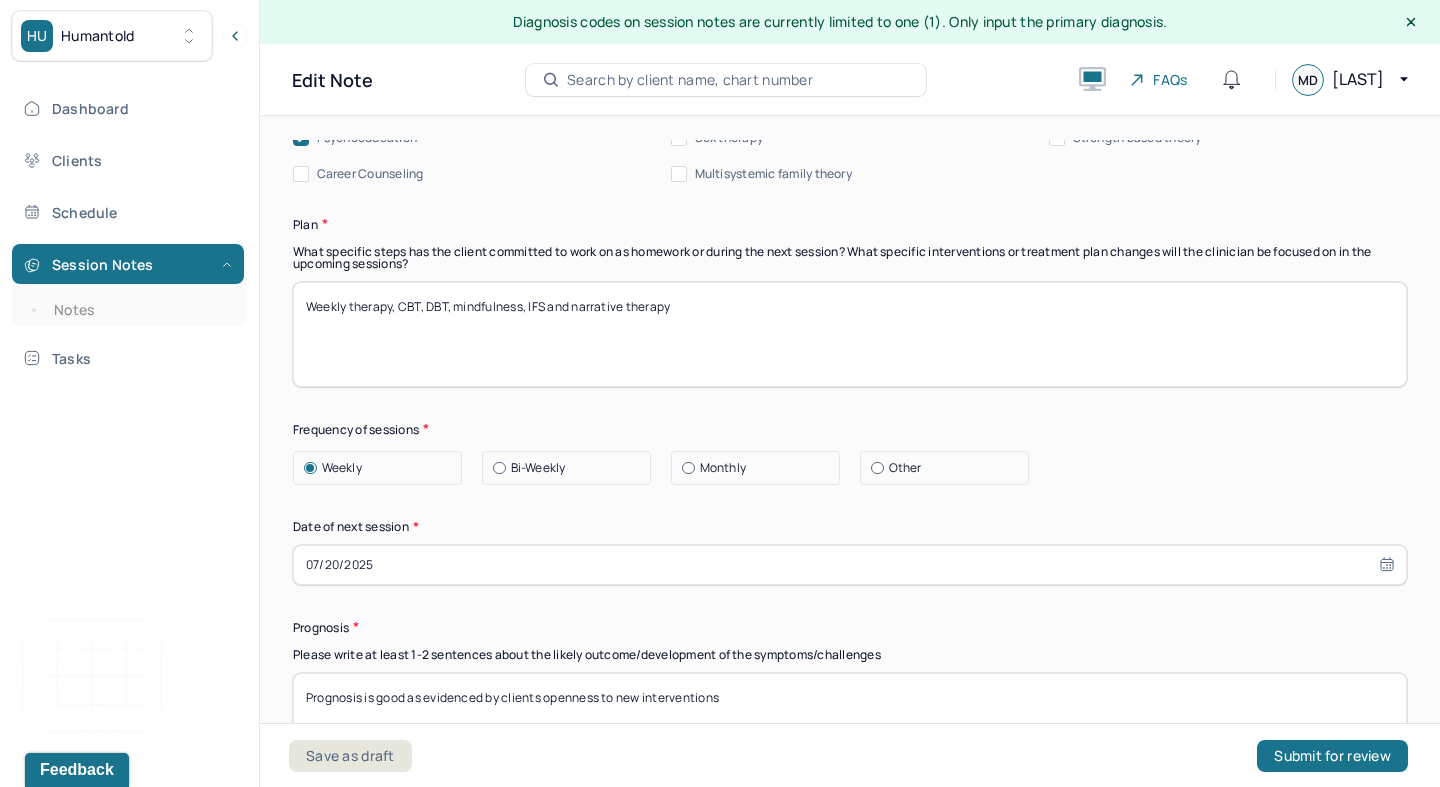 scroll, scrollTop: 2216, scrollLeft: 0, axis: vertical 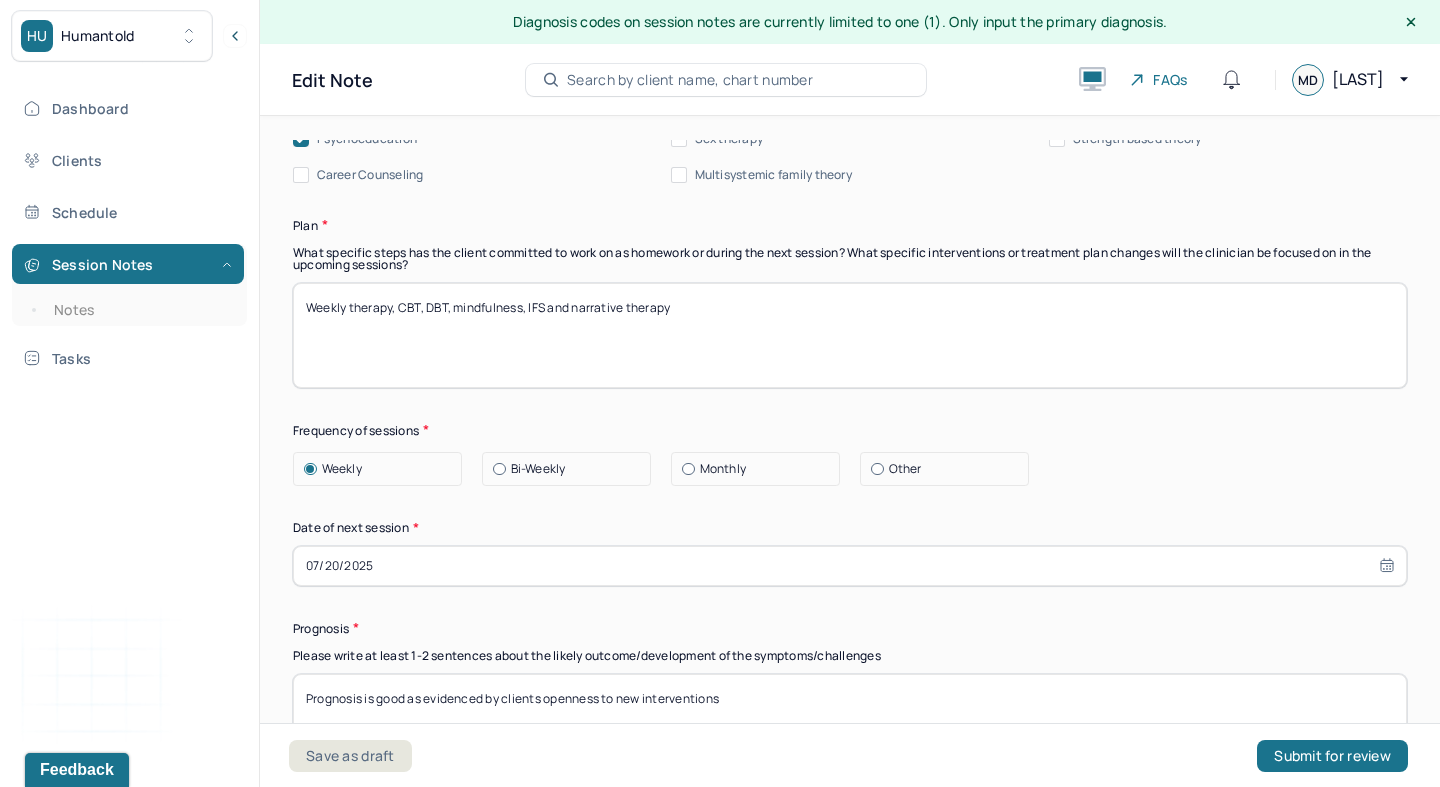 click on "Weekly therapy, CBT, DBT, mindfulness, IFS and narrative therapy" at bounding box center [850, 335] 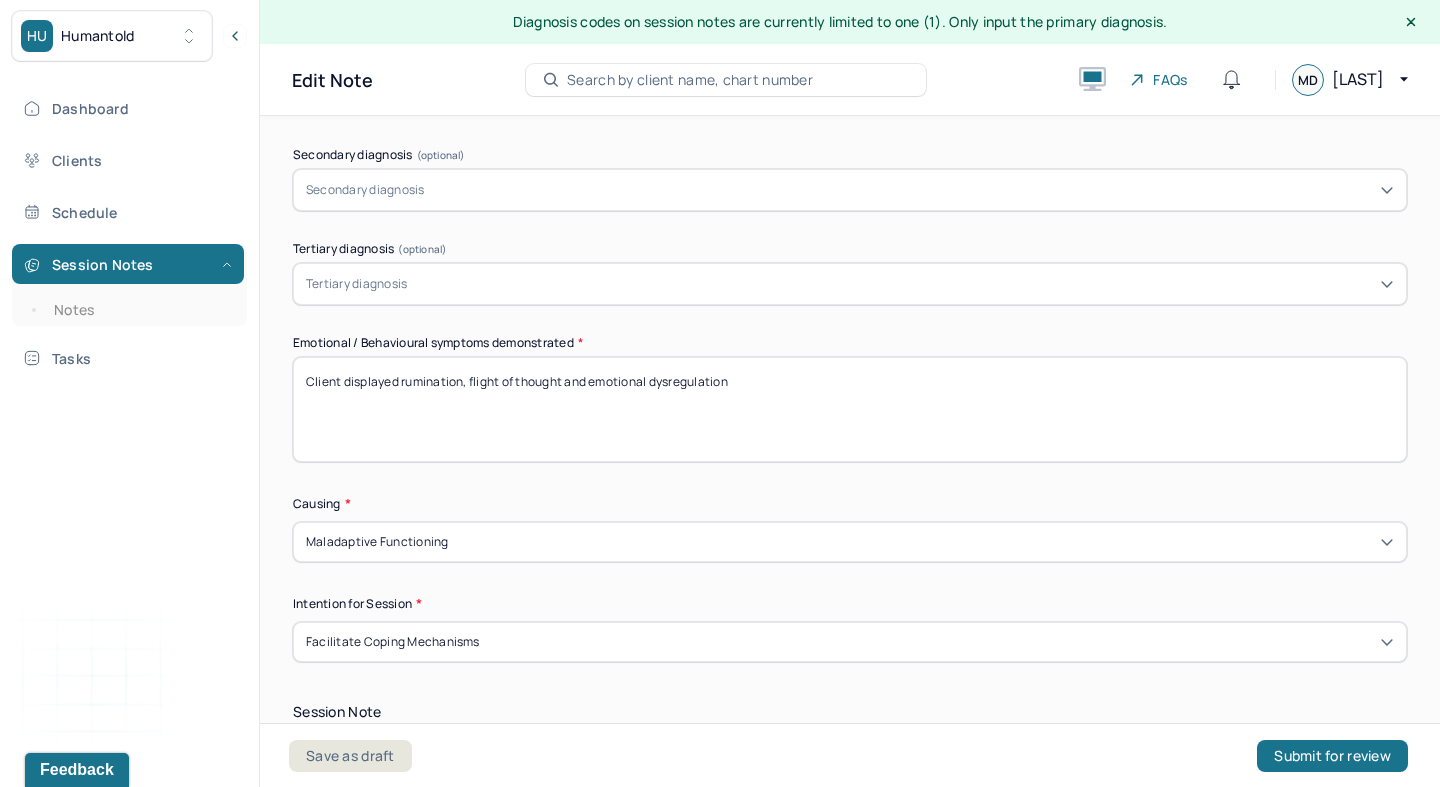 scroll, scrollTop: 0, scrollLeft: 0, axis: both 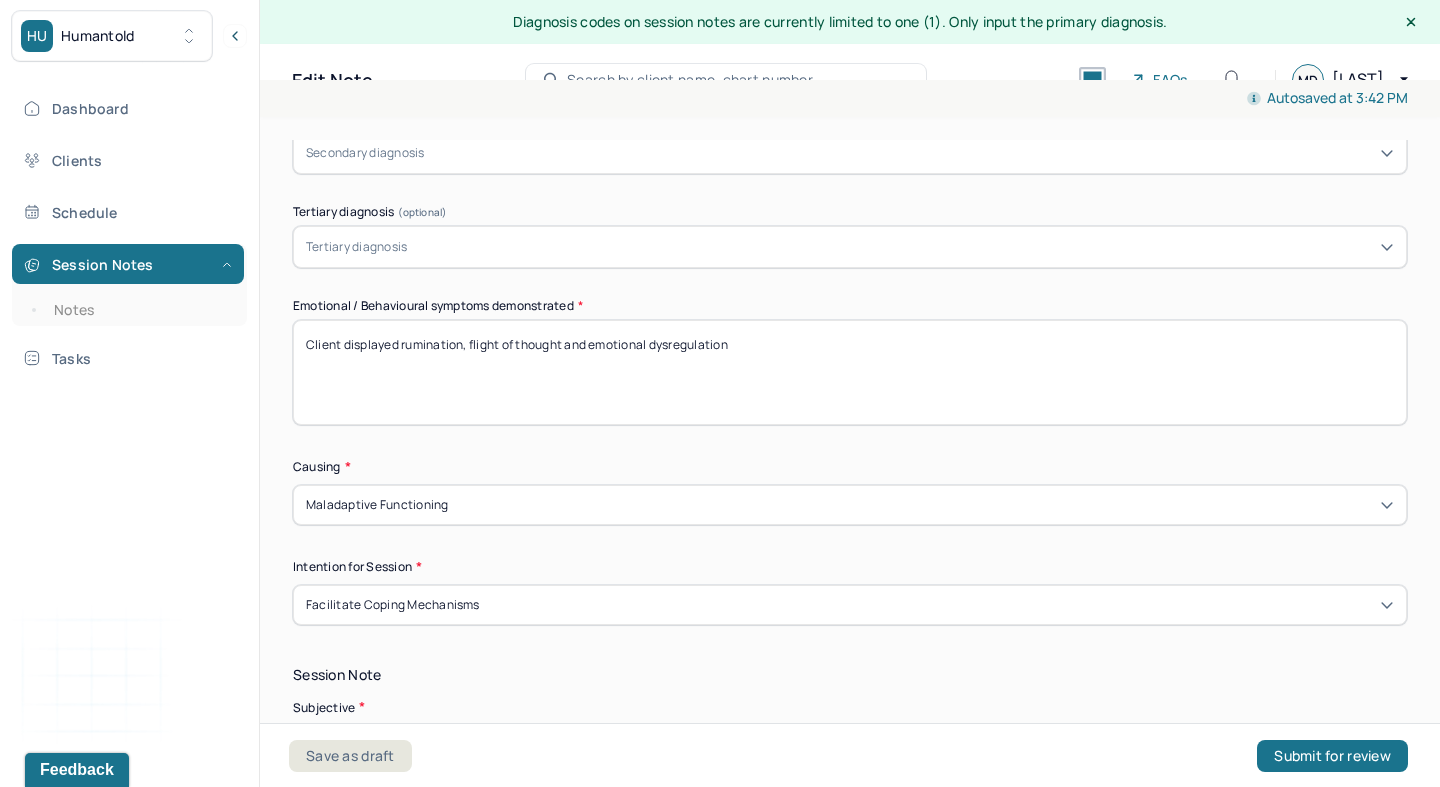 type on "Weekly therapy, CBT, DBT, mindfulness, IFS, MI and narrative therapy" 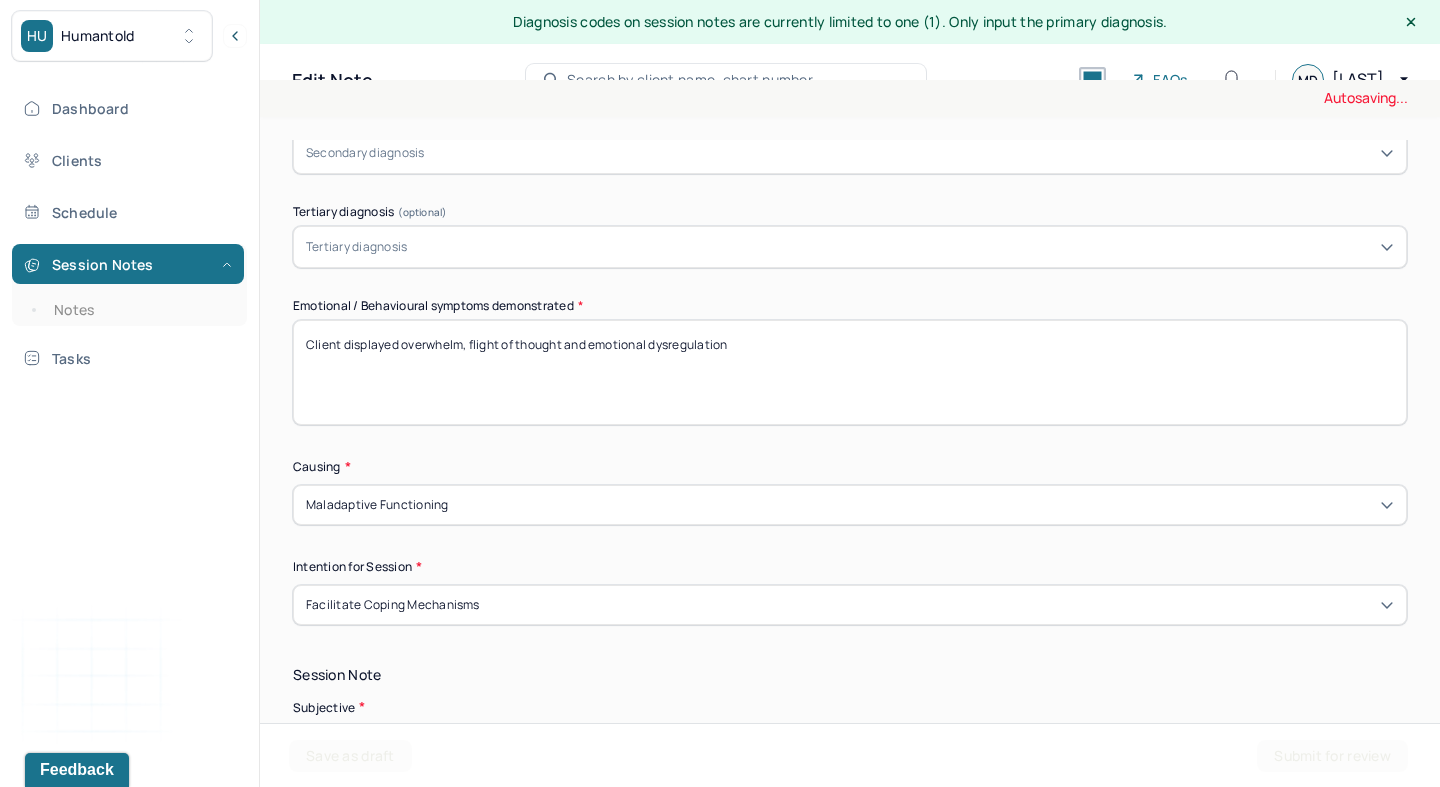 click on "Client displayed rumination, flight of thought and emotional dysregulation" at bounding box center [850, 372] 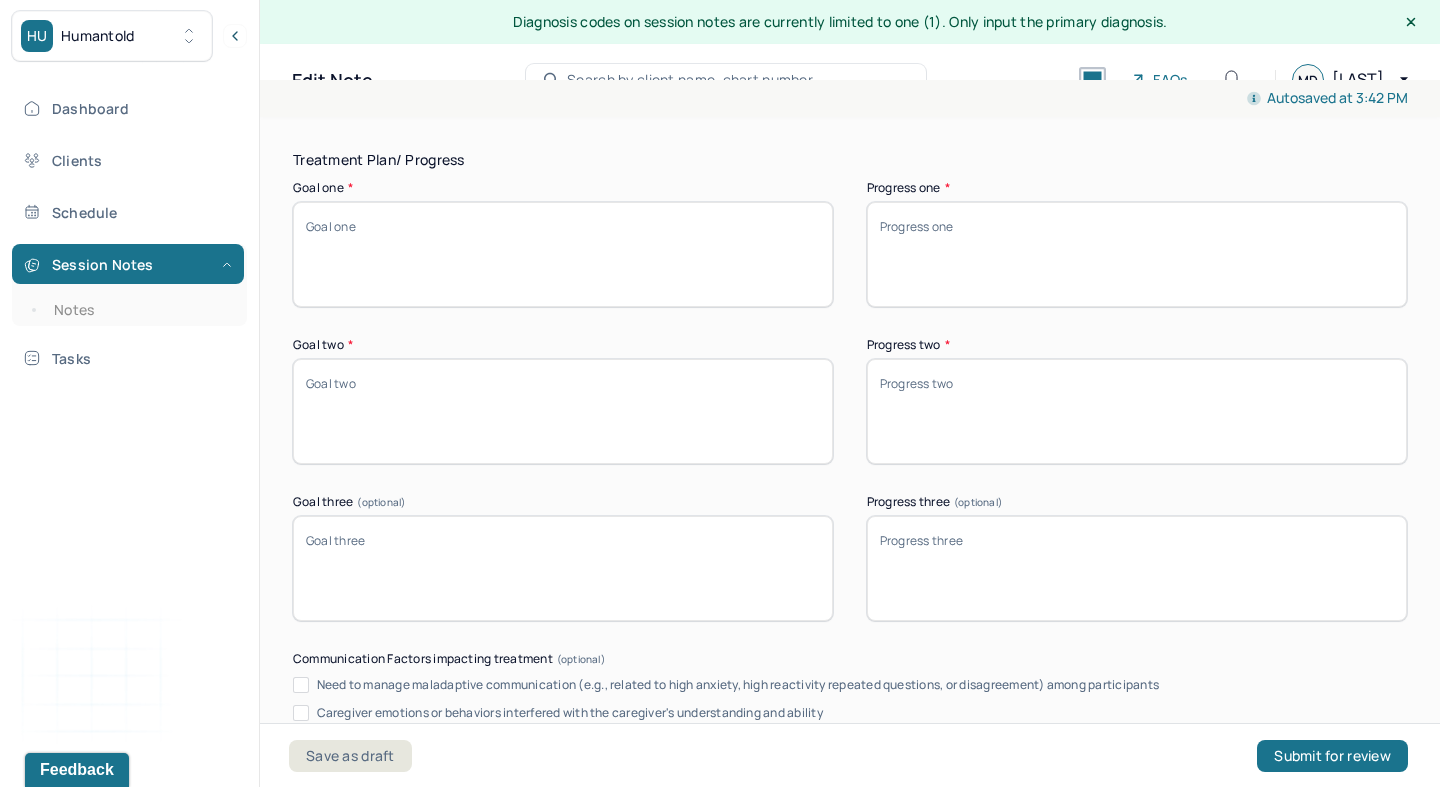 scroll, scrollTop: 3040, scrollLeft: 0, axis: vertical 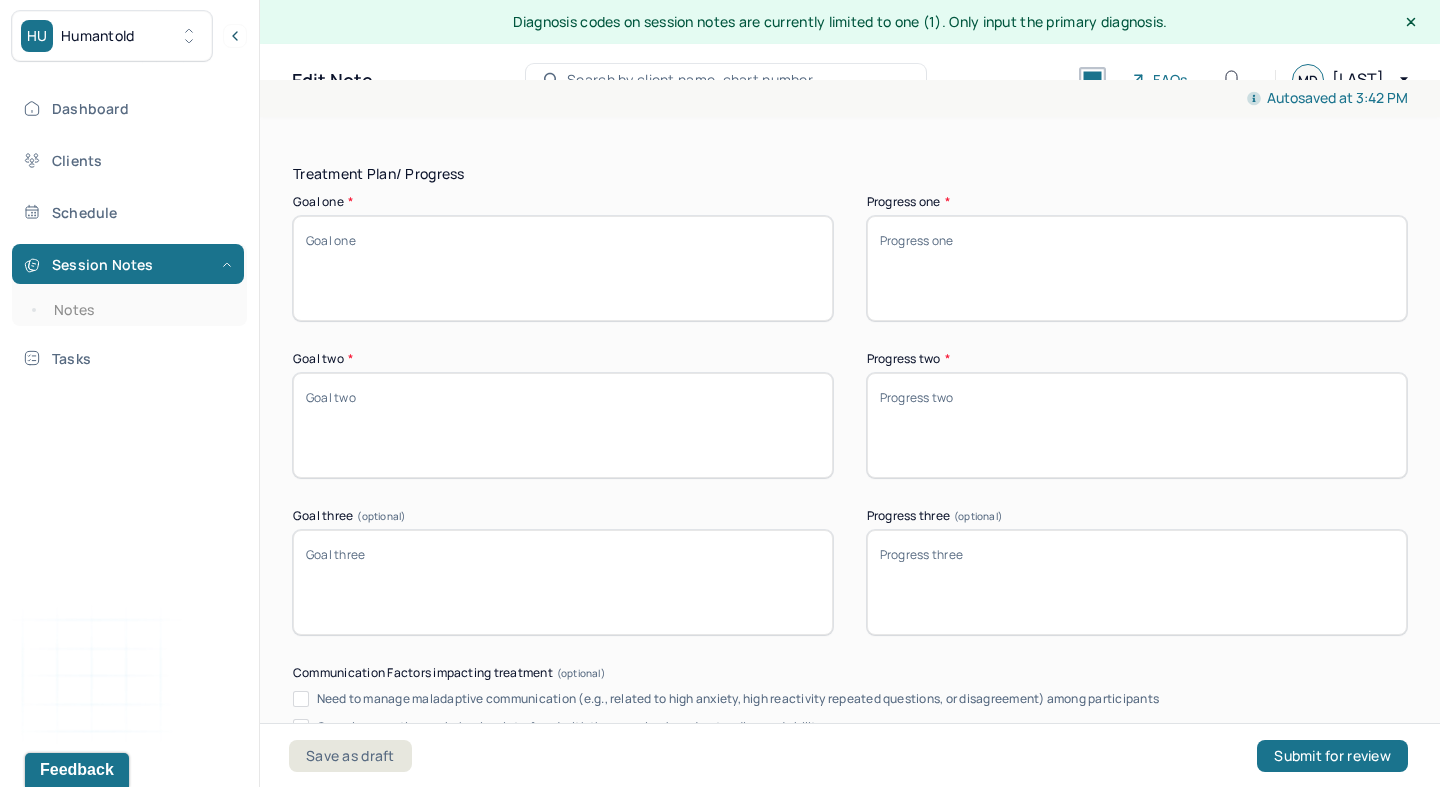 type on "Client displayed overwhelm, flight of thought and emotional dysregulation" 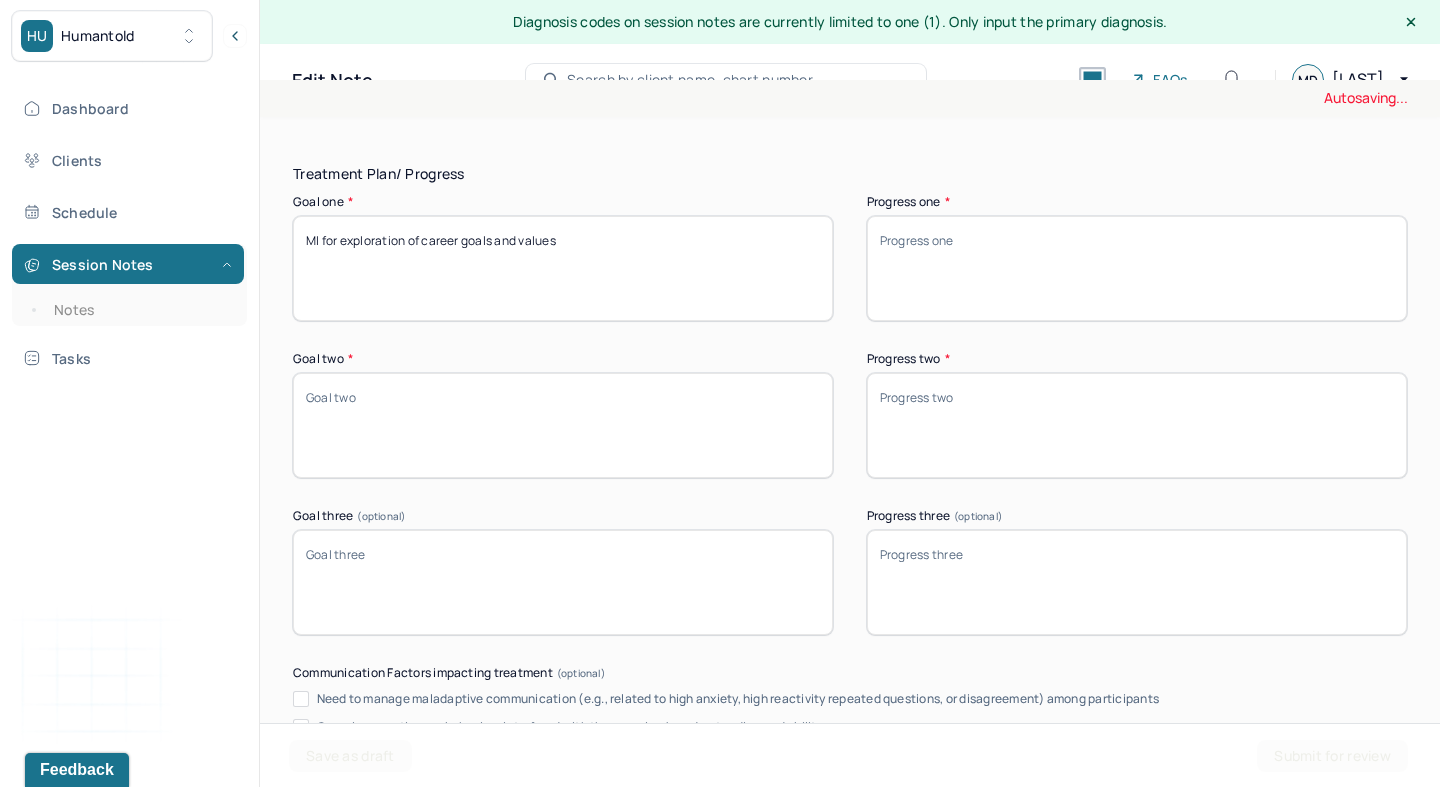 type on "MI for exploration of career goals and values" 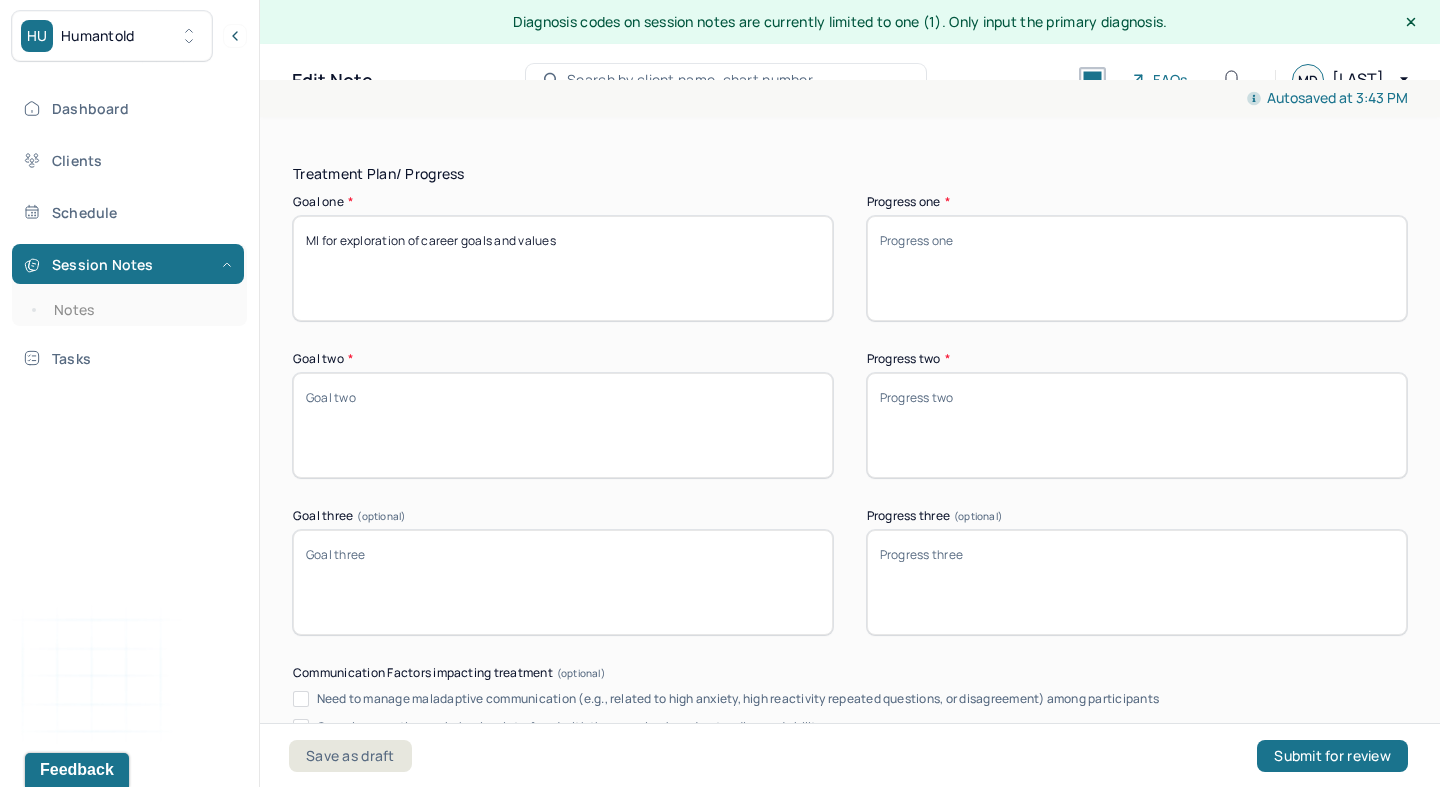 click on "Goal two *" at bounding box center (563, 425) 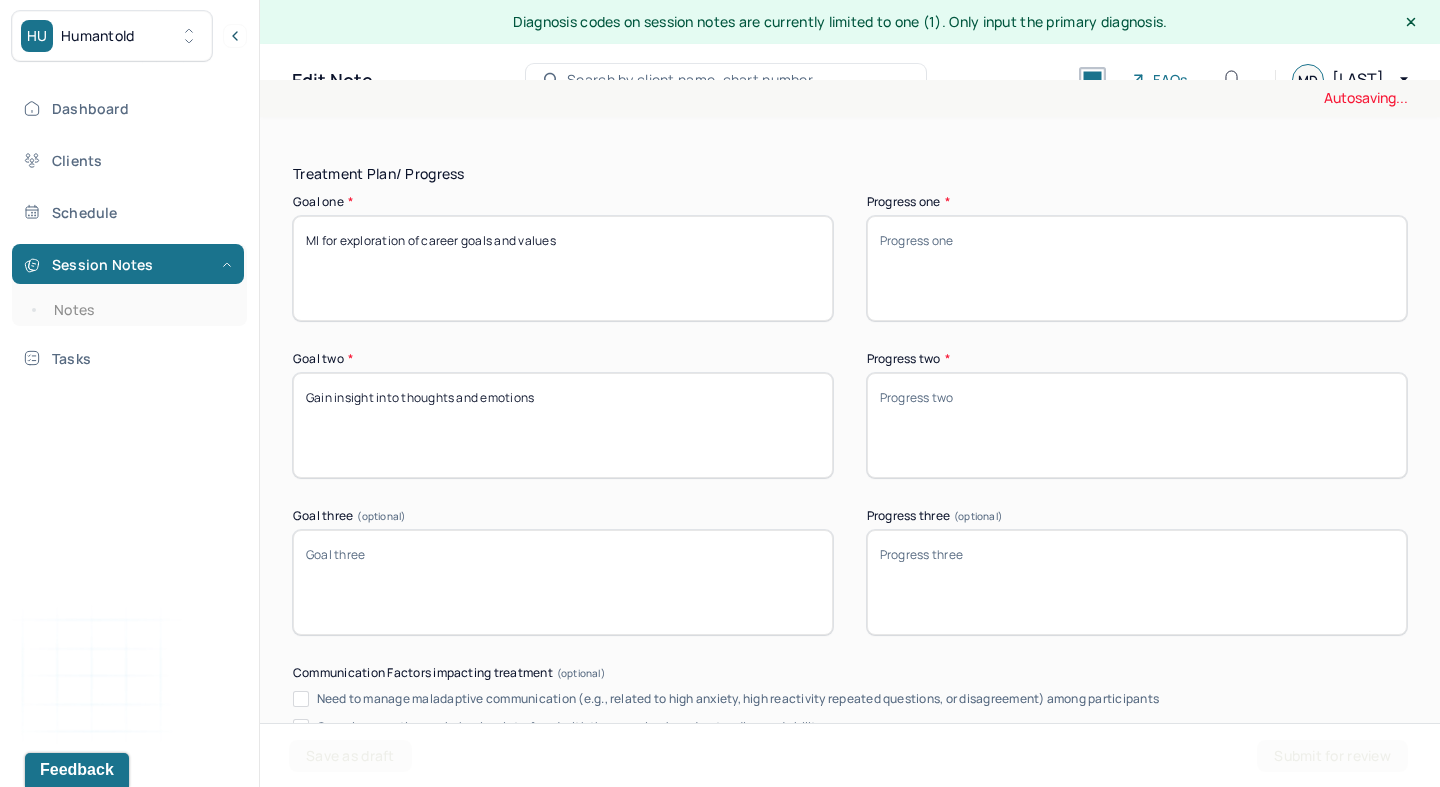 type on "Gain insight into thoughts and emotions" 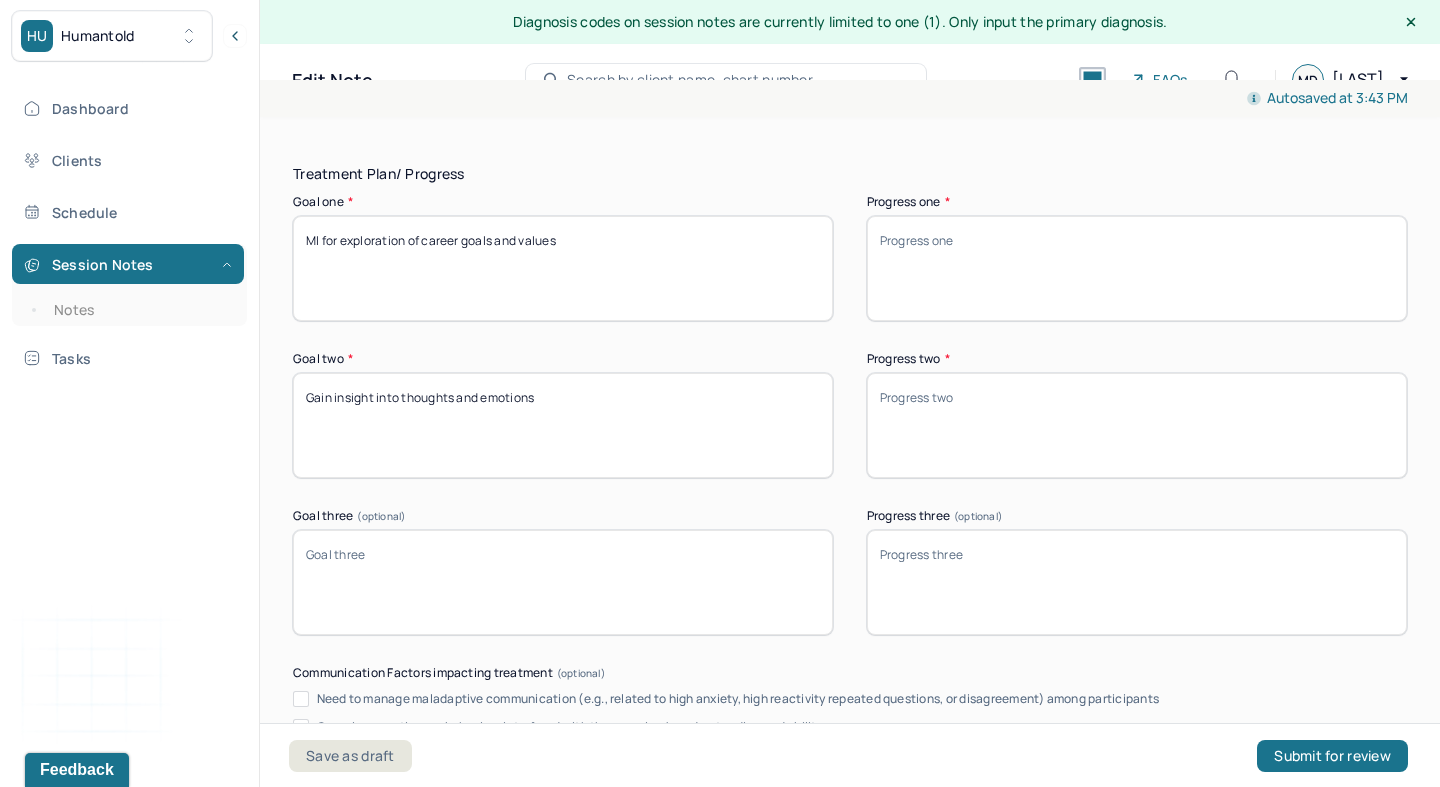 click on "Goal three (optional)" at bounding box center (563, 582) 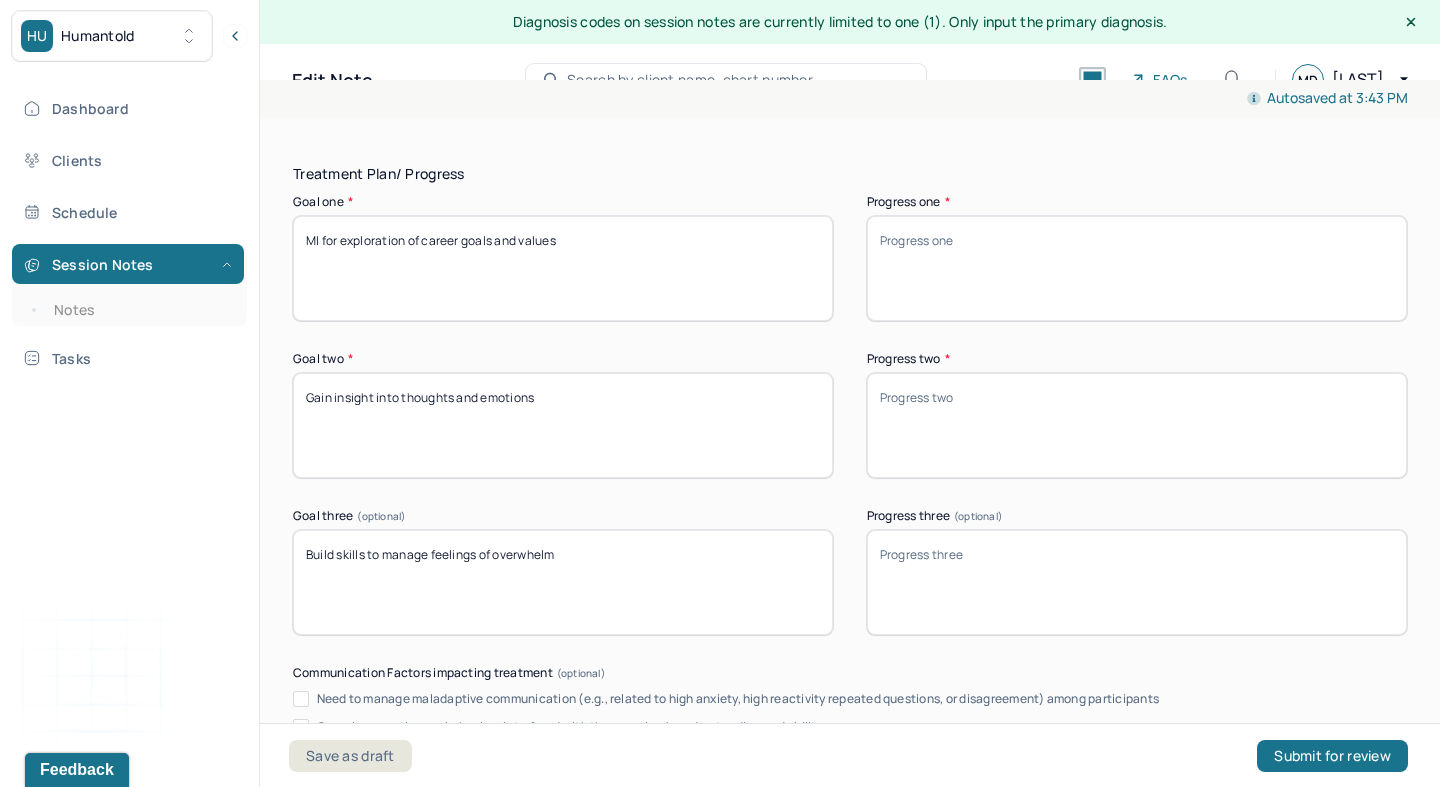 type on "Build skills to manage feelings of overwhelm" 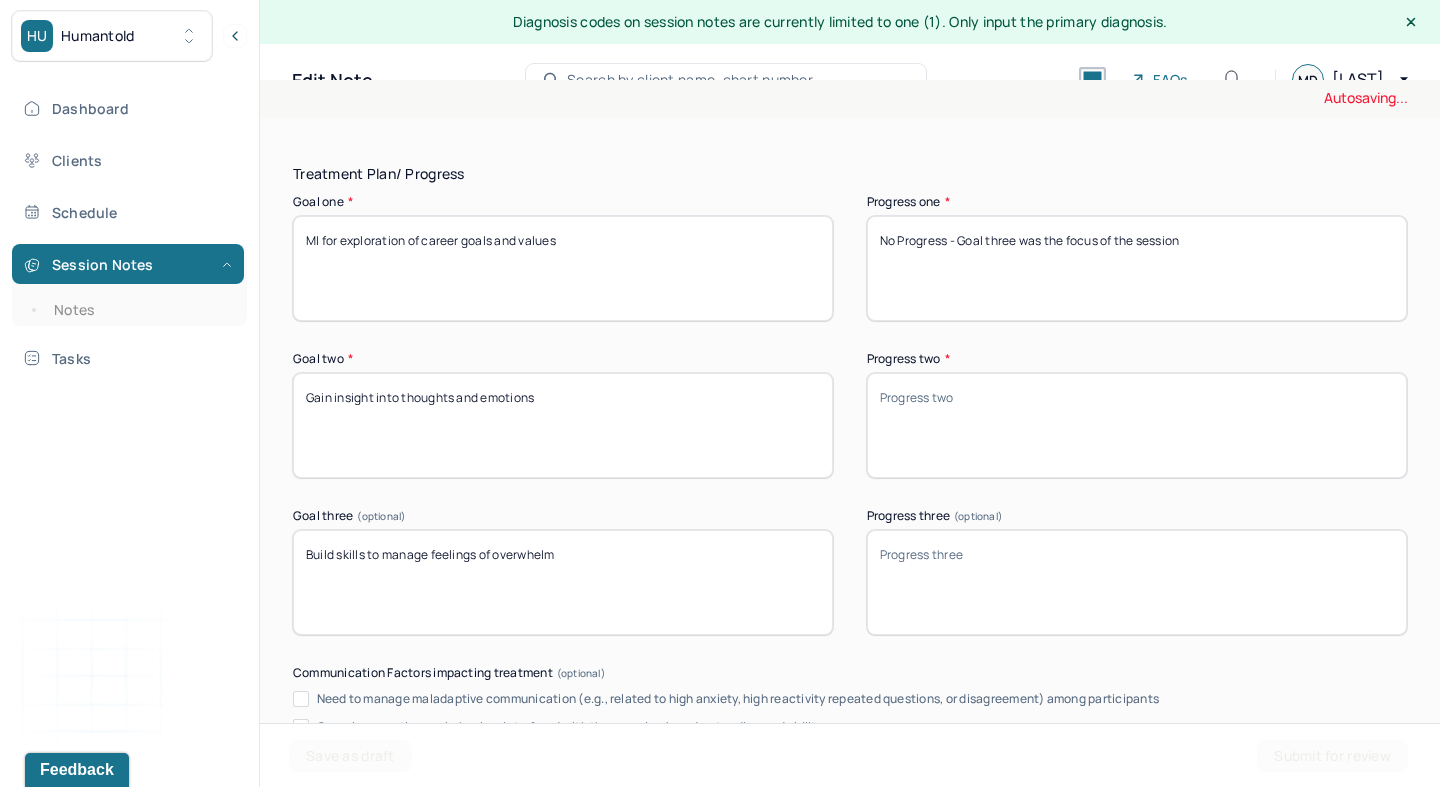 click on "No Progress - Goal three was the focus of the session" at bounding box center [1137, 268] 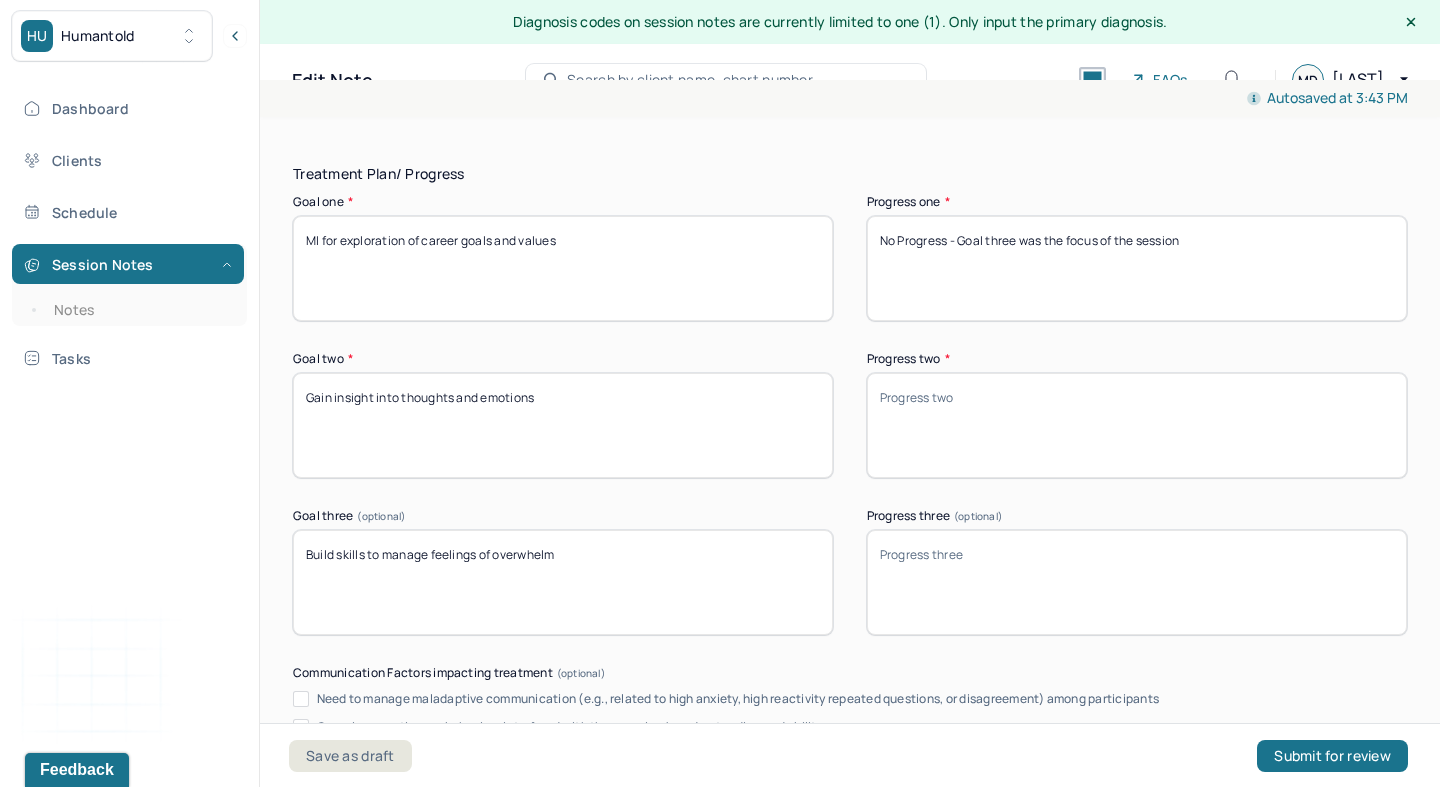 type on "No Progress - Goal three was the focus of the session" 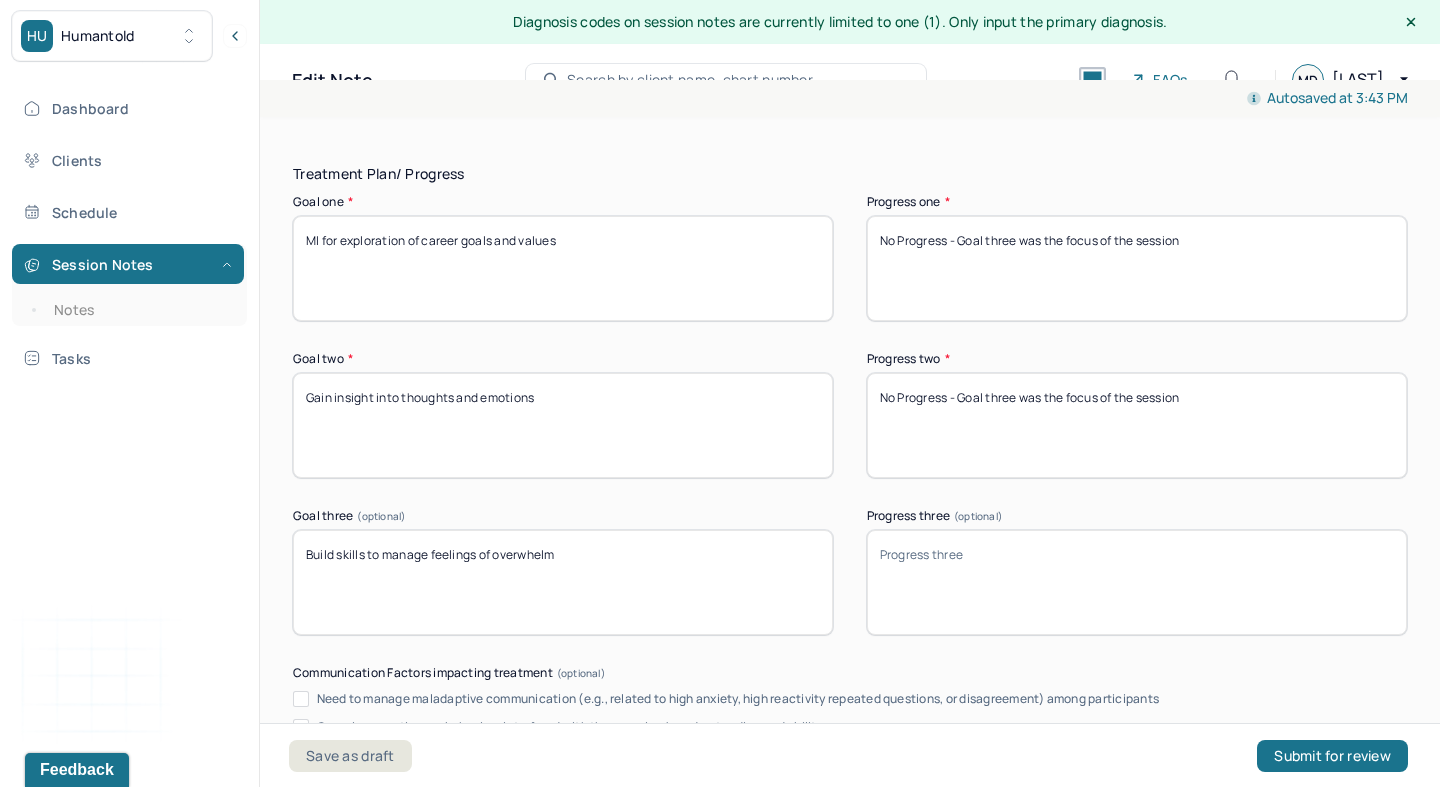 type on "No Progress - Goal three was the focus of the session" 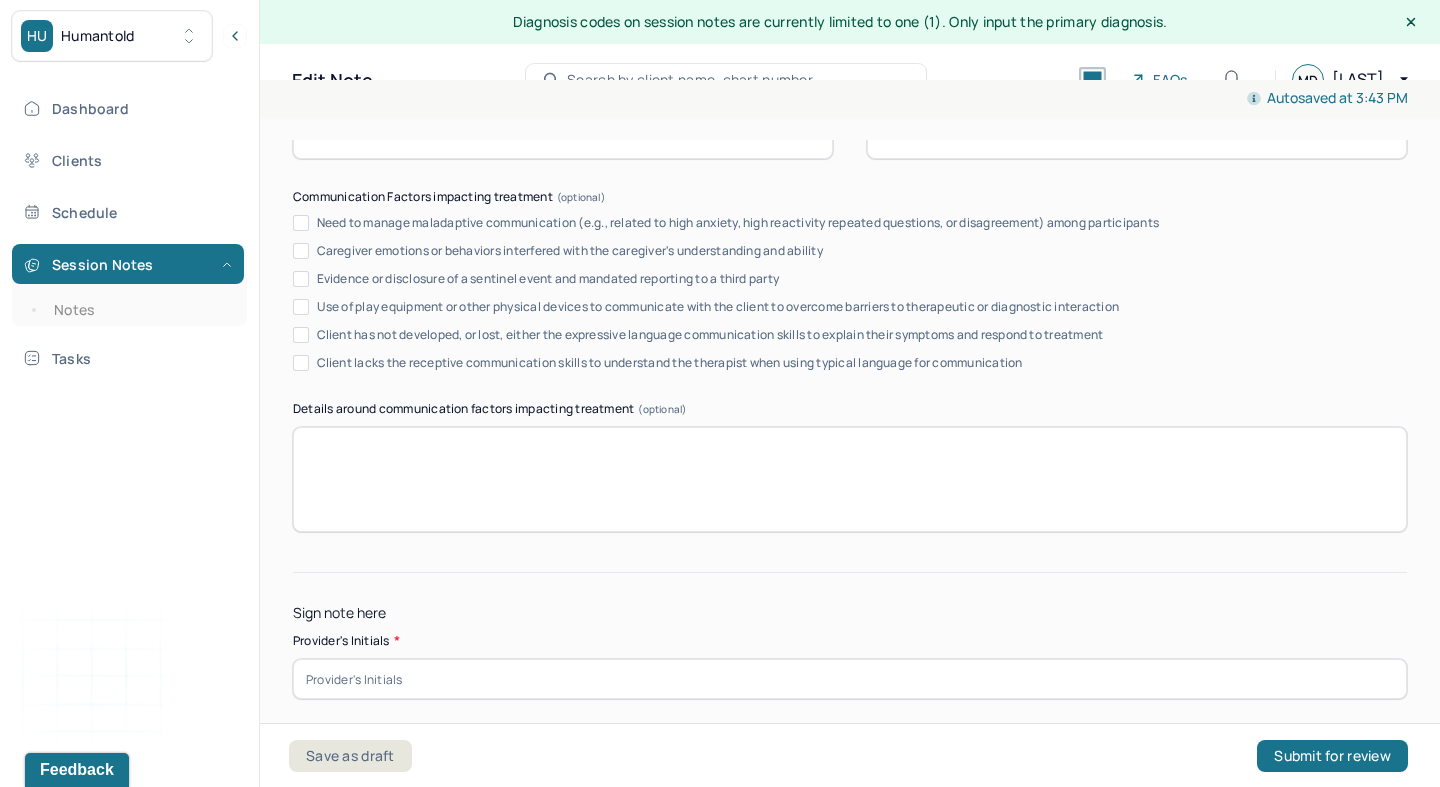 scroll, scrollTop: 3563, scrollLeft: 0, axis: vertical 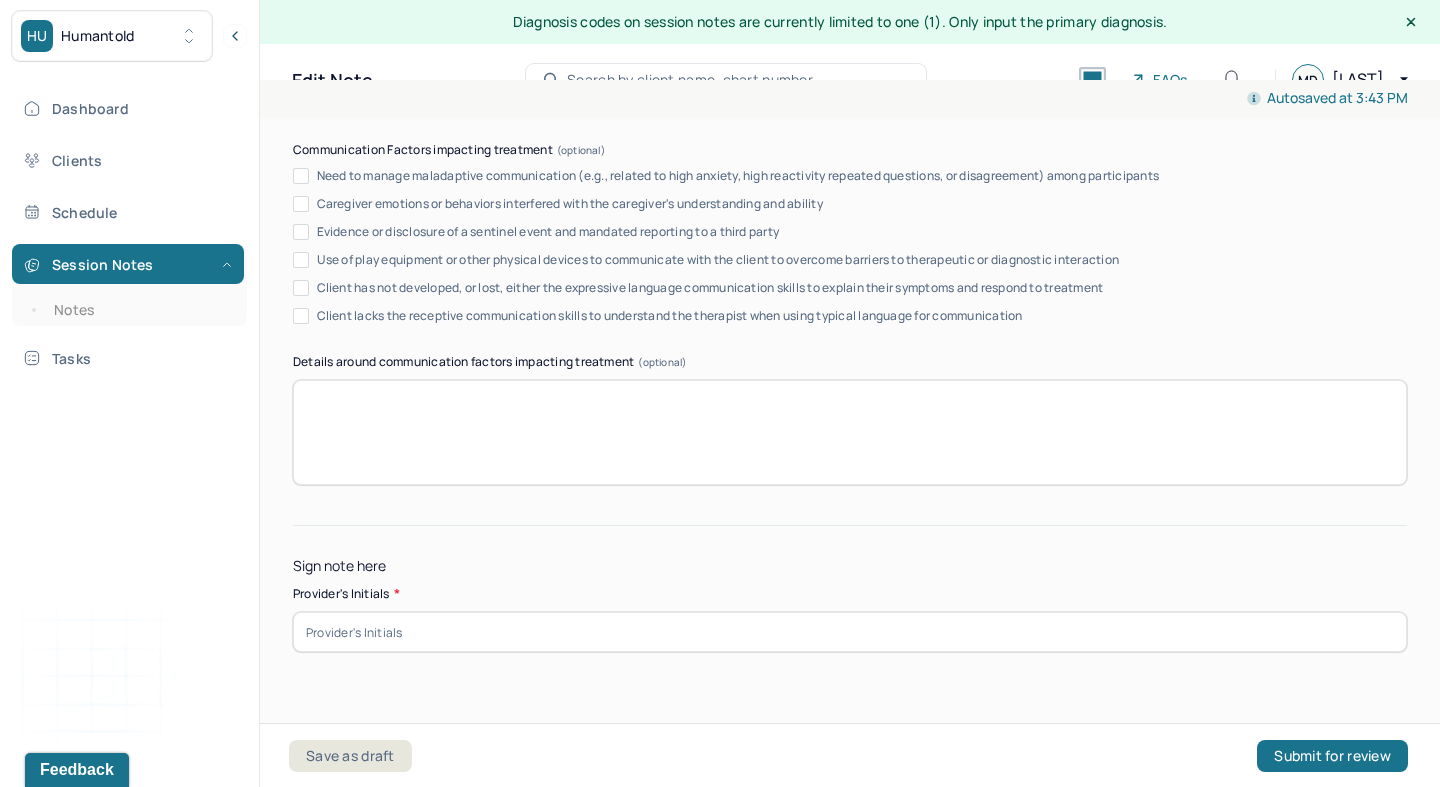 type on "Progress - client learned DBT skills to manage feelings of emotional overwhelm" 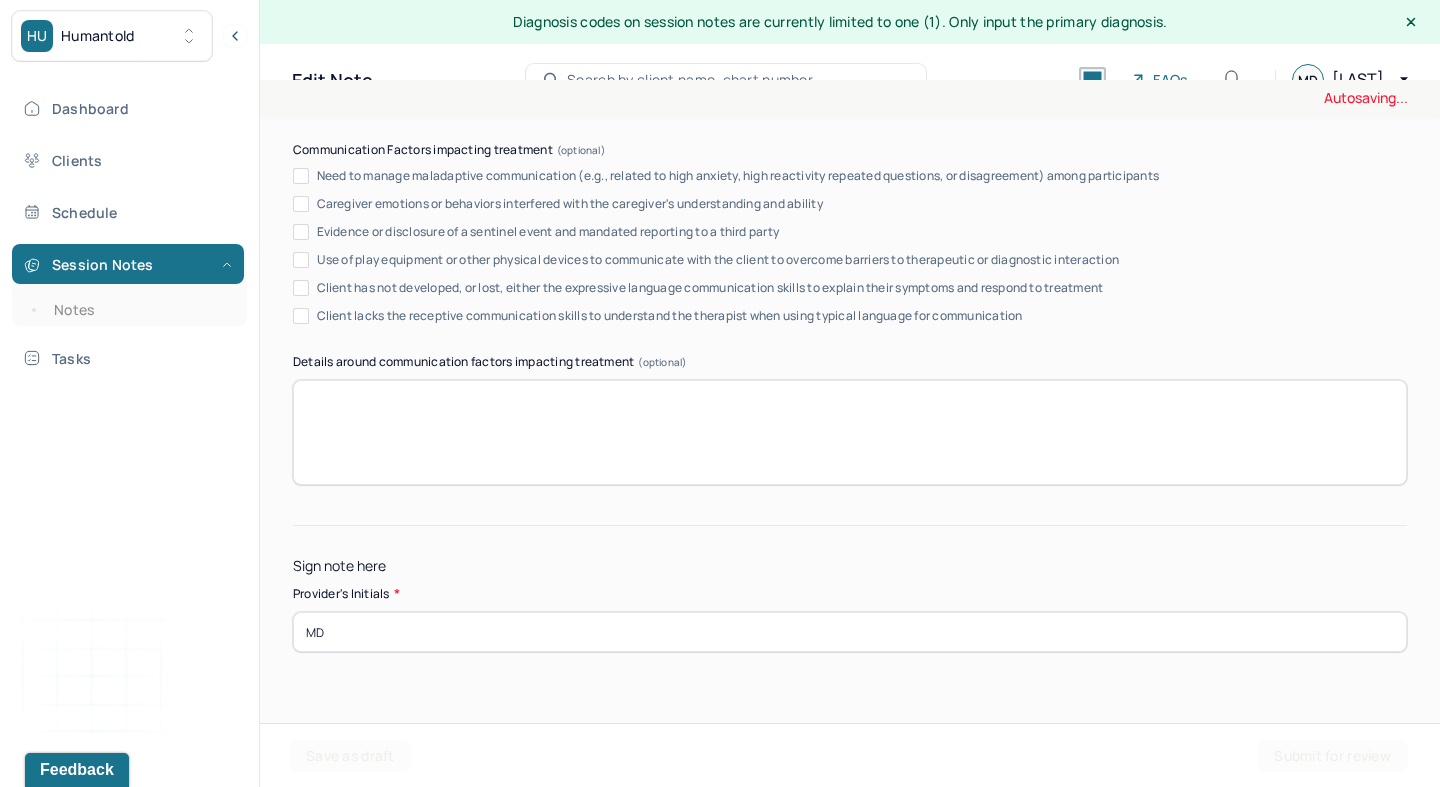 type on "MD" 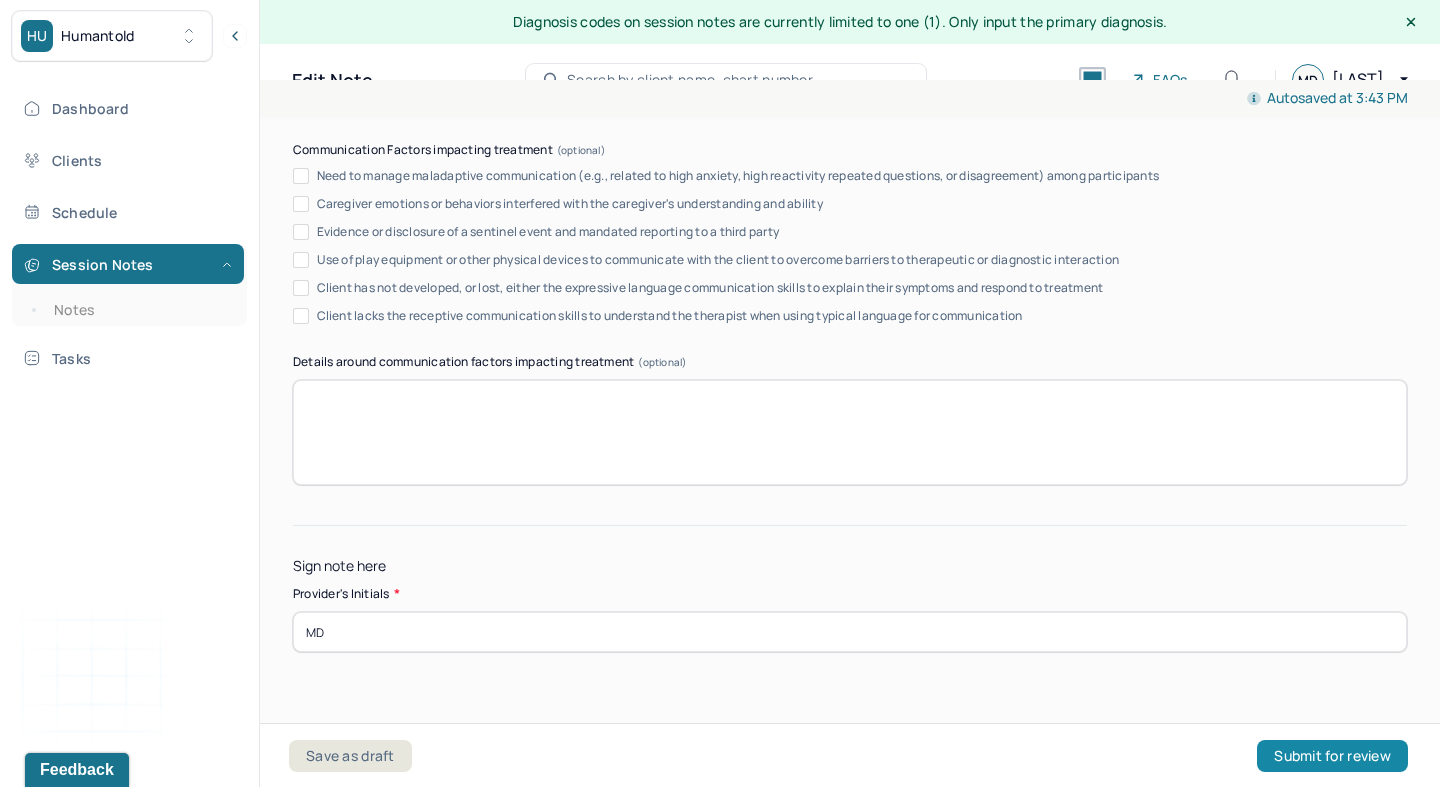 click on "Submit for review" at bounding box center [1332, 756] 